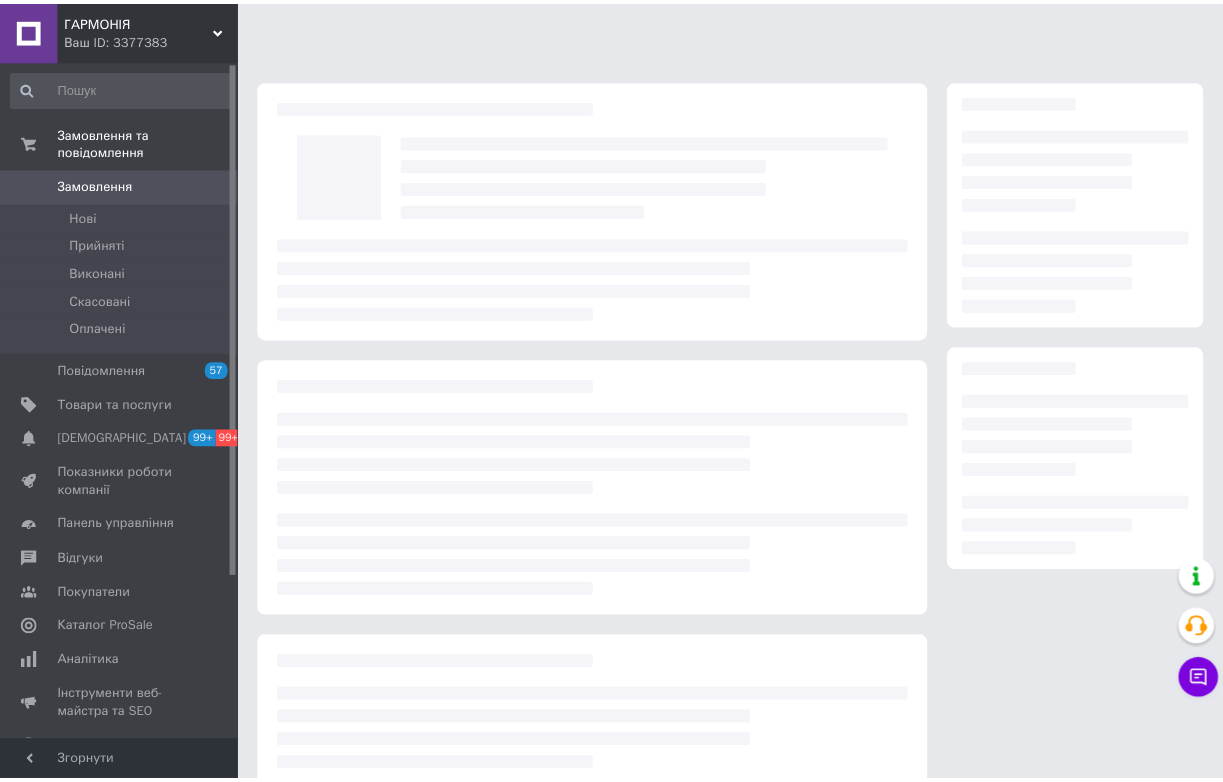 scroll, scrollTop: 0, scrollLeft: 0, axis: both 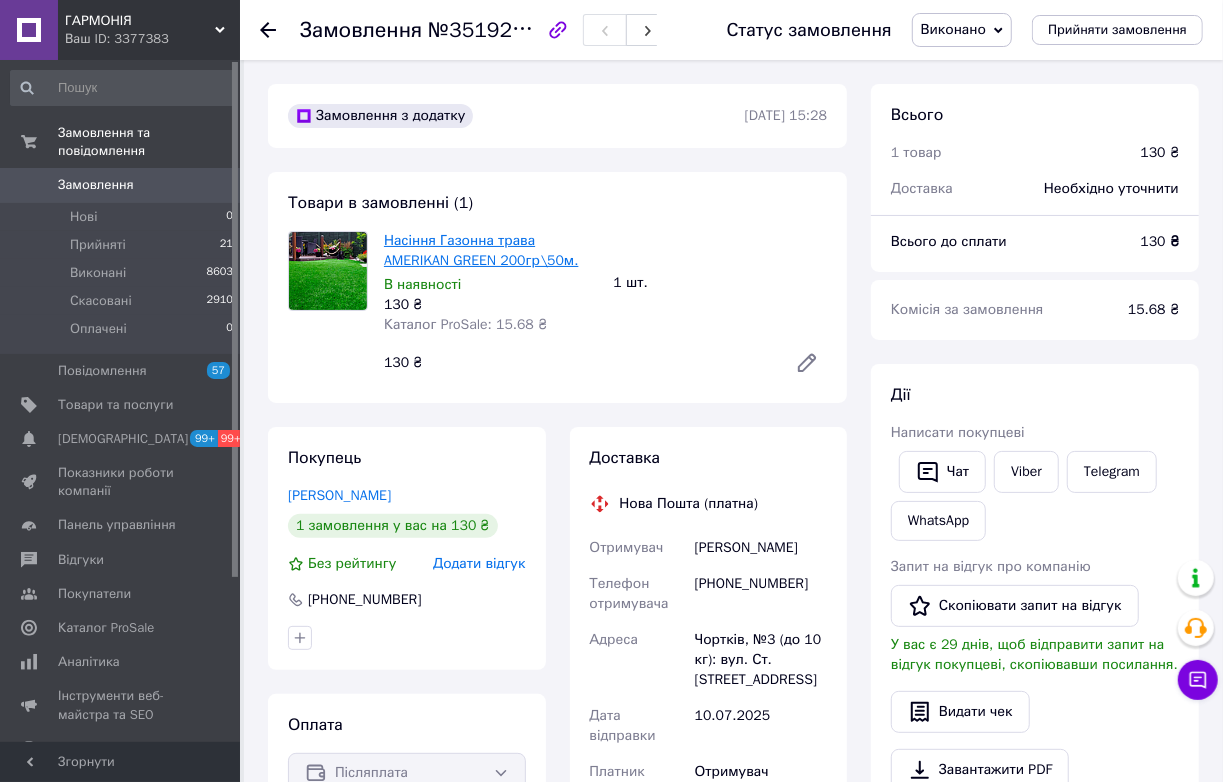 click on "Насіння Газонна трава  AMERIKAN GREEN  200гр\50м." at bounding box center [481, 250] 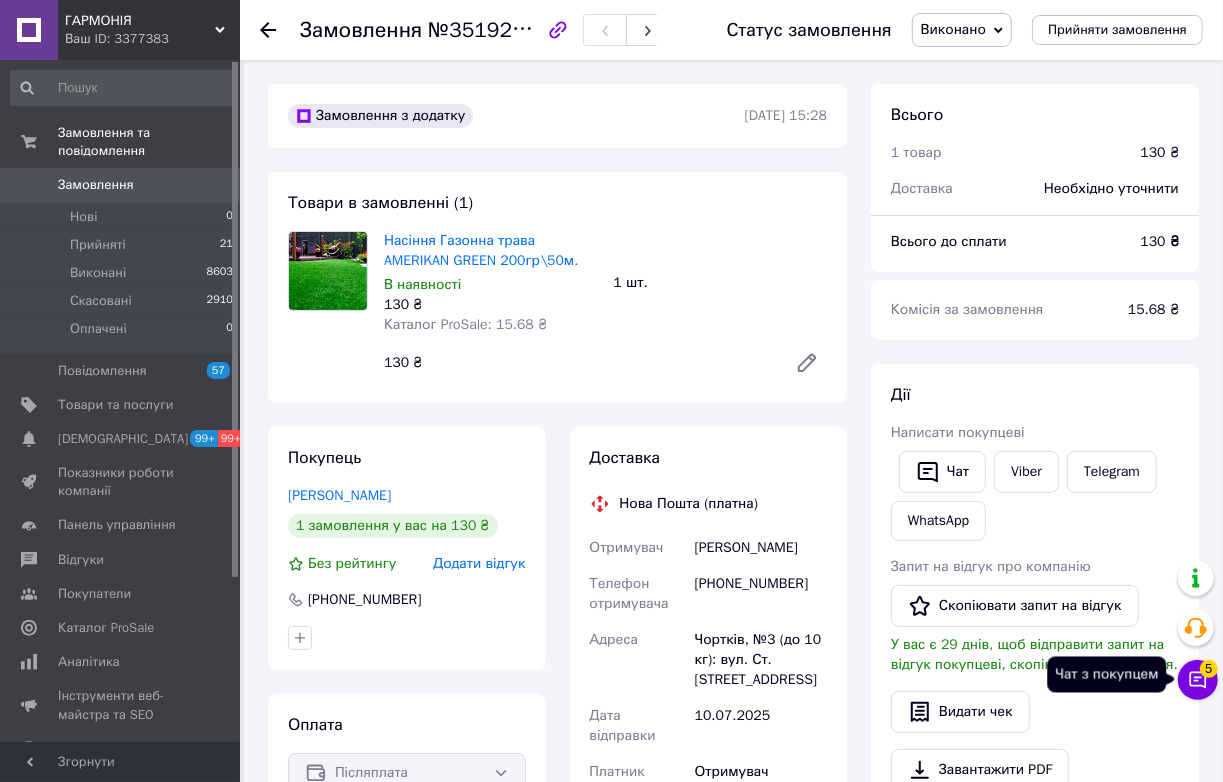 click on "5" at bounding box center (1209, 669) 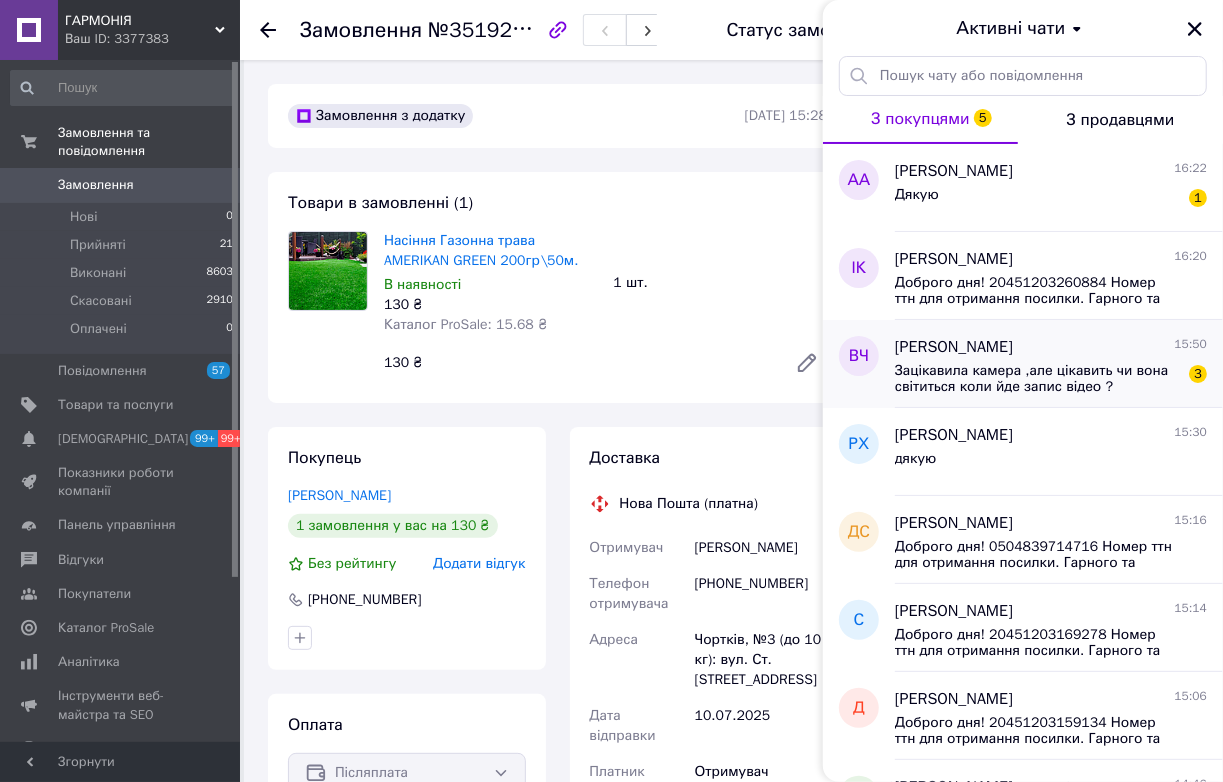 click on "Зацікавила камера ,але цікавить чи вона світиться коли йде запис відео ?" at bounding box center [1037, 379] 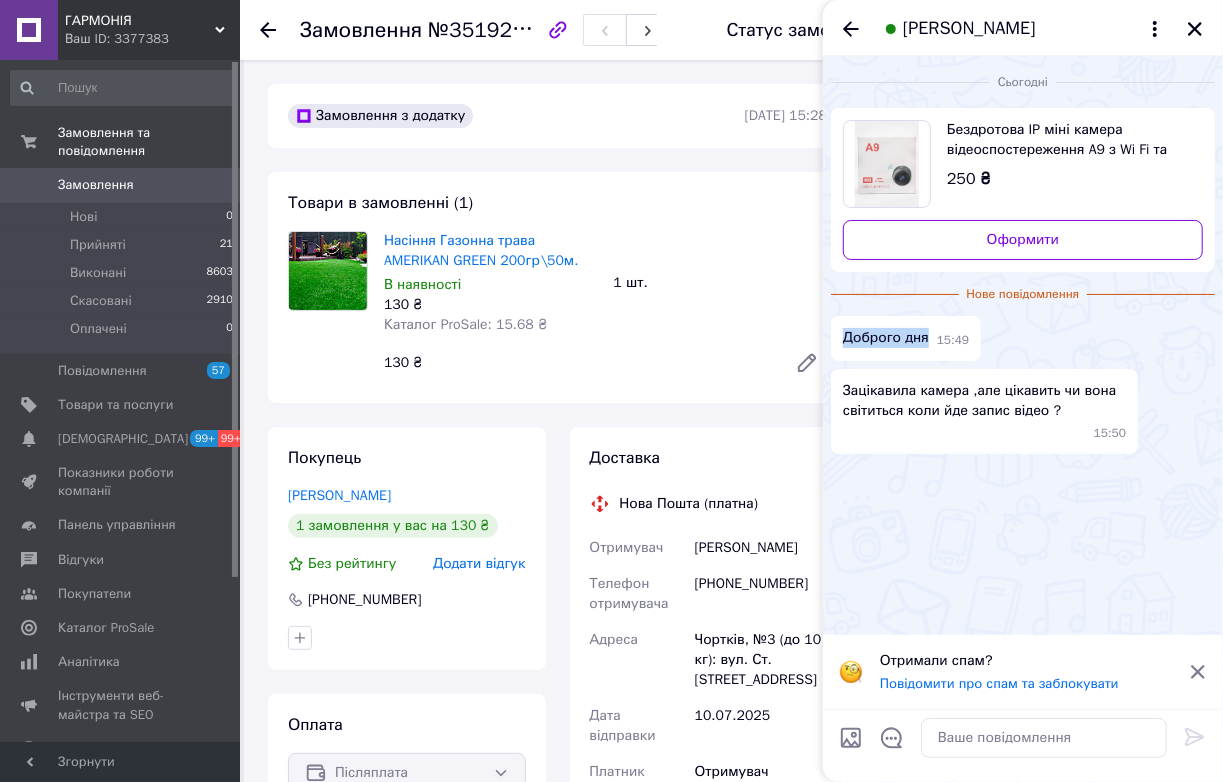 drag, startPoint x: 842, startPoint y: 383, endPoint x: 968, endPoint y: 387, distance: 126.06348 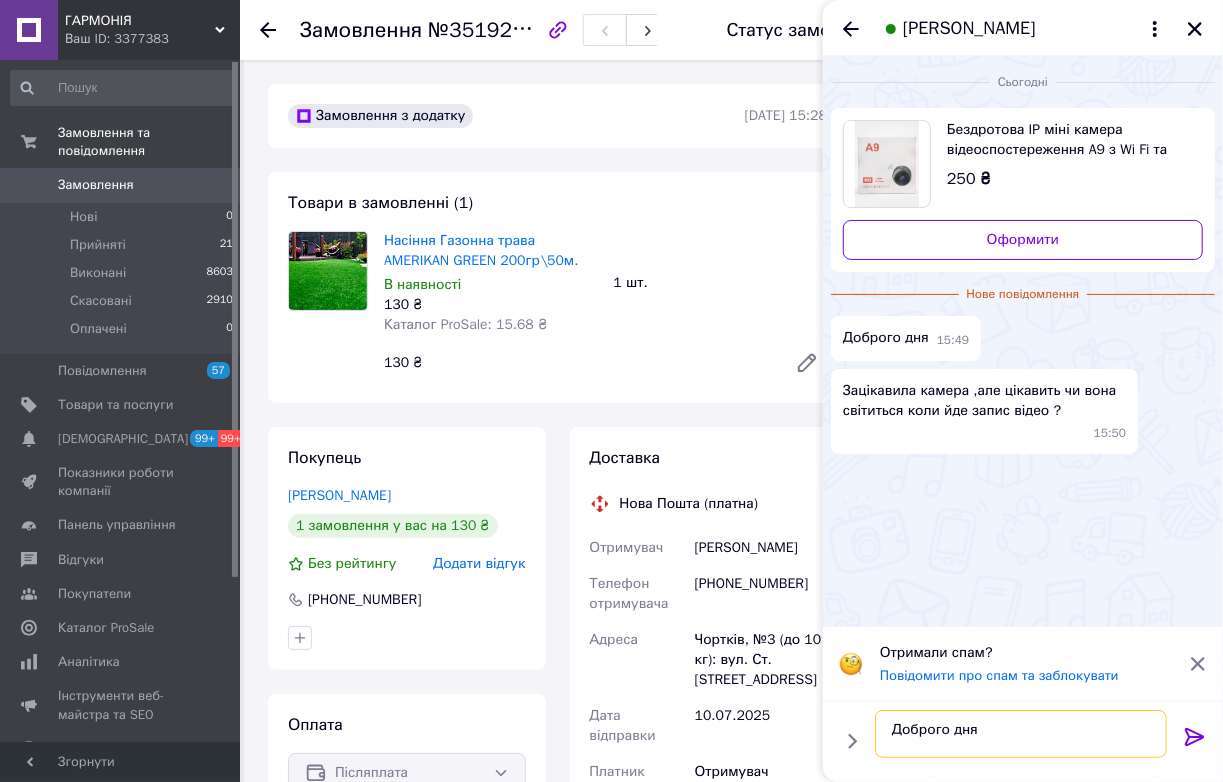 scroll, scrollTop: 1, scrollLeft: 0, axis: vertical 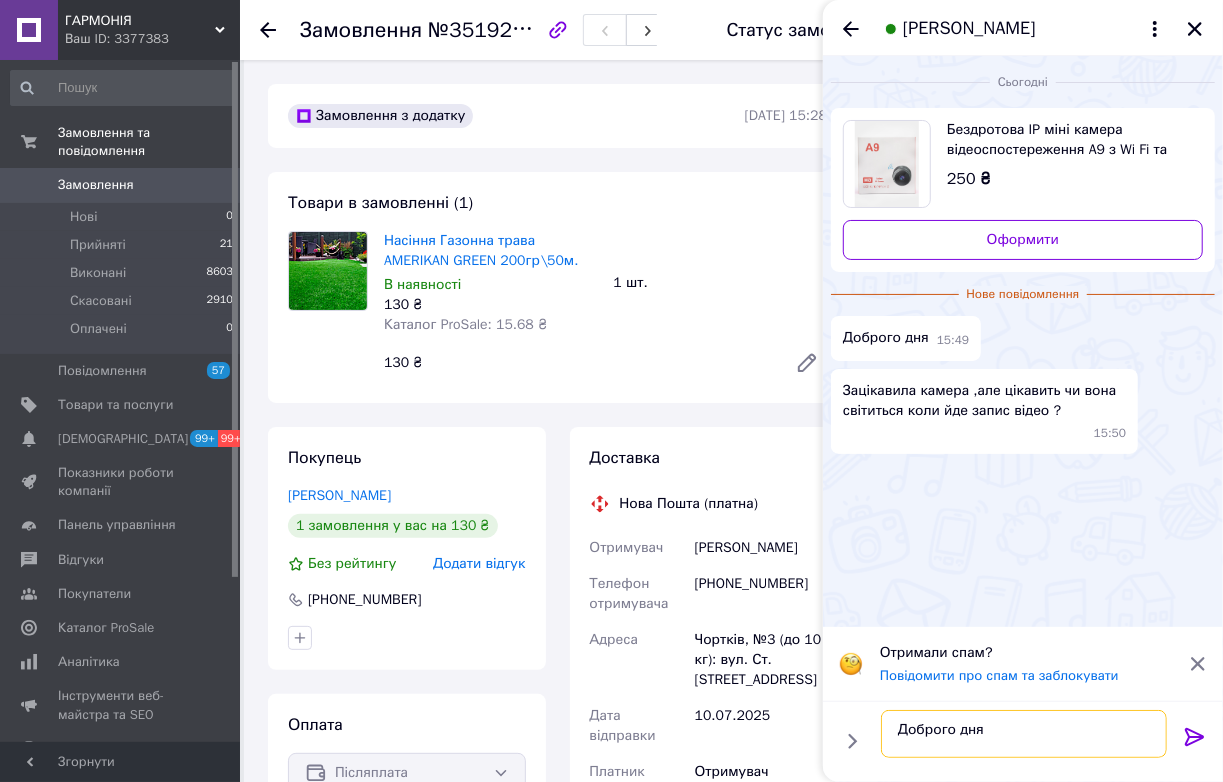 click on "Доброго дня" at bounding box center [1024, 734] 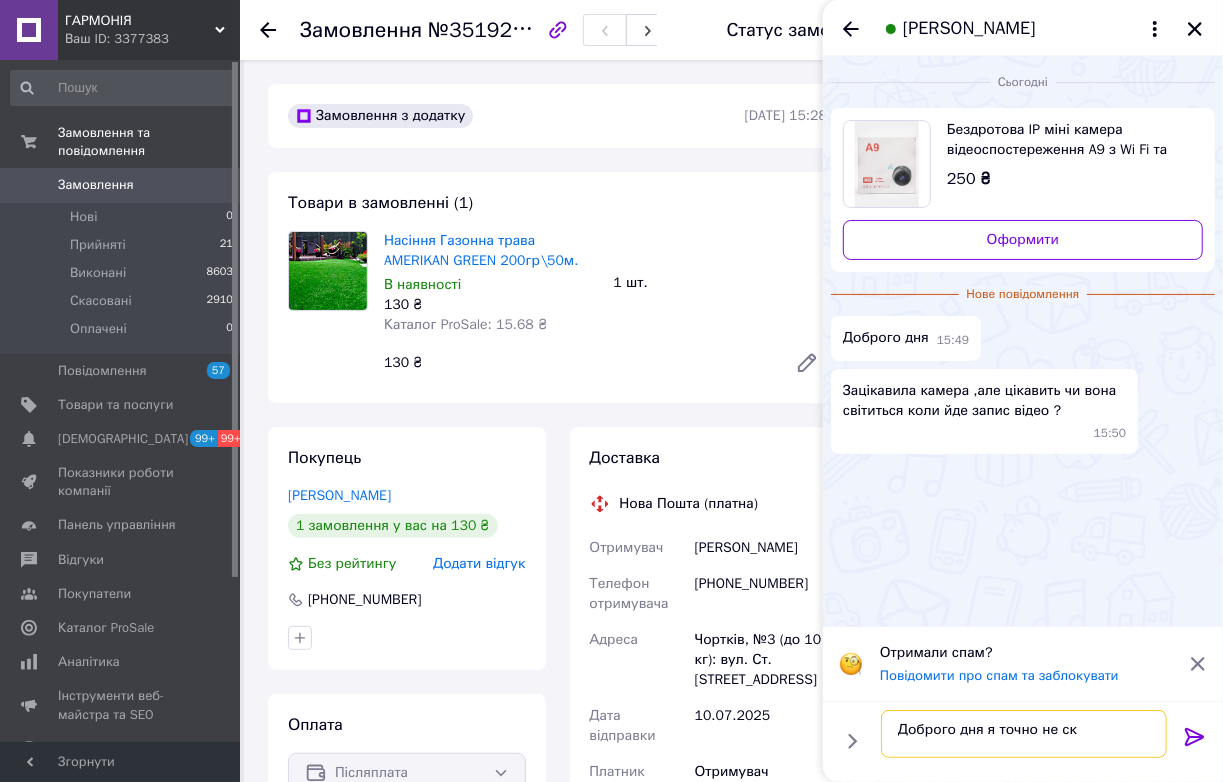scroll, scrollTop: 1, scrollLeft: 0, axis: vertical 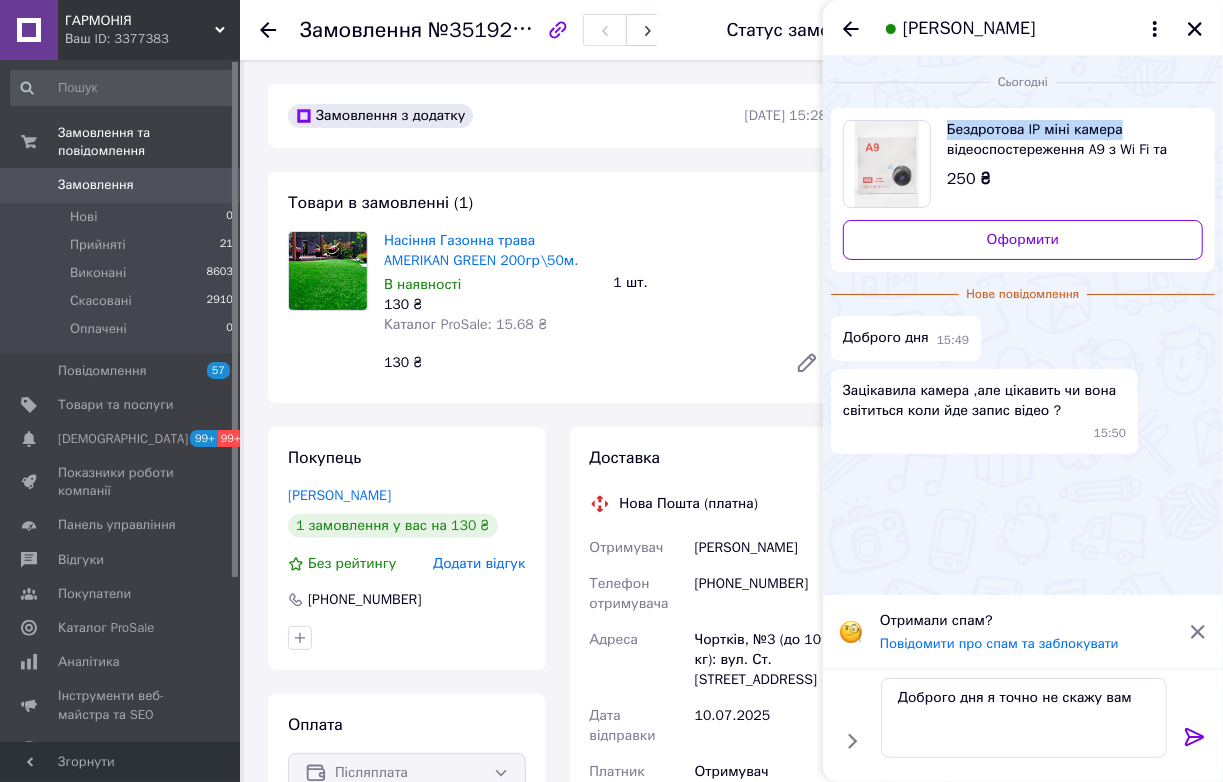 drag, startPoint x: 936, startPoint y: 127, endPoint x: 1022, endPoint y: 176, distance: 98.9798 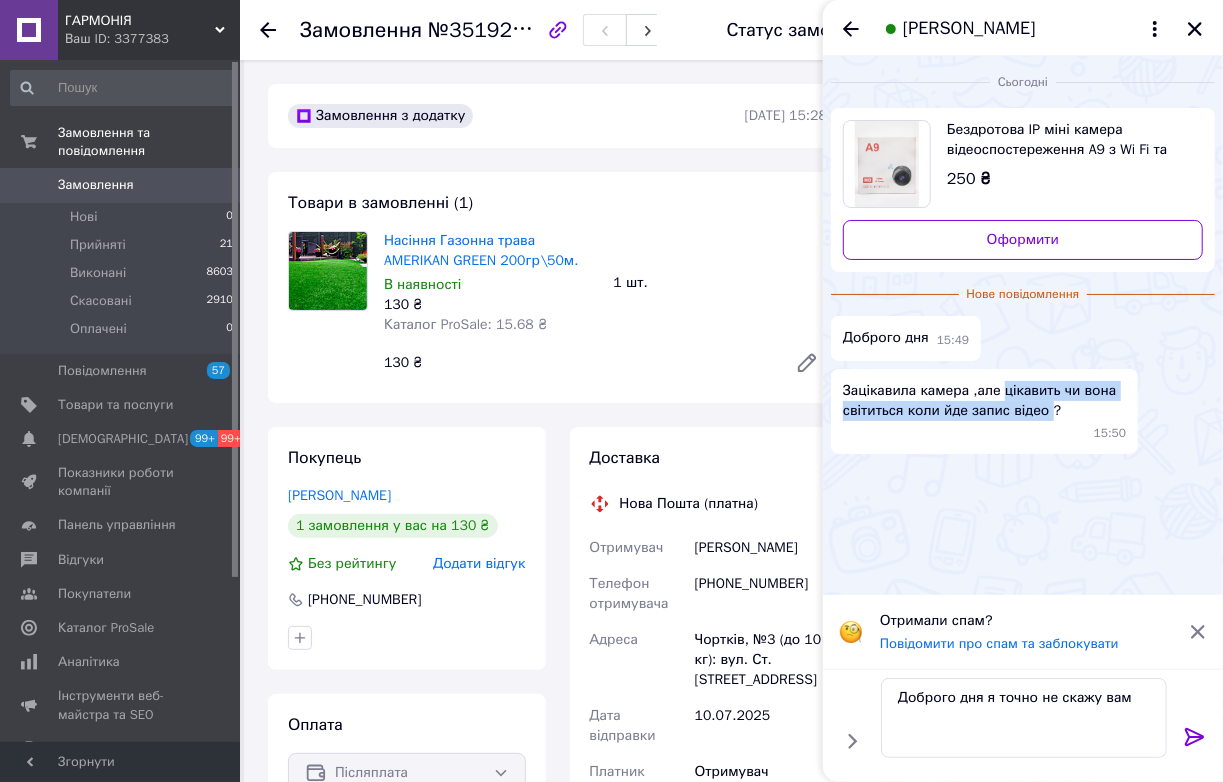 drag, startPoint x: 835, startPoint y: 478, endPoint x: 1010, endPoint y: 506, distance: 177.22585 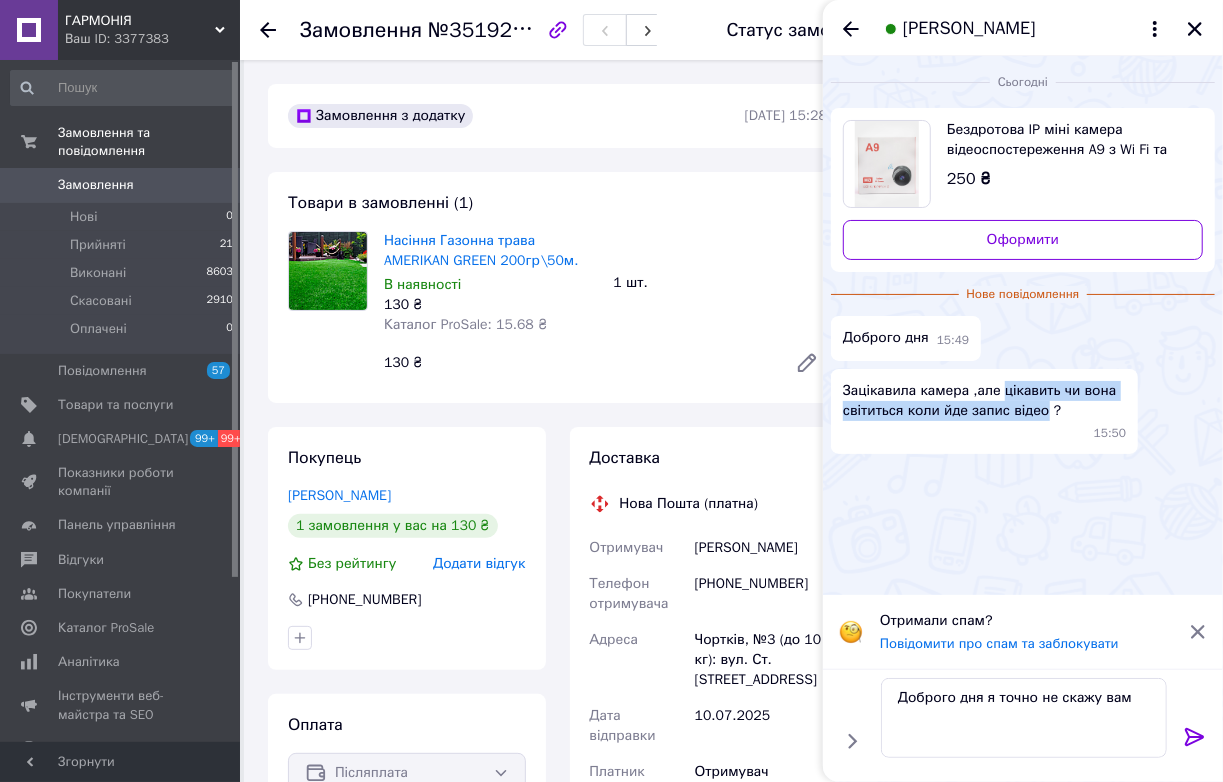copy on "цікавить чи вона світиться коли йде запис відео" 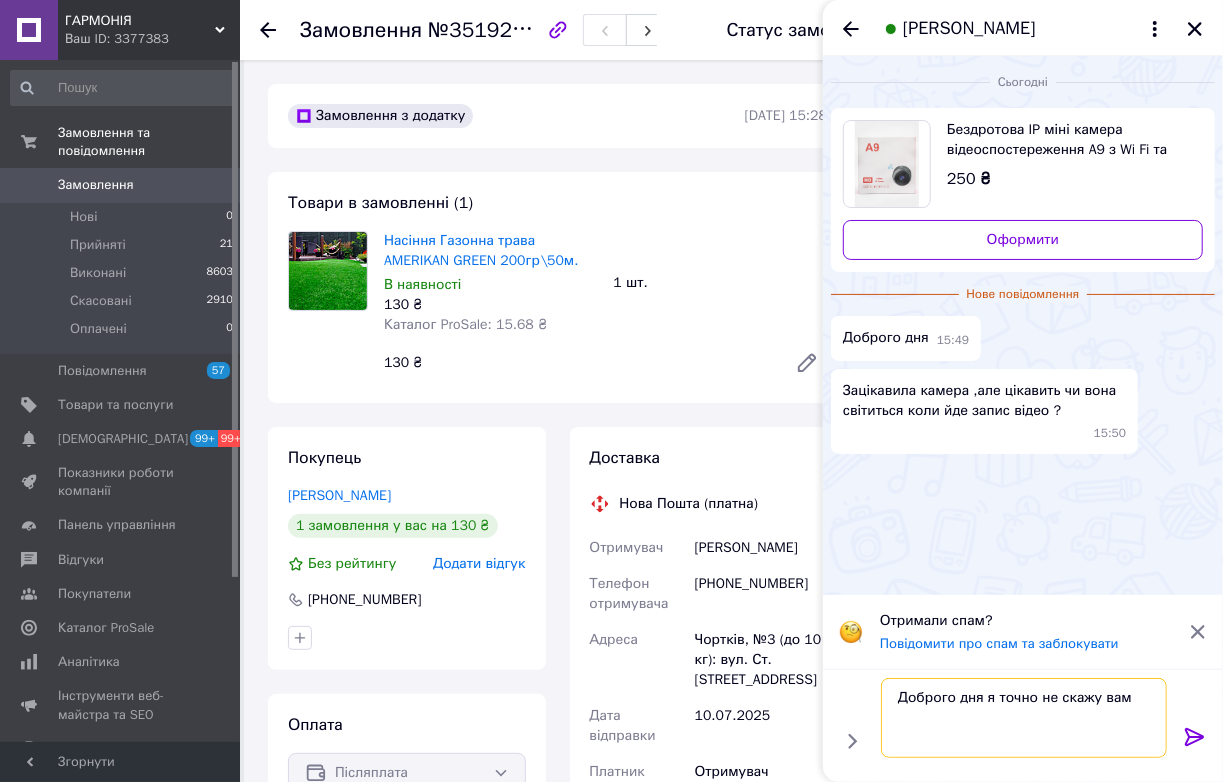 click on "Доброго дня я точно не скажу вам" at bounding box center (1024, 718) 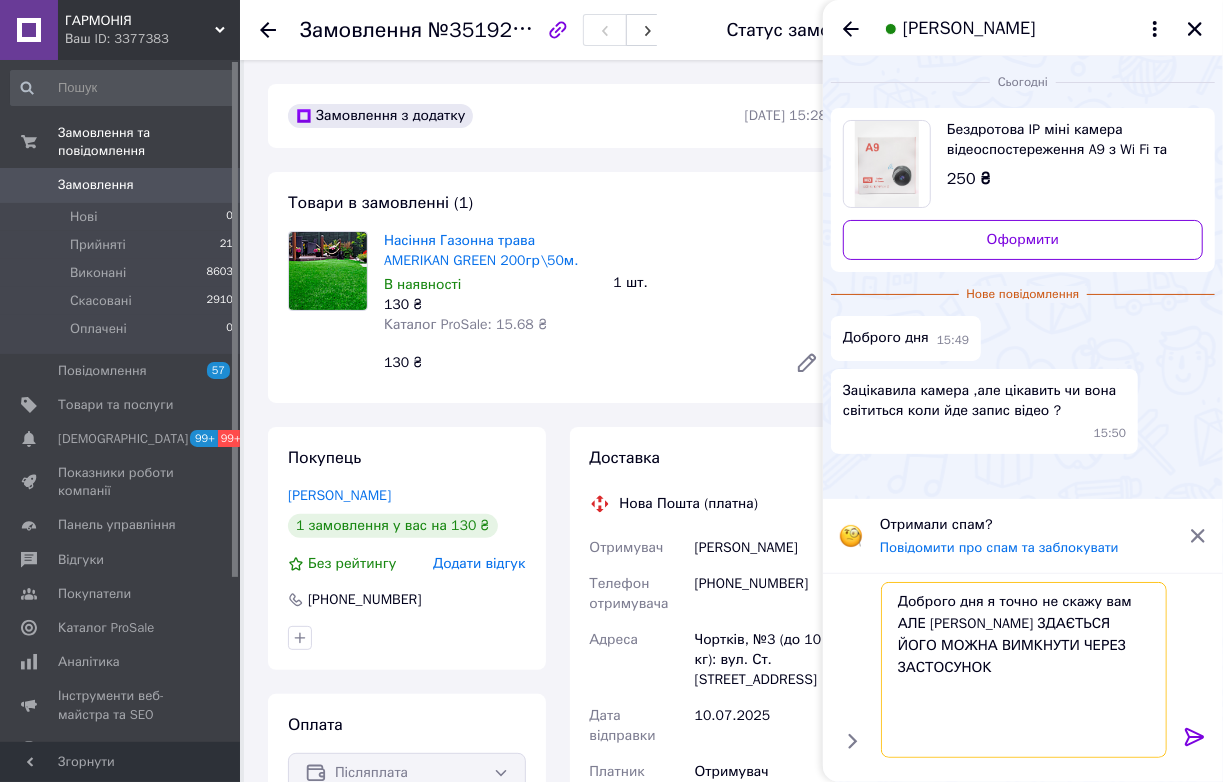 drag, startPoint x: 1010, startPoint y: 622, endPoint x: 1139, endPoint y: 735, distance: 171.49344 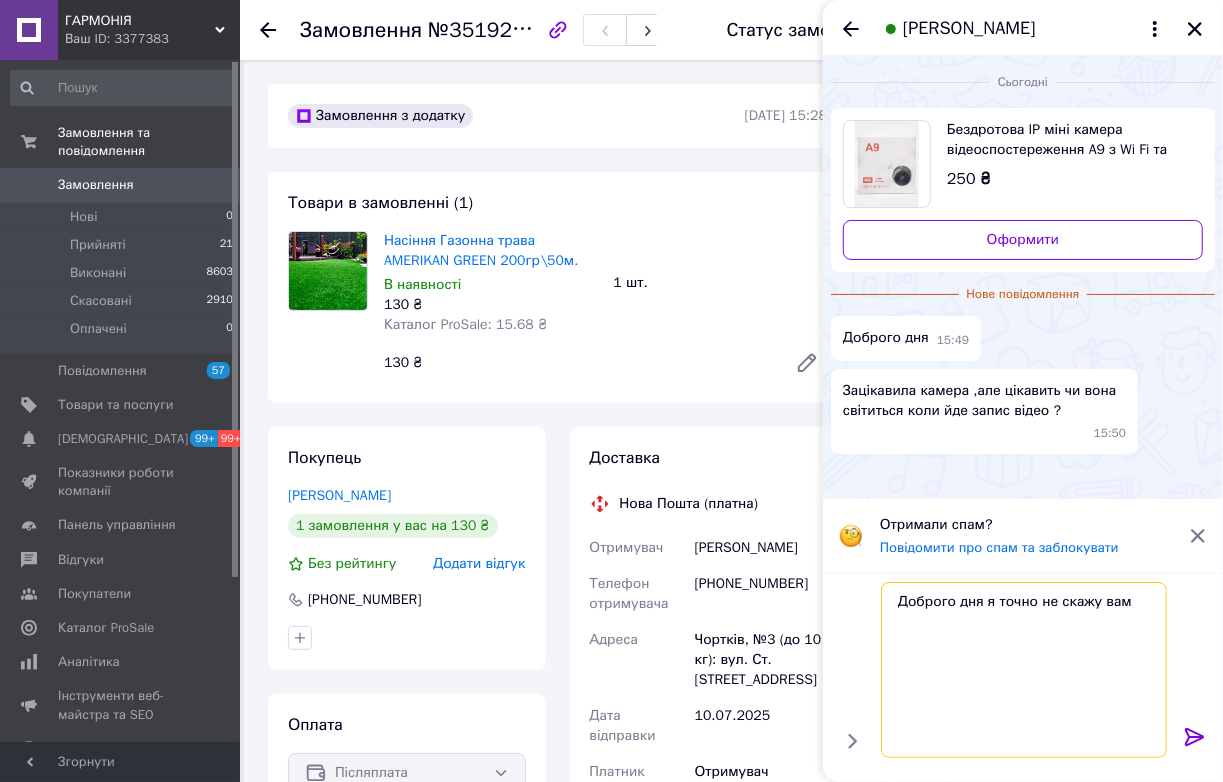 scroll, scrollTop: 0, scrollLeft: 0, axis: both 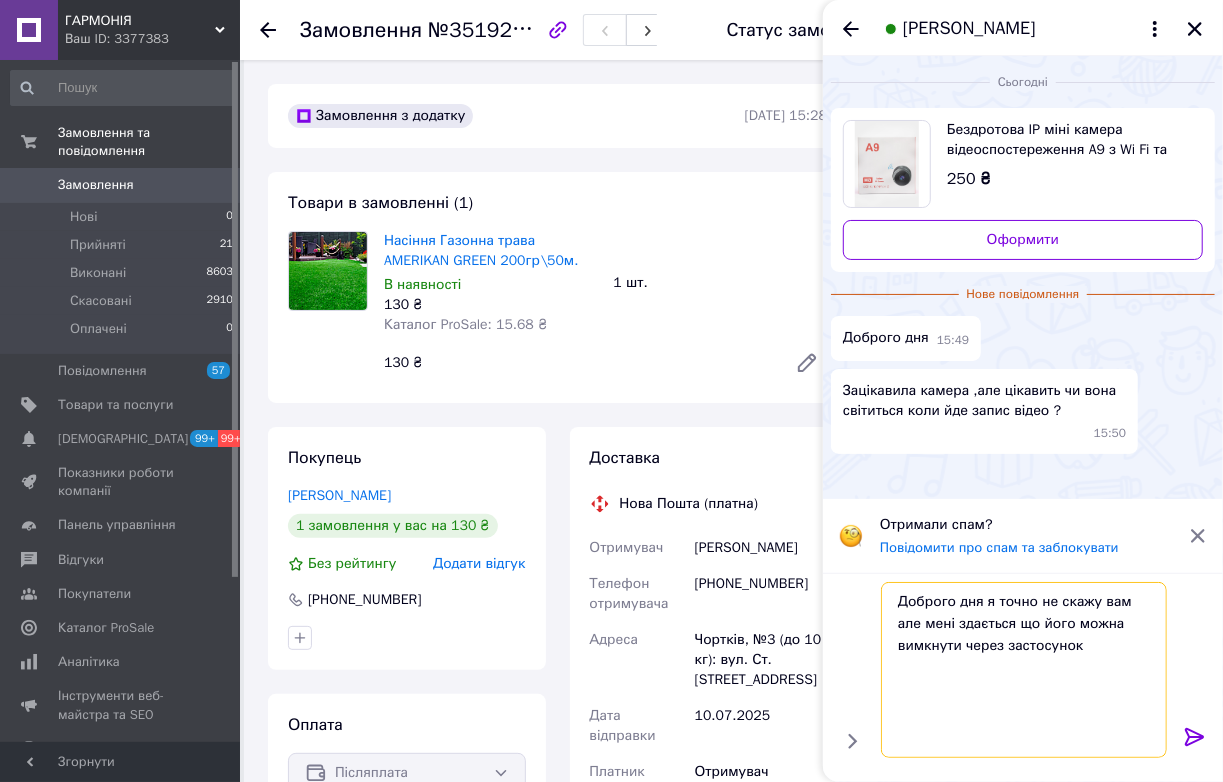 type on "Доброго дня я точно не скажу вам але мені здається що його можна вимкнути через застосунок" 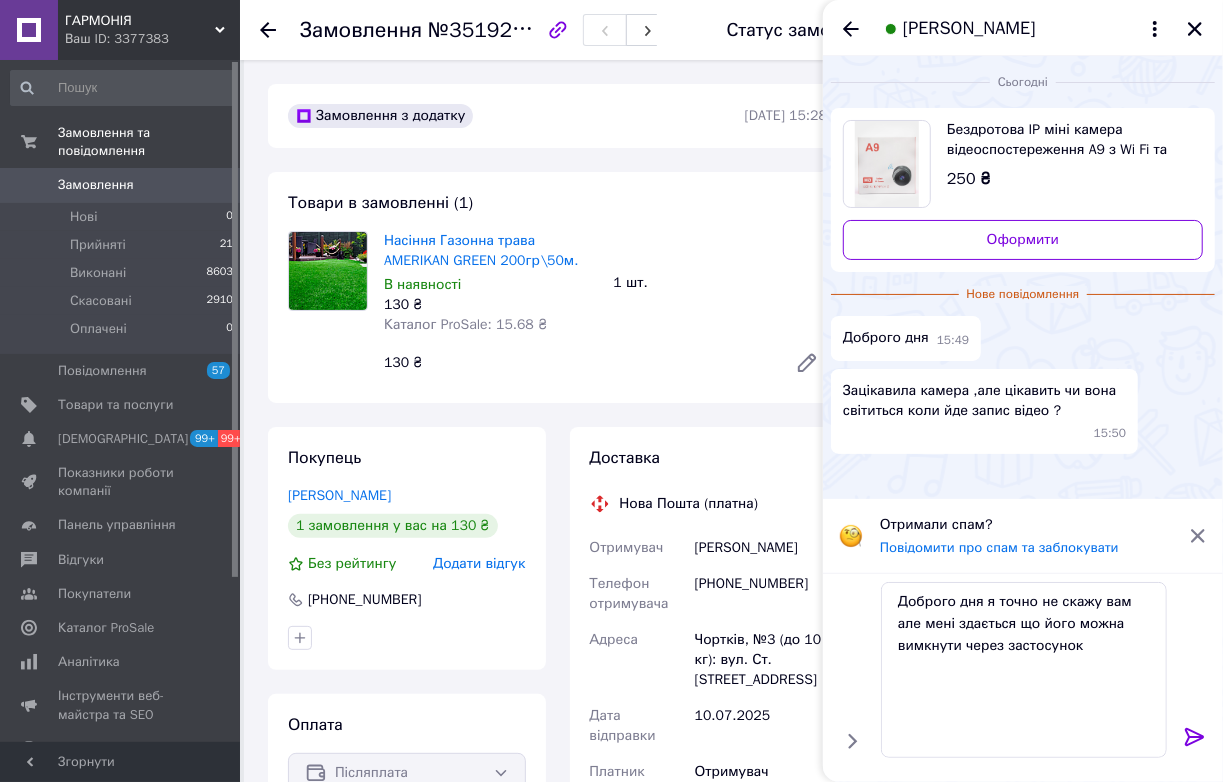 click at bounding box center (1195, 741) 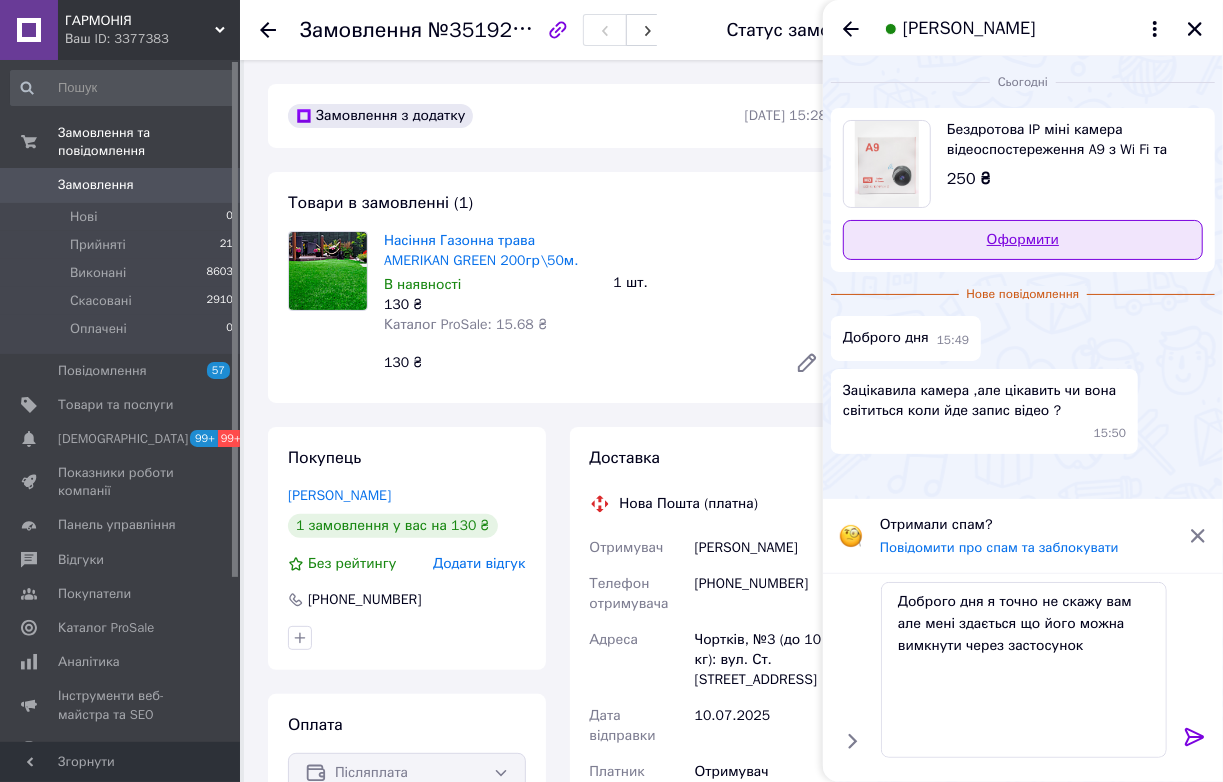 type 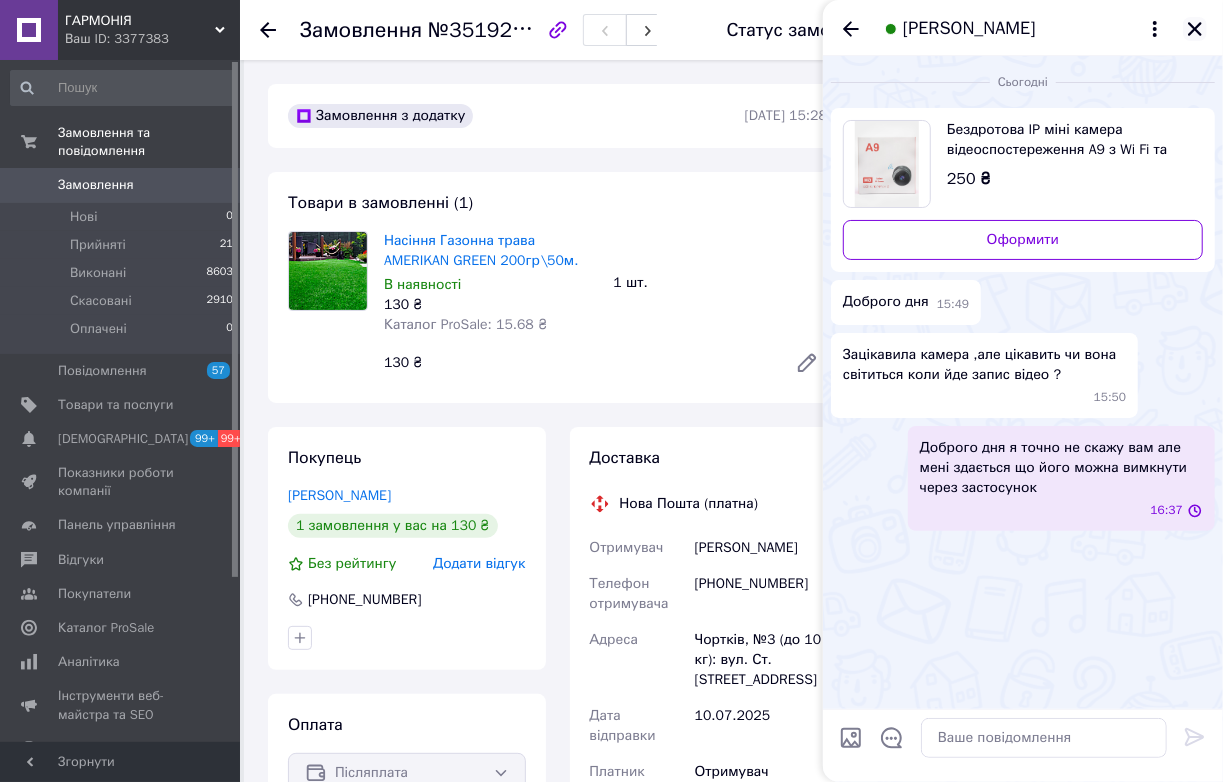 click 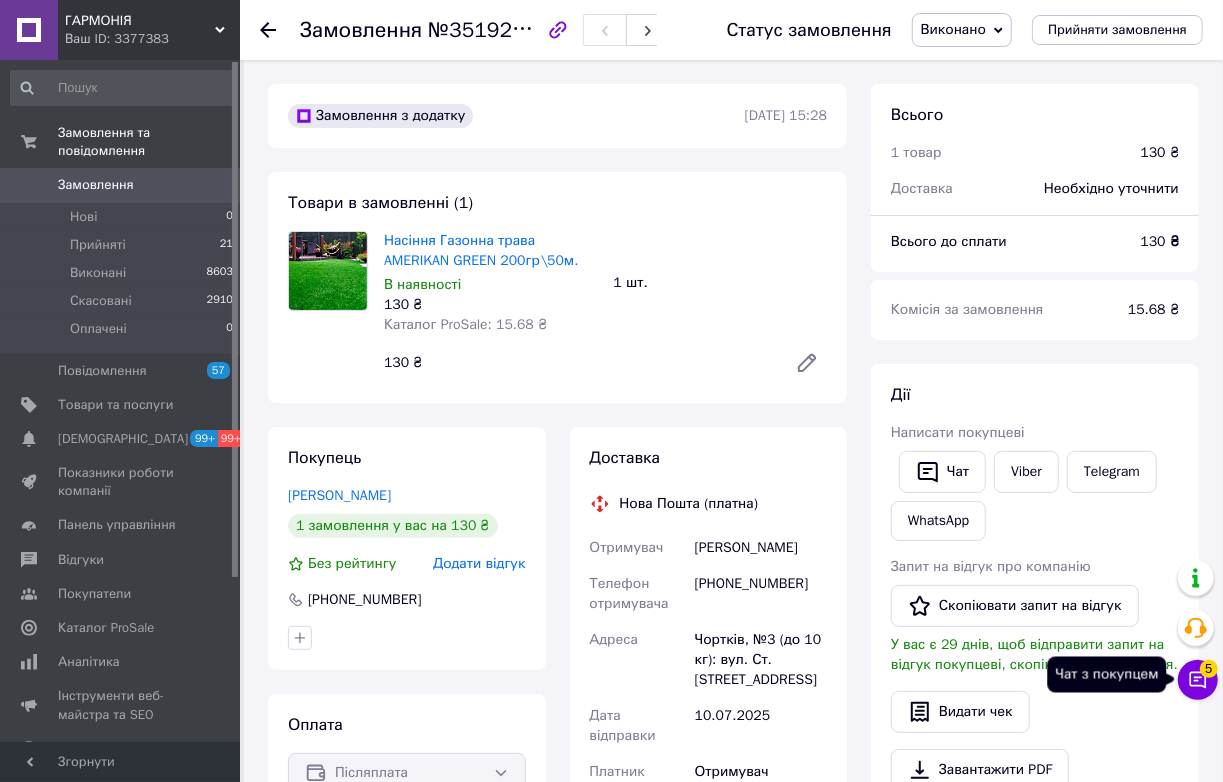 click 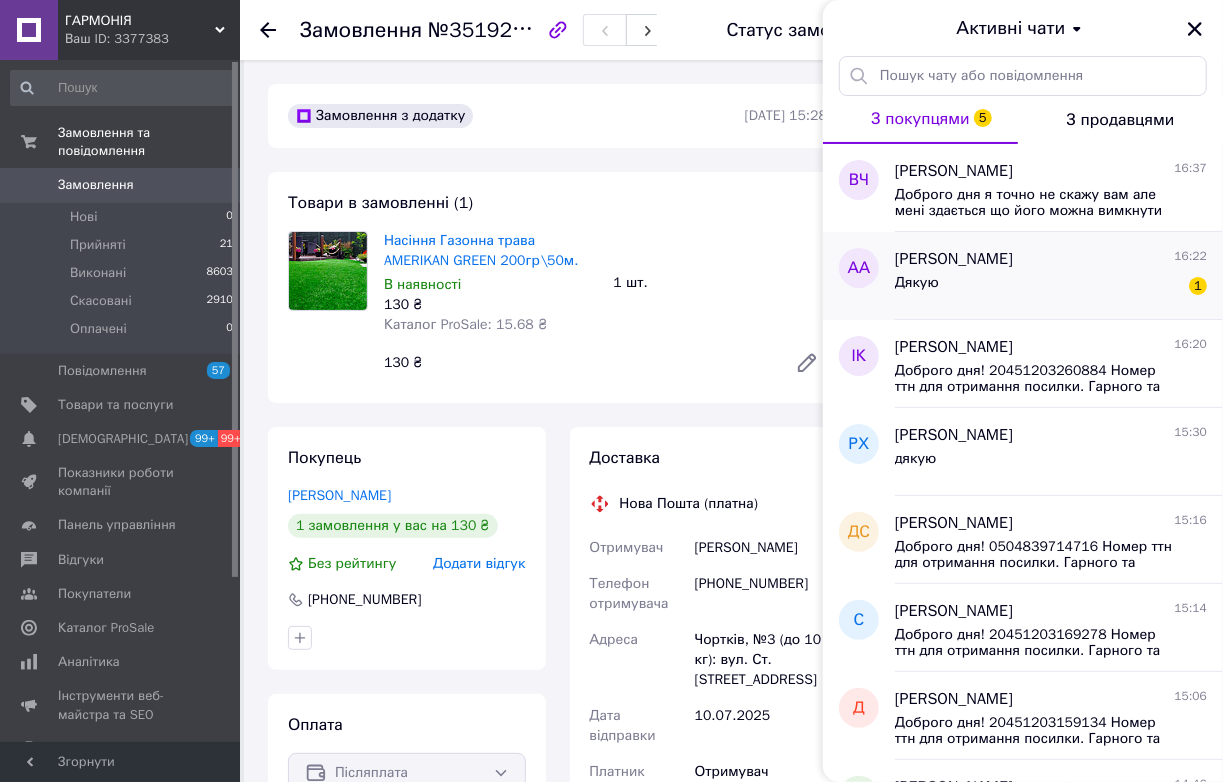 click on "Алексей Александрович" at bounding box center (954, 259) 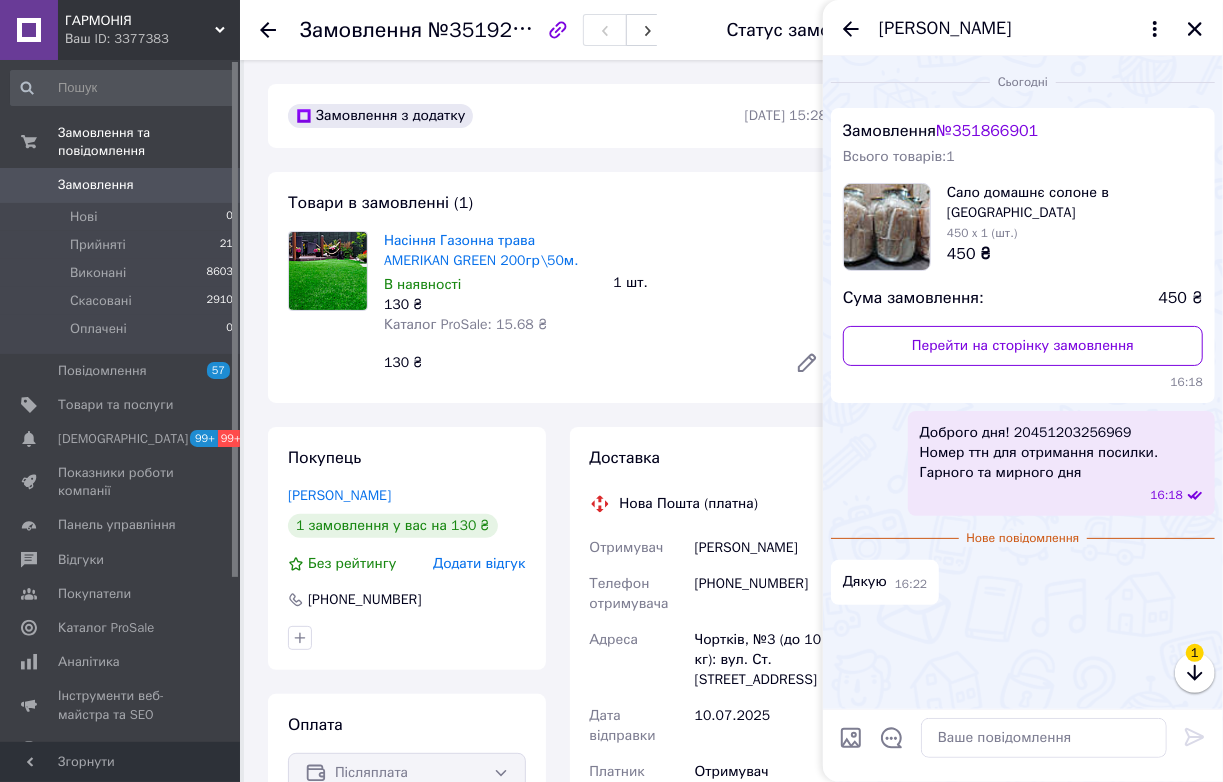 scroll, scrollTop: 150, scrollLeft: 0, axis: vertical 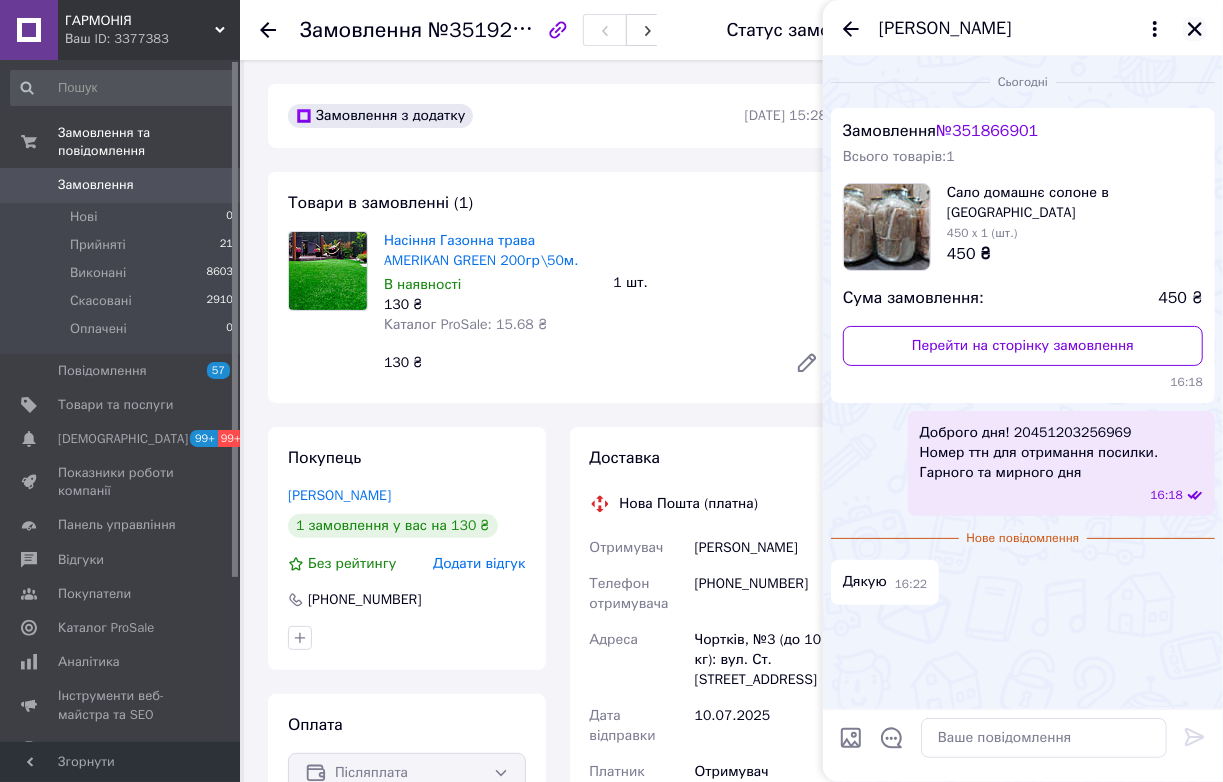 click 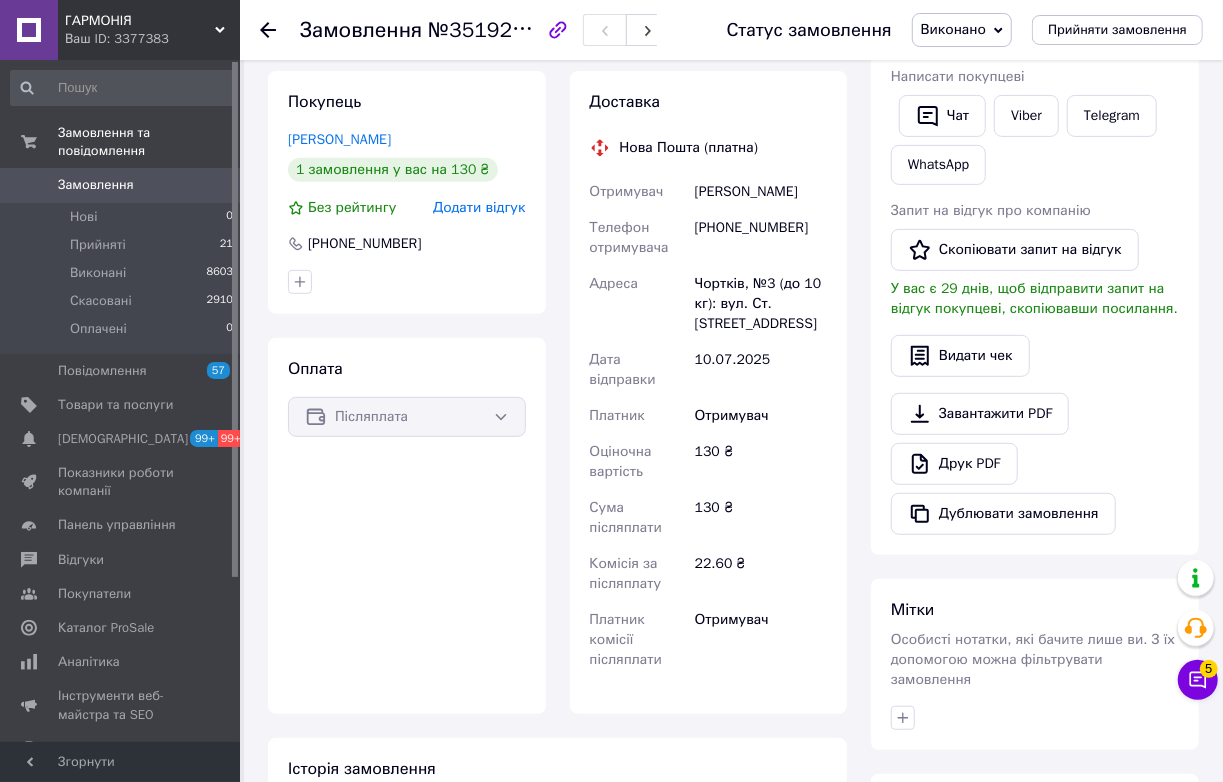 scroll, scrollTop: 363, scrollLeft: 0, axis: vertical 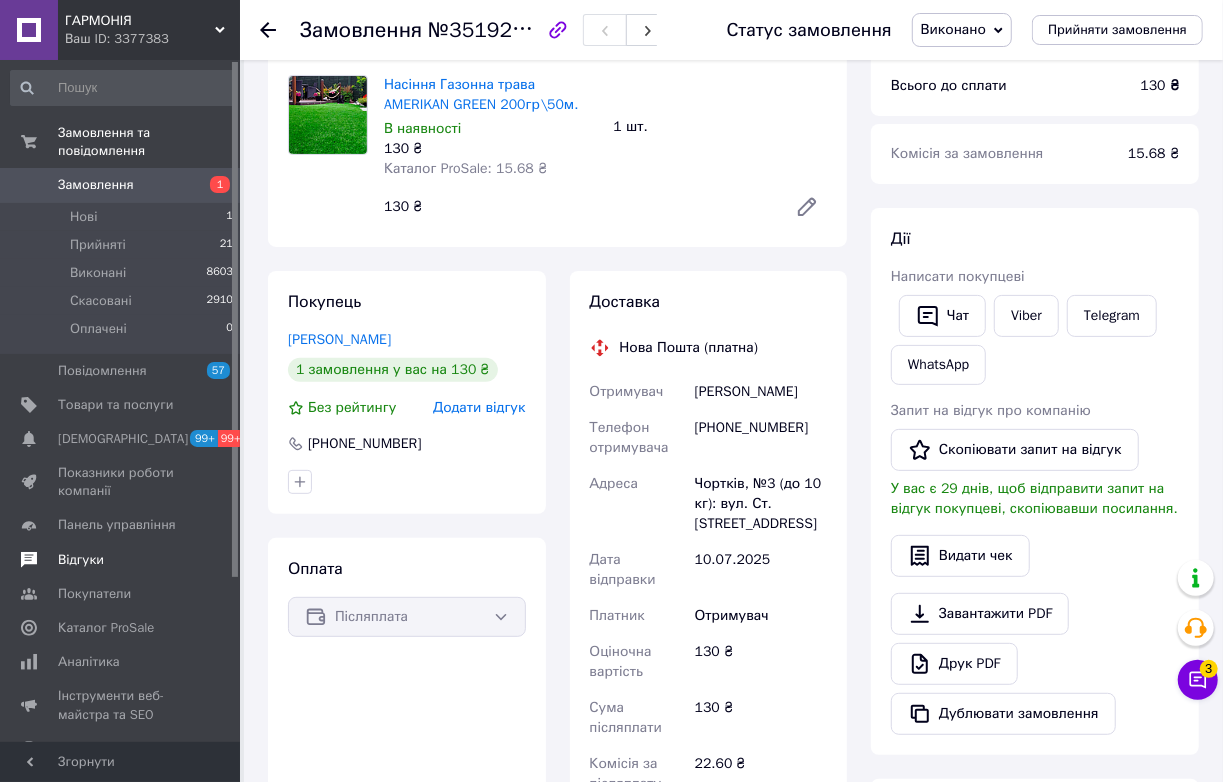 click on "Відгуки" at bounding box center (81, 560) 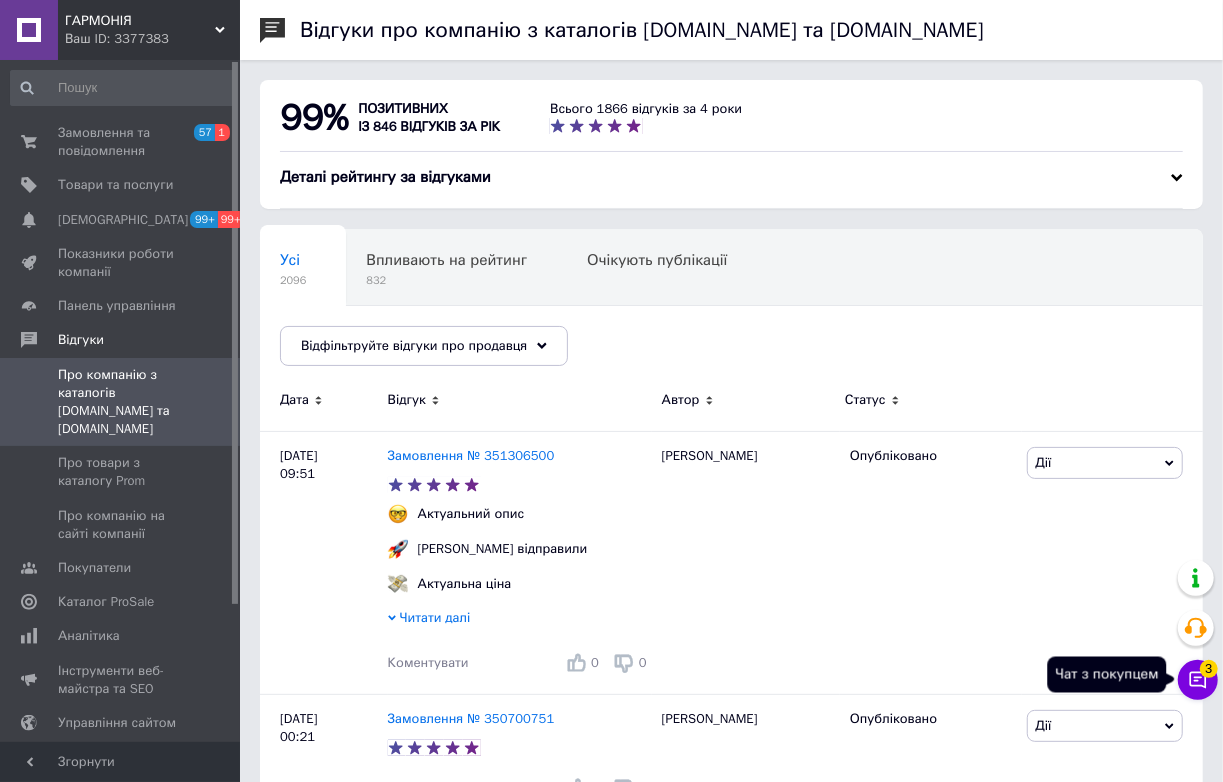 click 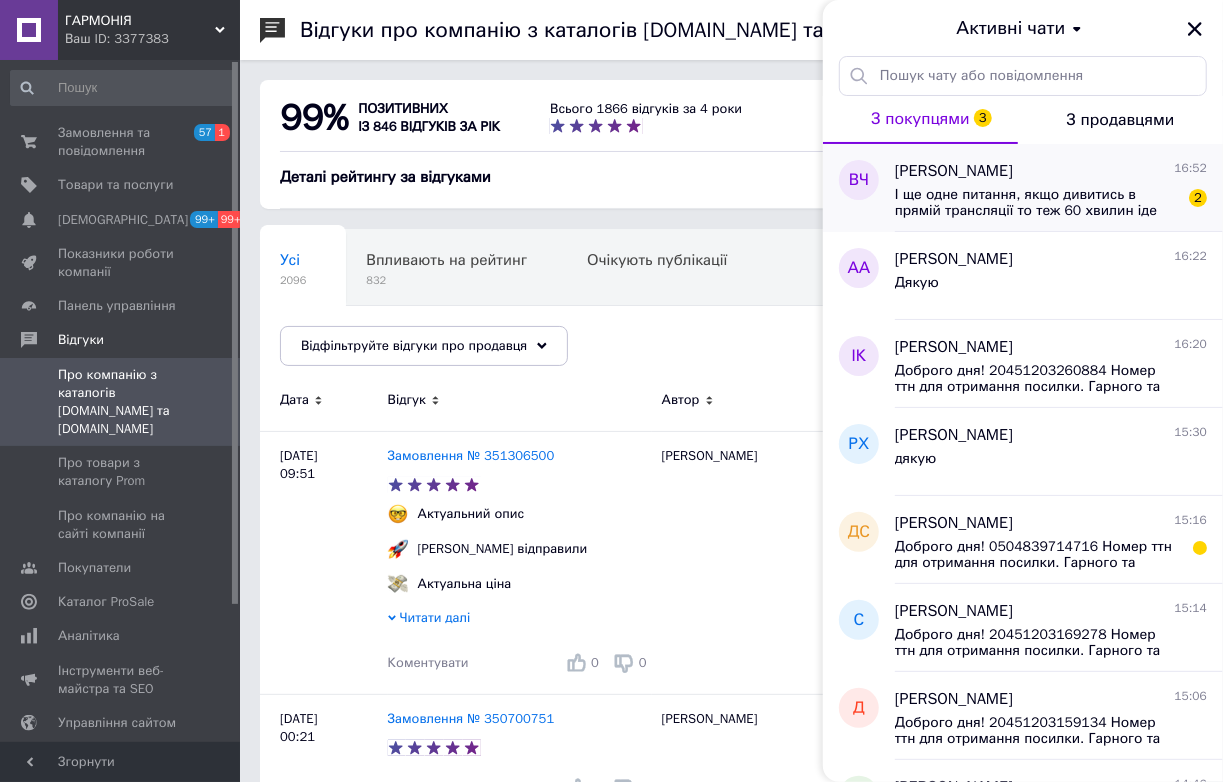 click on "І ще одне питання, якщо дивитись в прямій трансляції то теж 60 хвилин іде запис чи ні?" at bounding box center (1037, 203) 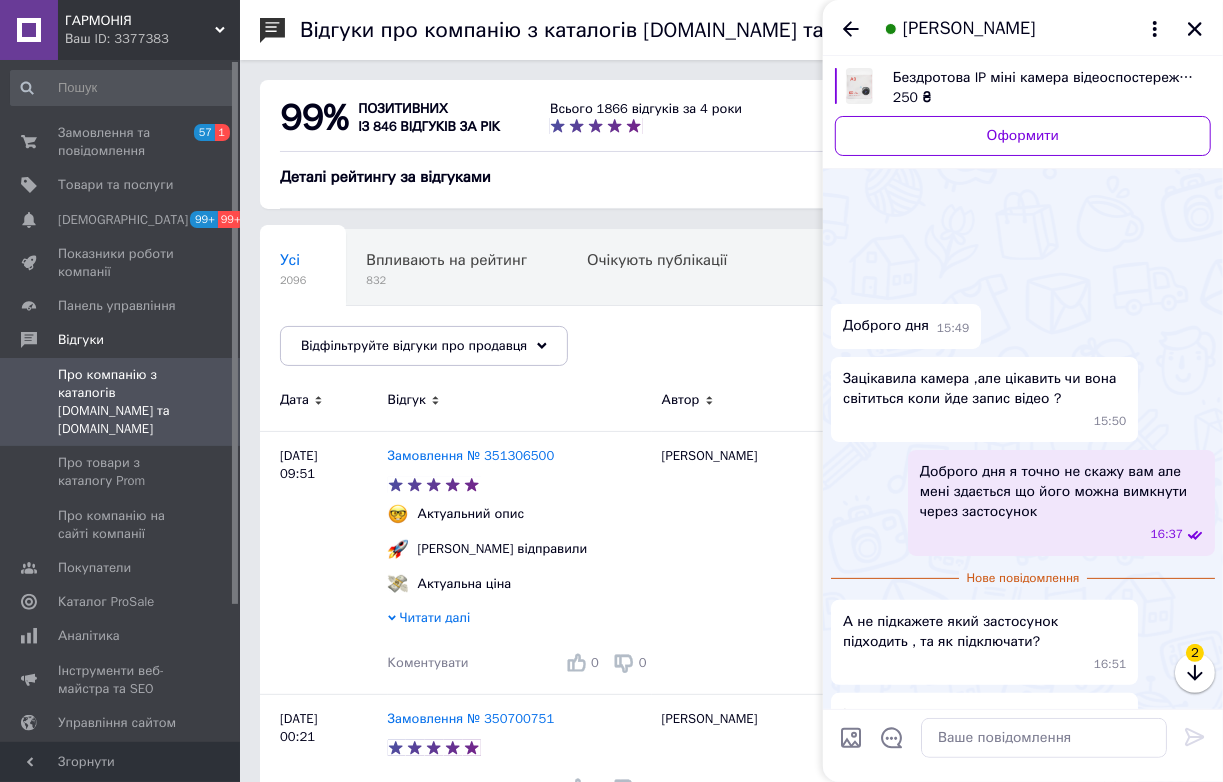 scroll, scrollTop: 379, scrollLeft: 0, axis: vertical 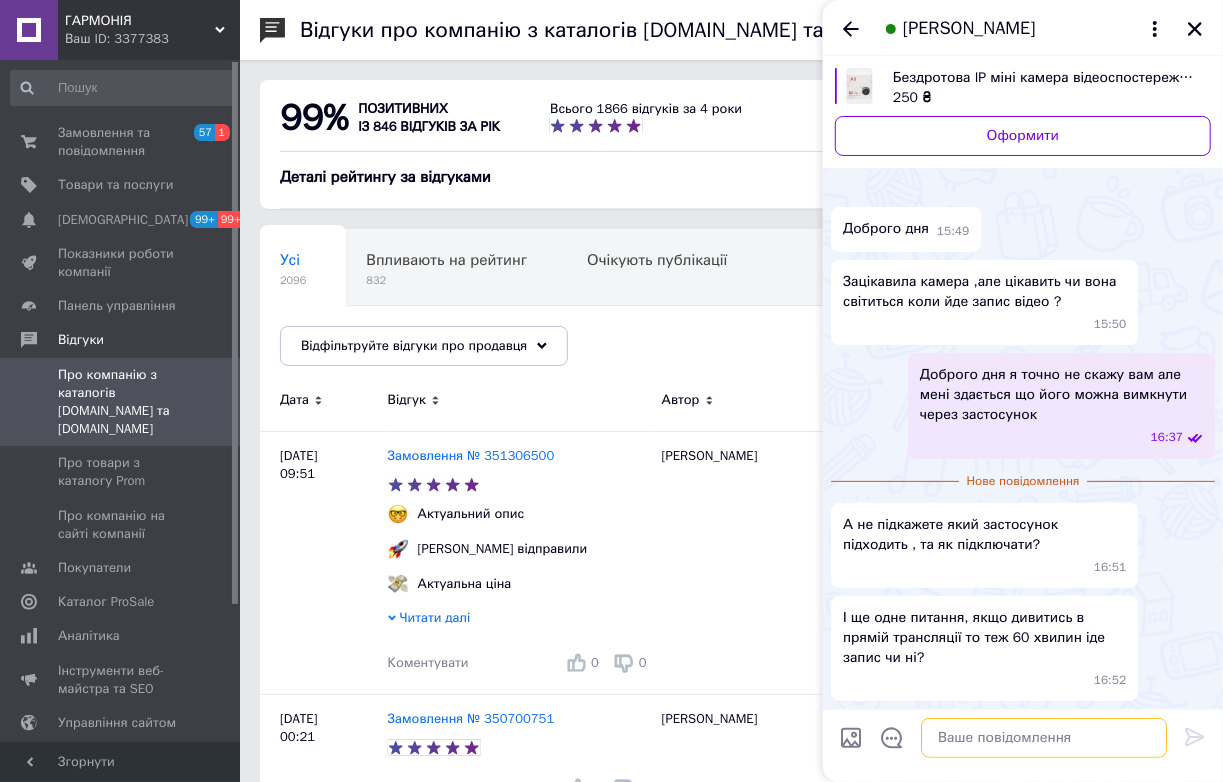 click at bounding box center [1044, 738] 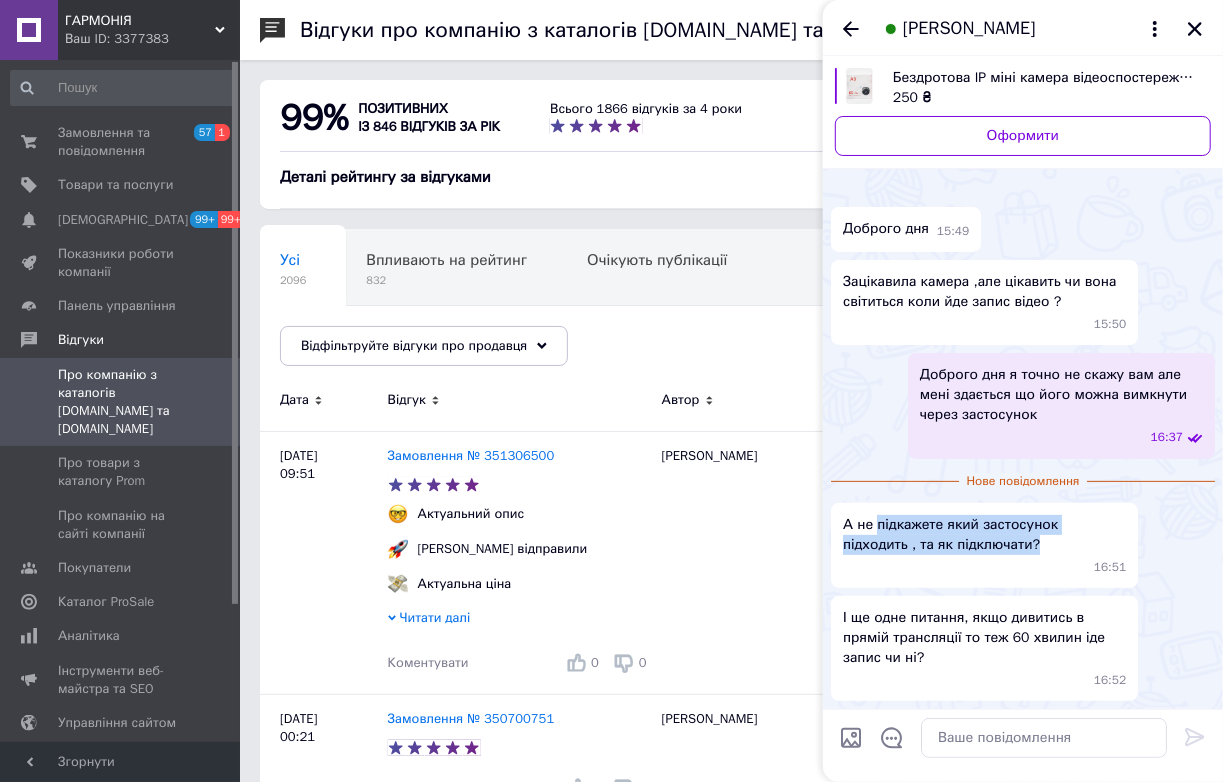 drag, startPoint x: 891, startPoint y: 407, endPoint x: 967, endPoint y: 453, distance: 88.83693 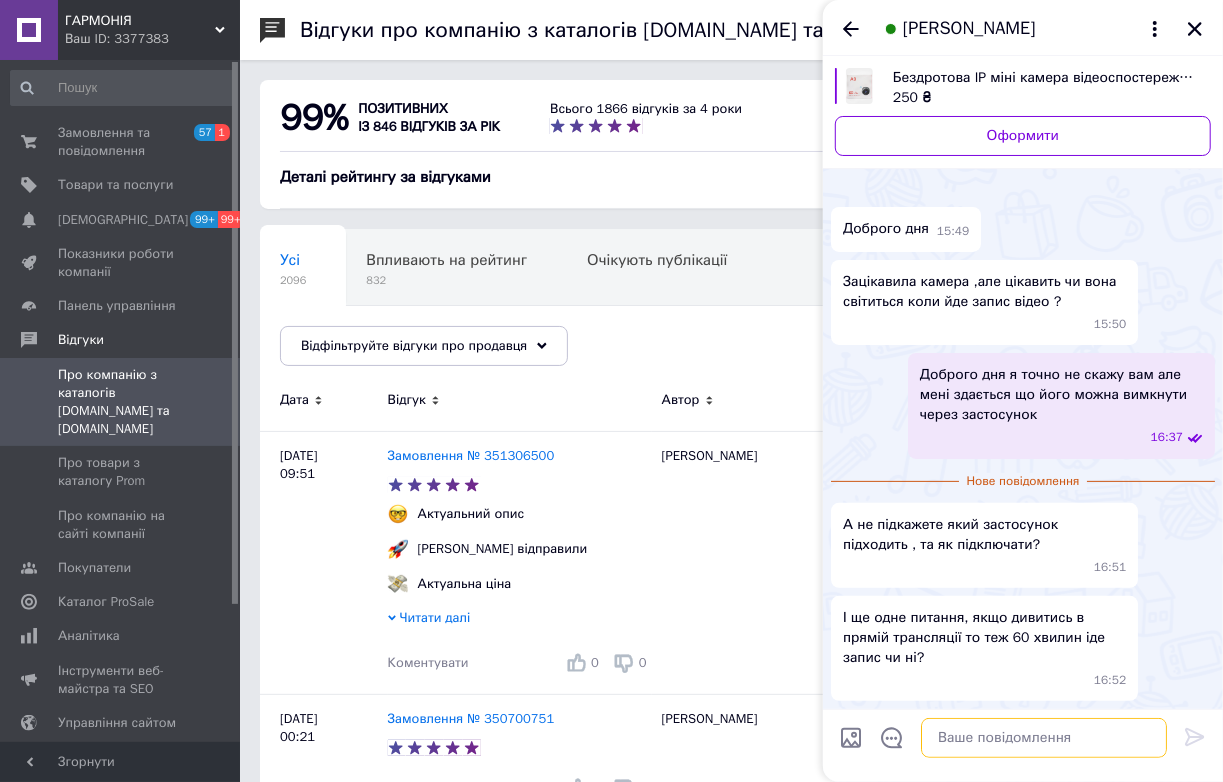 paste on "Найчастіше рекомендується: HDWiFiCam Pro" 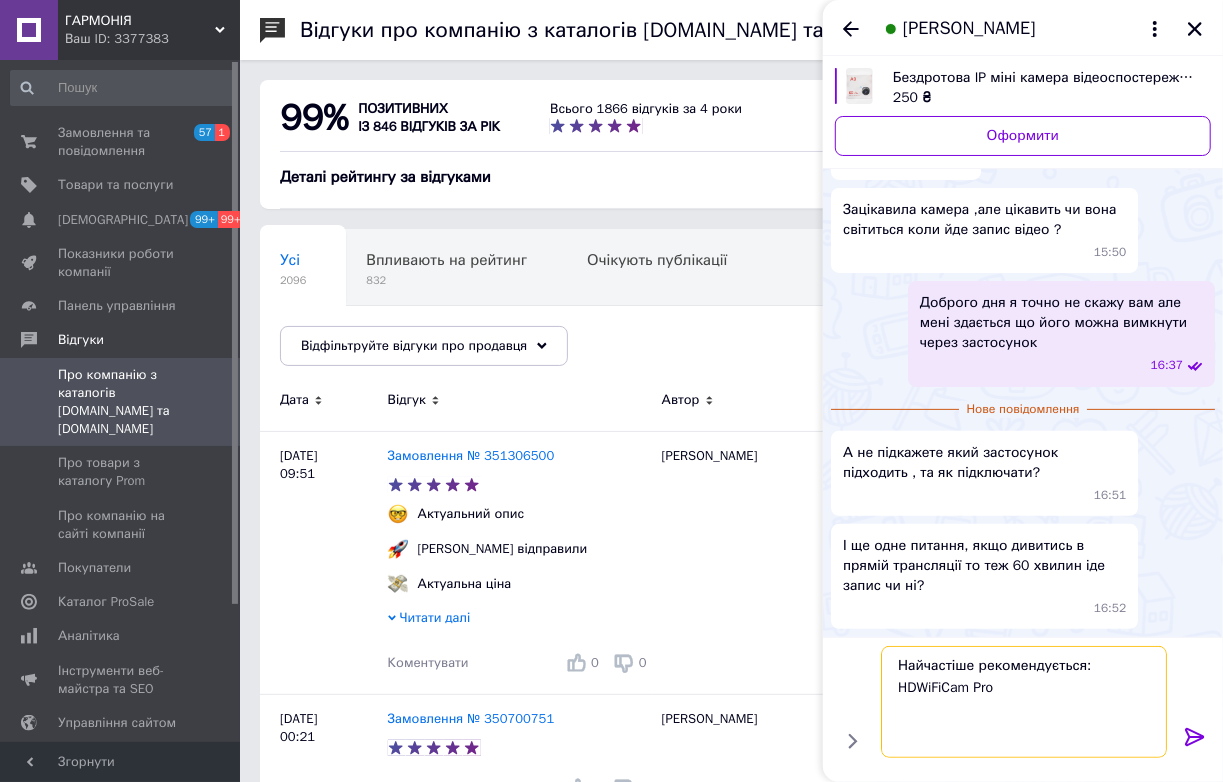 click on "Найчастіше рекомендується: HDWiFiCam Pro" at bounding box center [1024, 702] 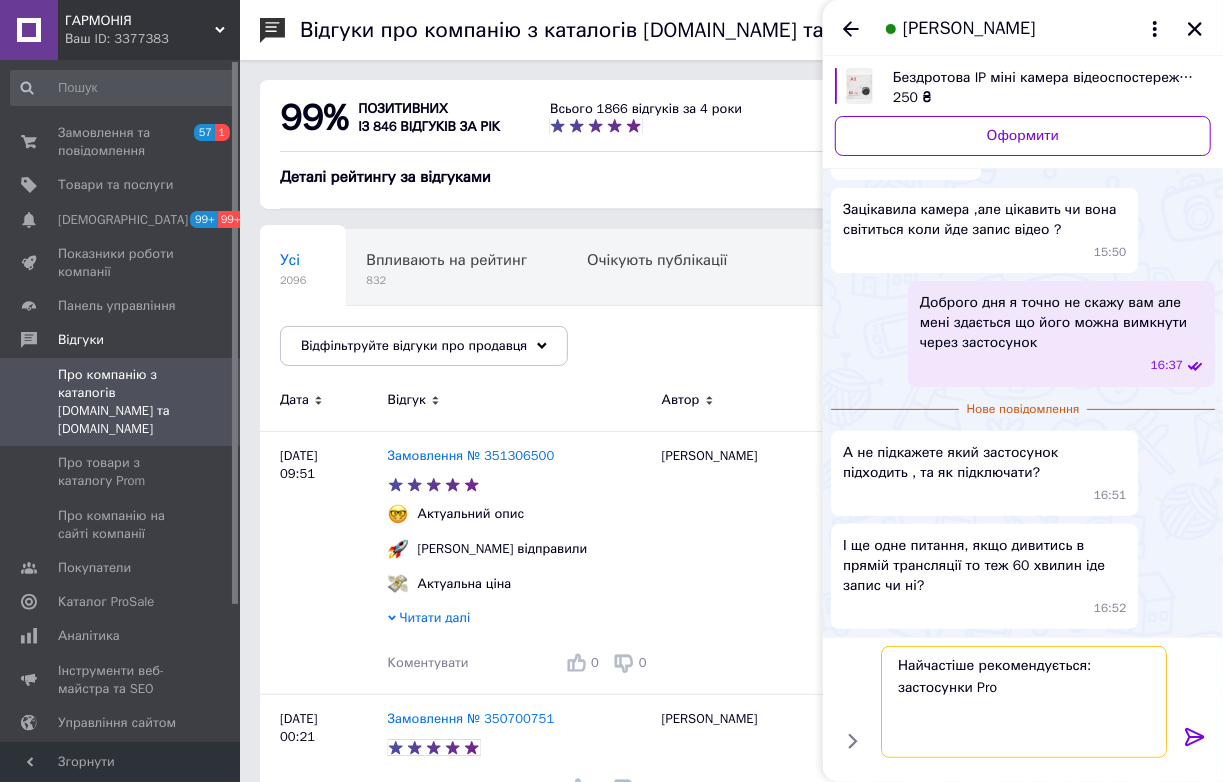 scroll, scrollTop: 1, scrollLeft: 0, axis: vertical 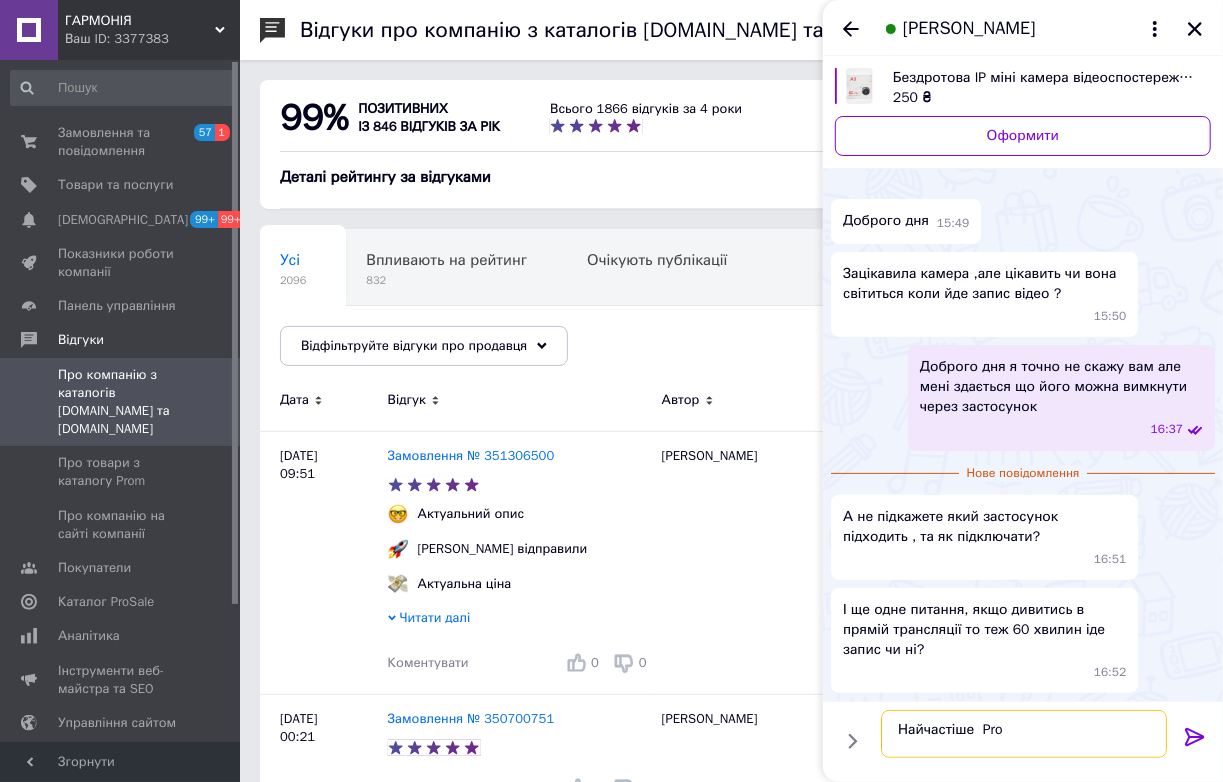 click on "Найчастіше  Pro" at bounding box center [1024, 734] 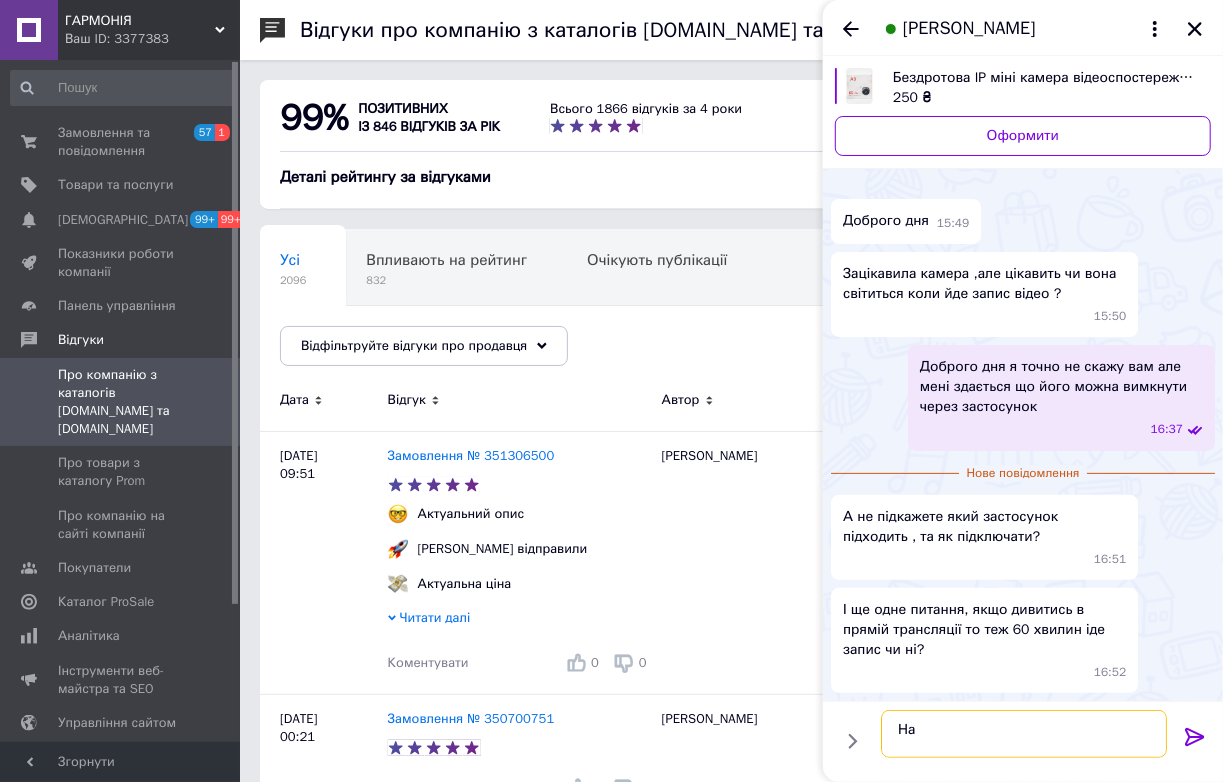 type on "Н" 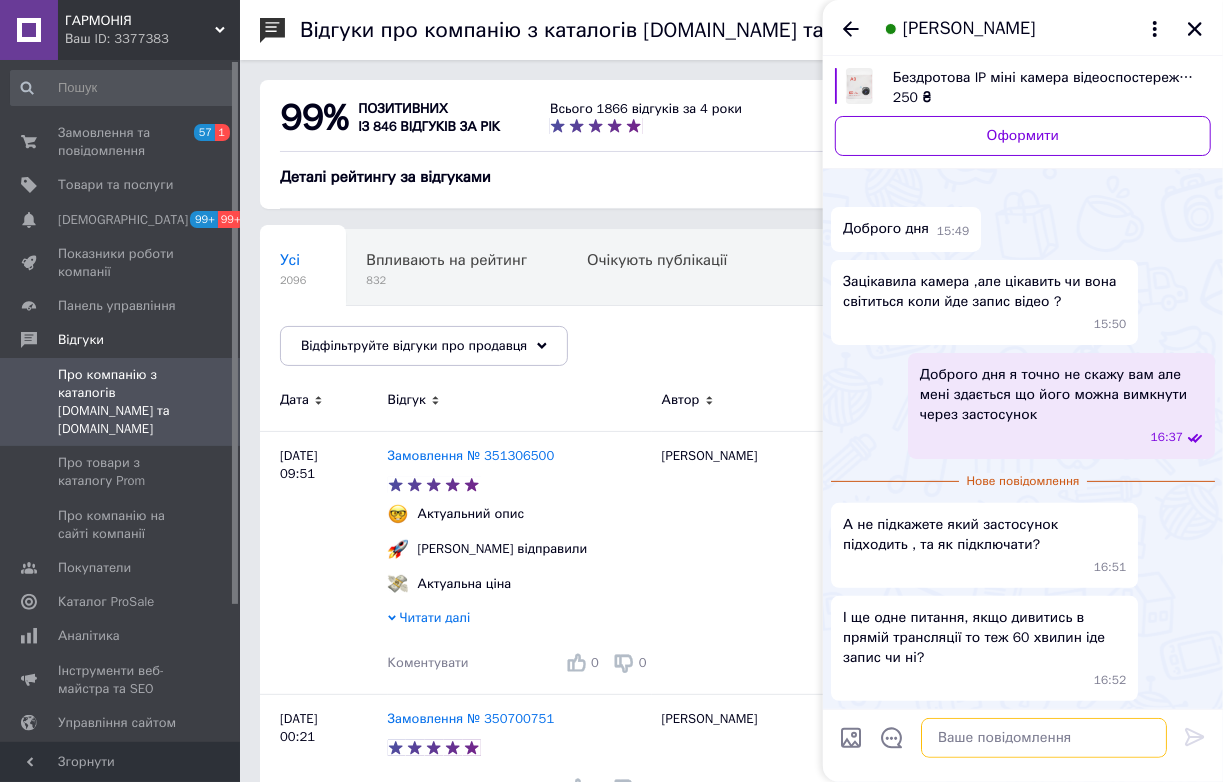 paste on "Найчастіше рекомендується: HDWiFiCam Pro" 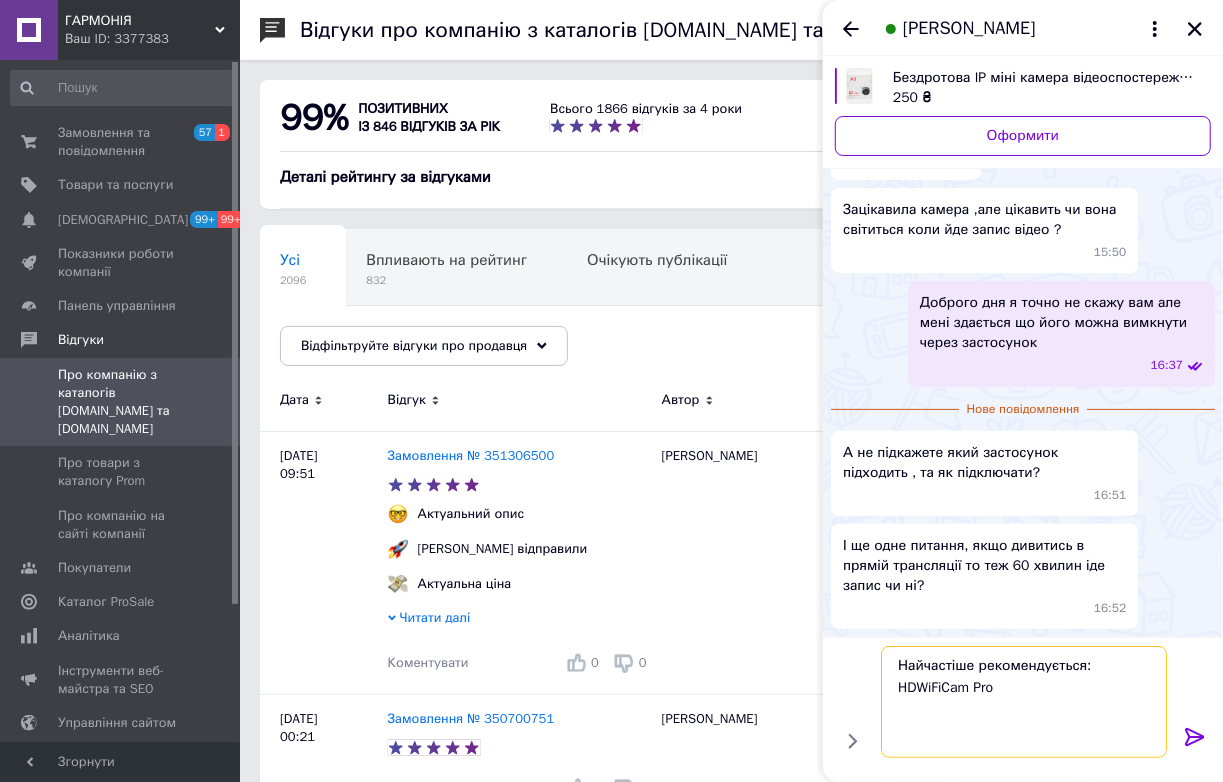 type on "Найчастіше рекомендується: HDWiFiCam Pro" 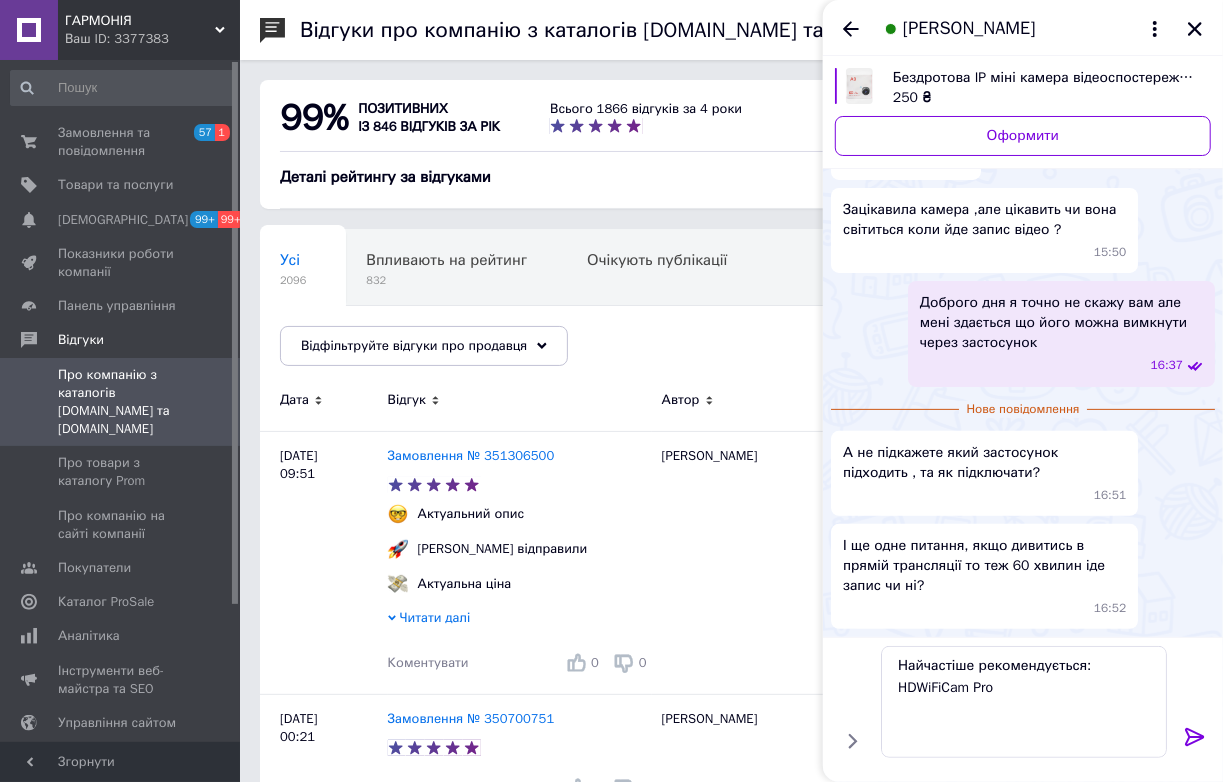 click 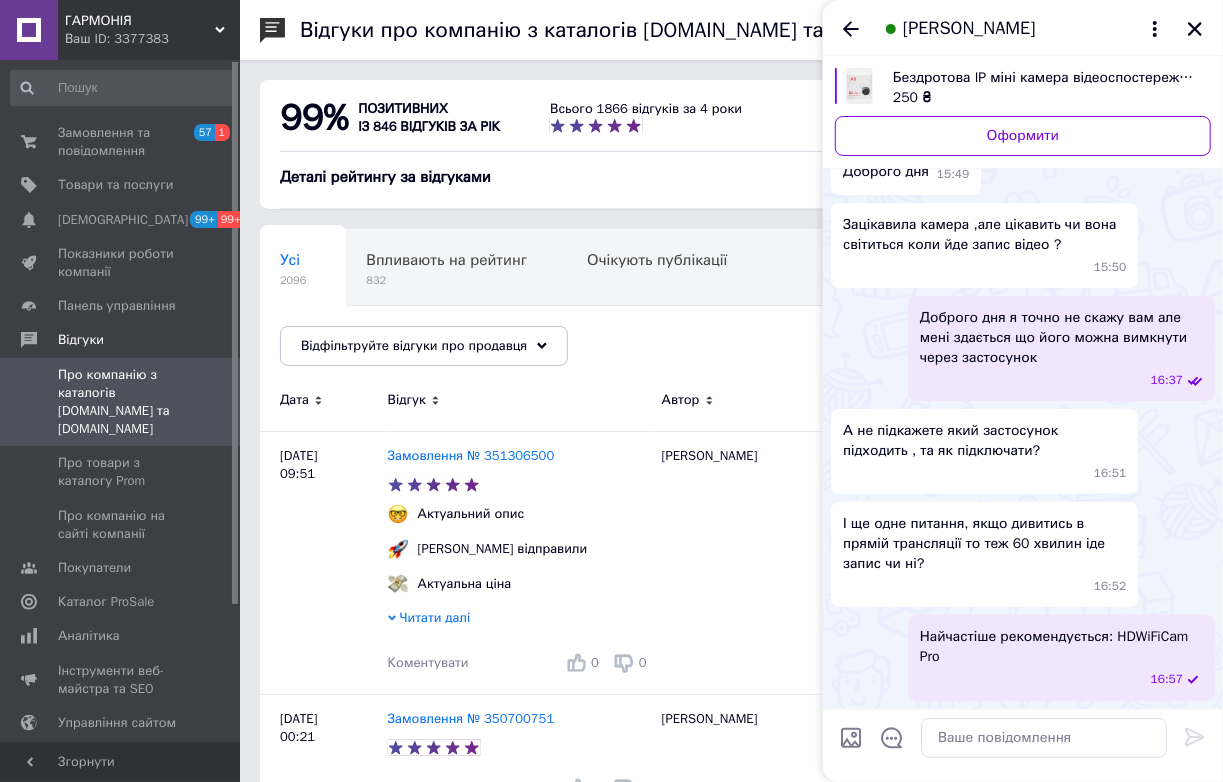 scroll, scrollTop: 409, scrollLeft: 0, axis: vertical 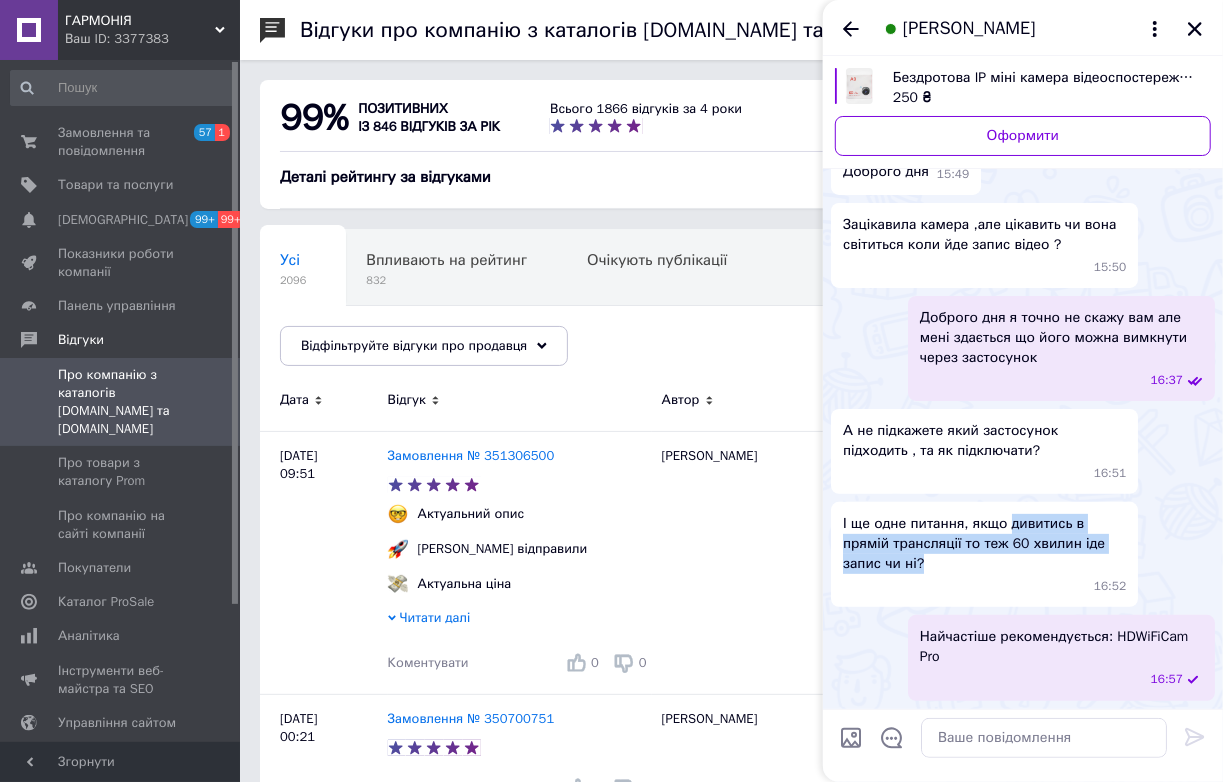 drag, startPoint x: 841, startPoint y: 464, endPoint x: 962, endPoint y: 496, distance: 125.1599 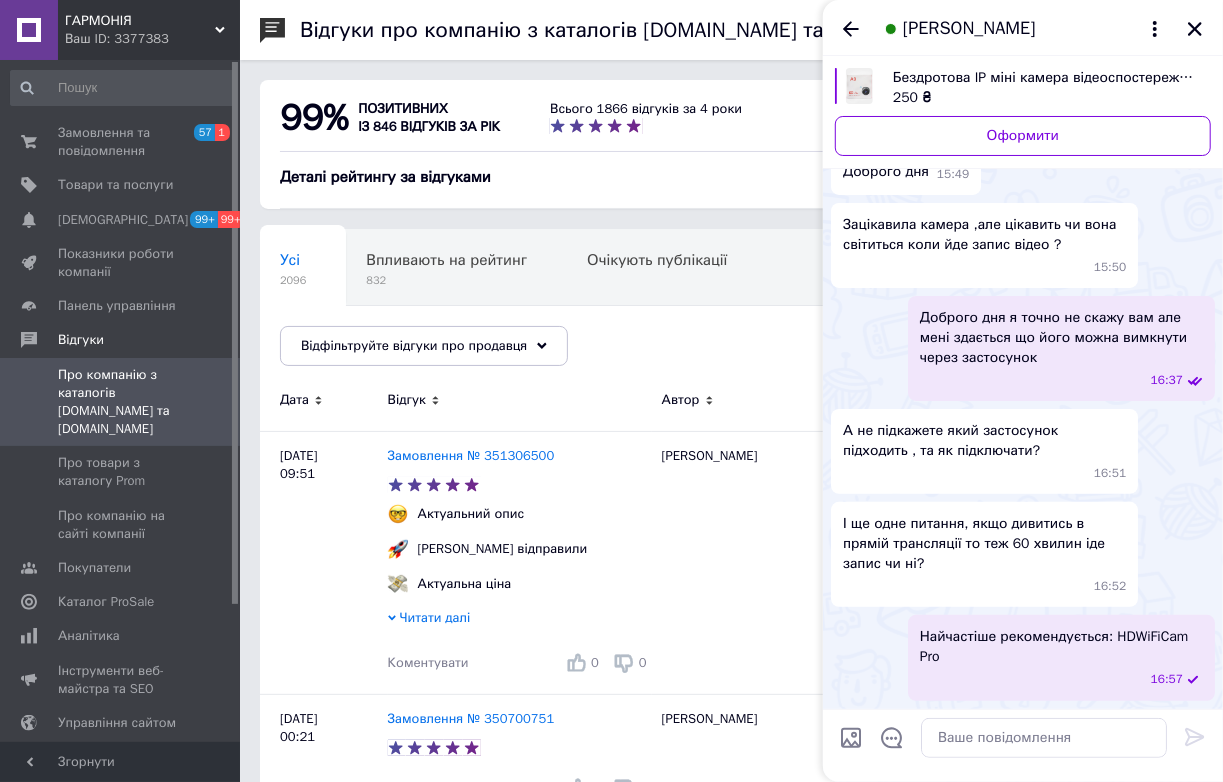 click on "І ще одне питання, якщо дивитись в прямій трансляції то теж 60 хвилин іде запис чи ні?" at bounding box center [984, 544] 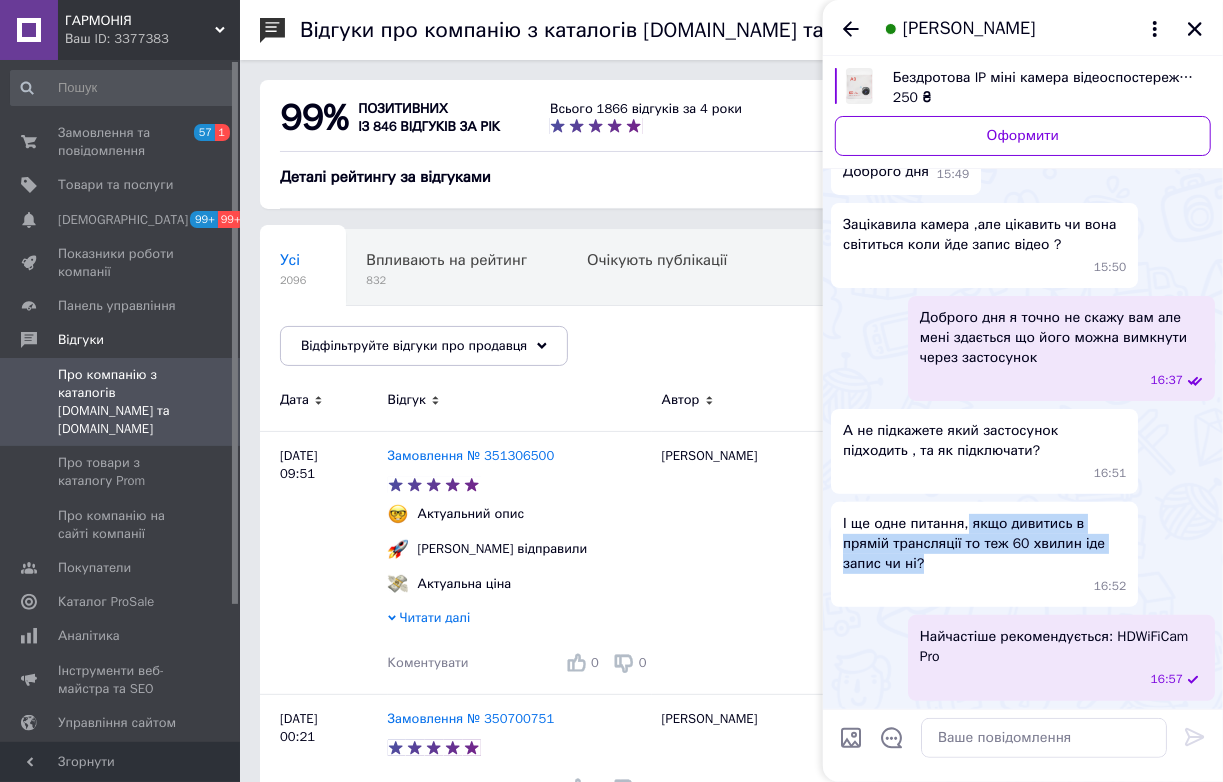 drag, startPoint x: 1035, startPoint y: 444, endPoint x: 1043, endPoint y: 520, distance: 76.41989 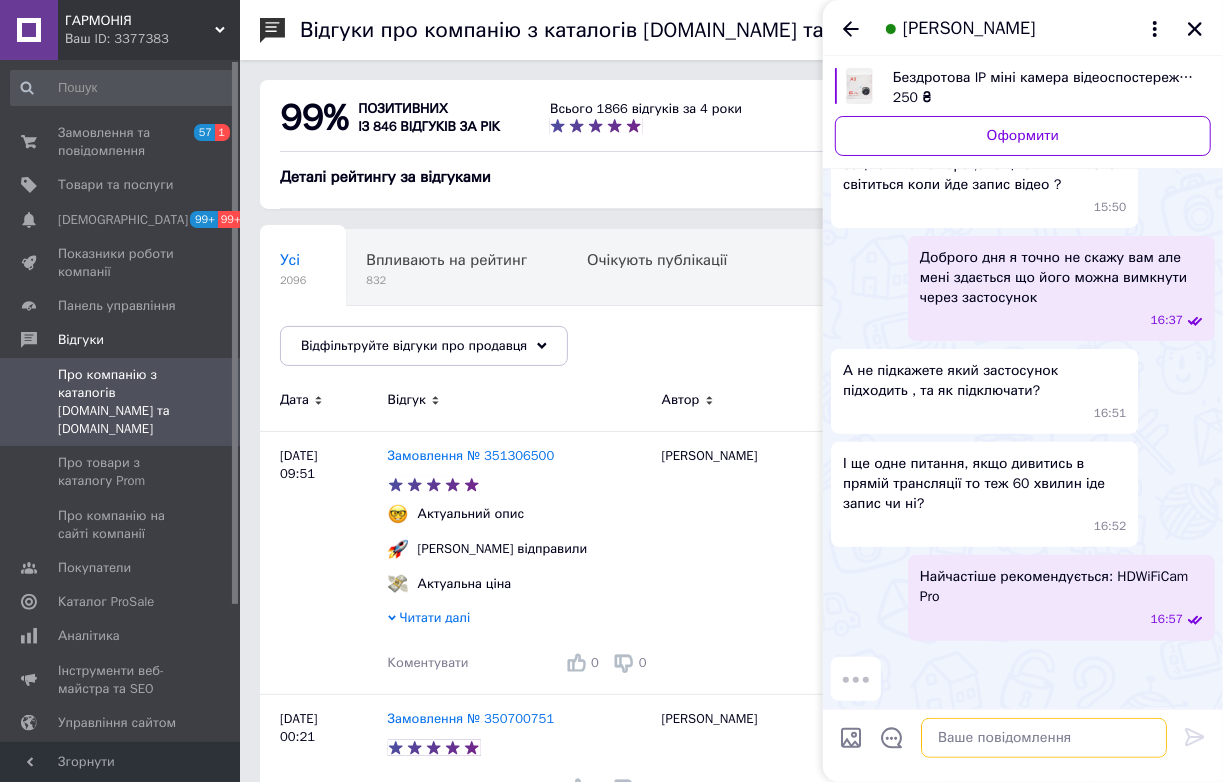 paste on "Якщо ви лише дивитесь пряму трансляцію з камери A9, то відео не записується автоматично — лише транслюється.
Щоб був запис, його треба включити окремо — або на телефон, або на microSD-карту." 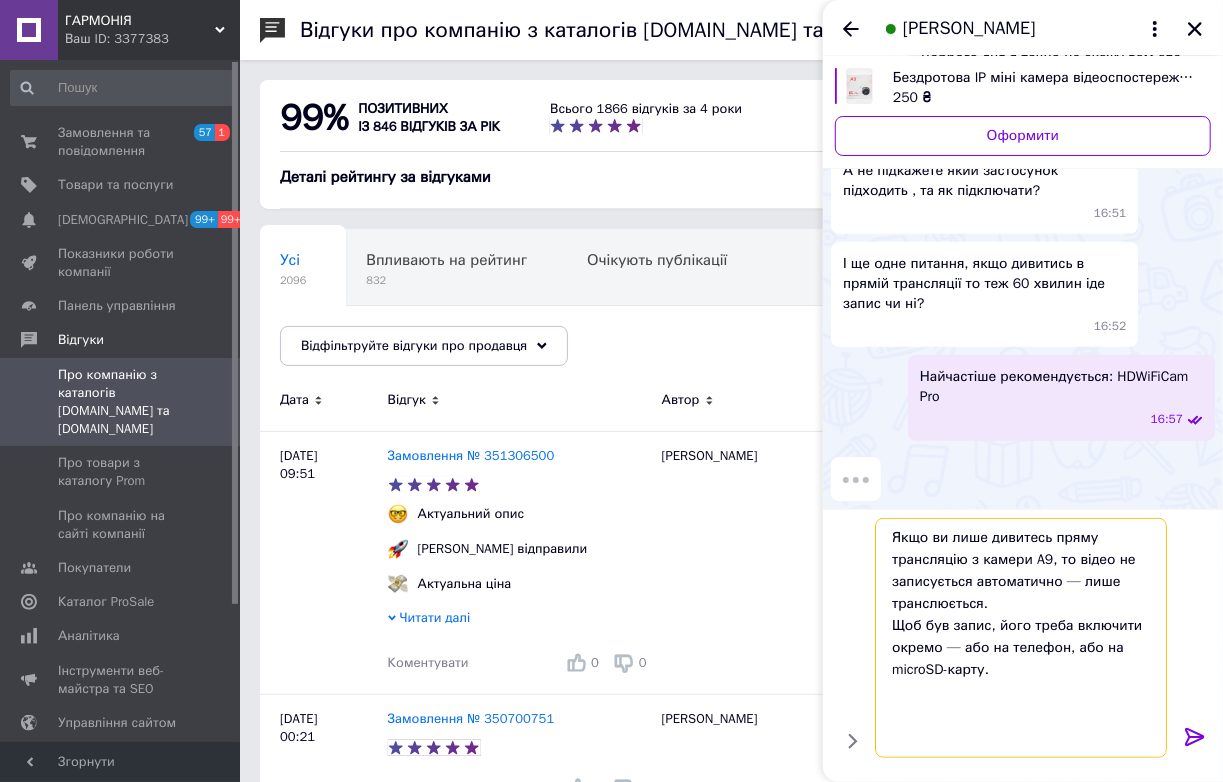scroll, scrollTop: 66, scrollLeft: 0, axis: vertical 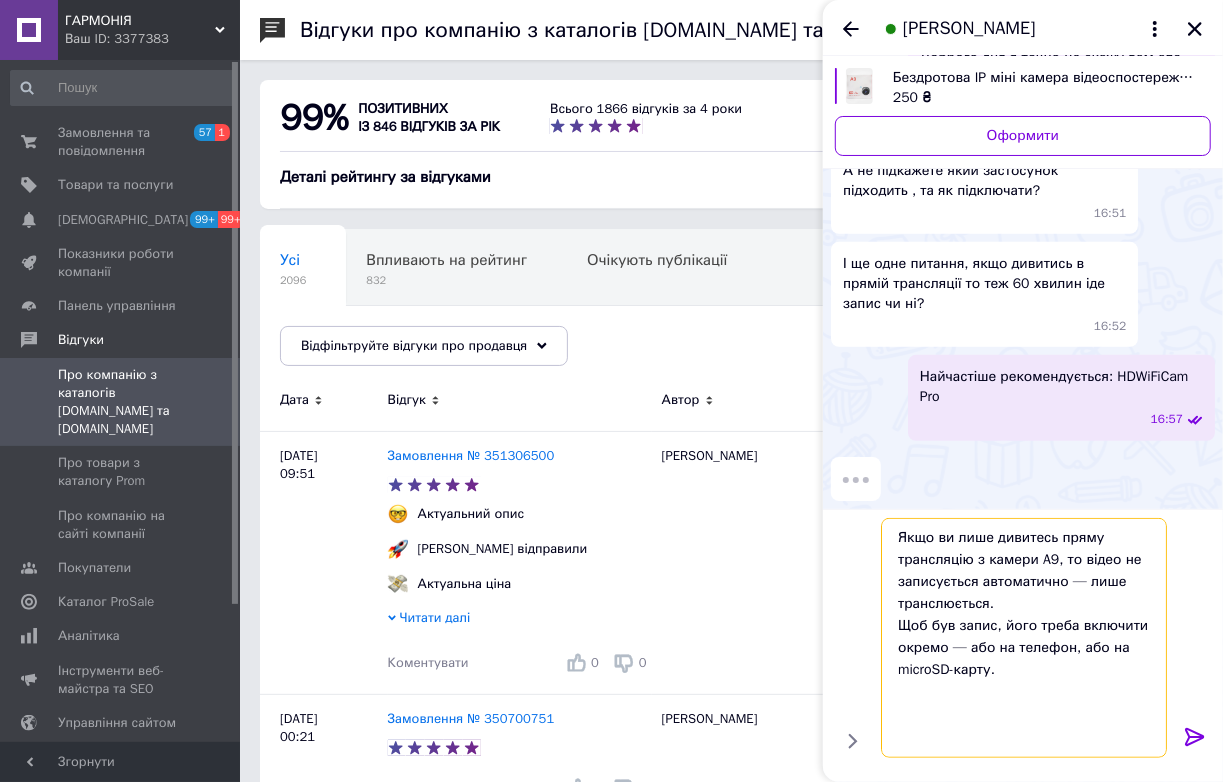 type on "Якщо ви лише дивитесь пряму трансляцію з камери A9, то відео не записується автоматично — лише транслюється.
Щоб був запис, його треба включити окремо — або на телефон, або на microSD-карту." 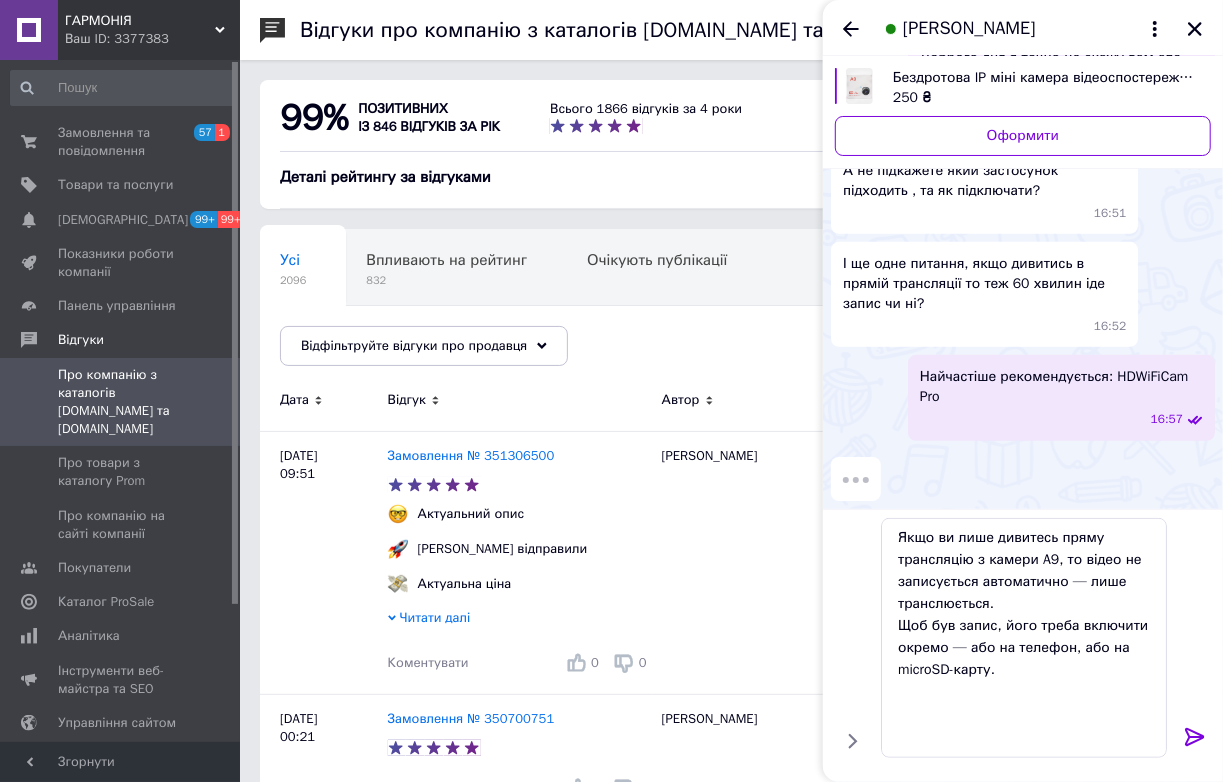 click at bounding box center [1195, 741] 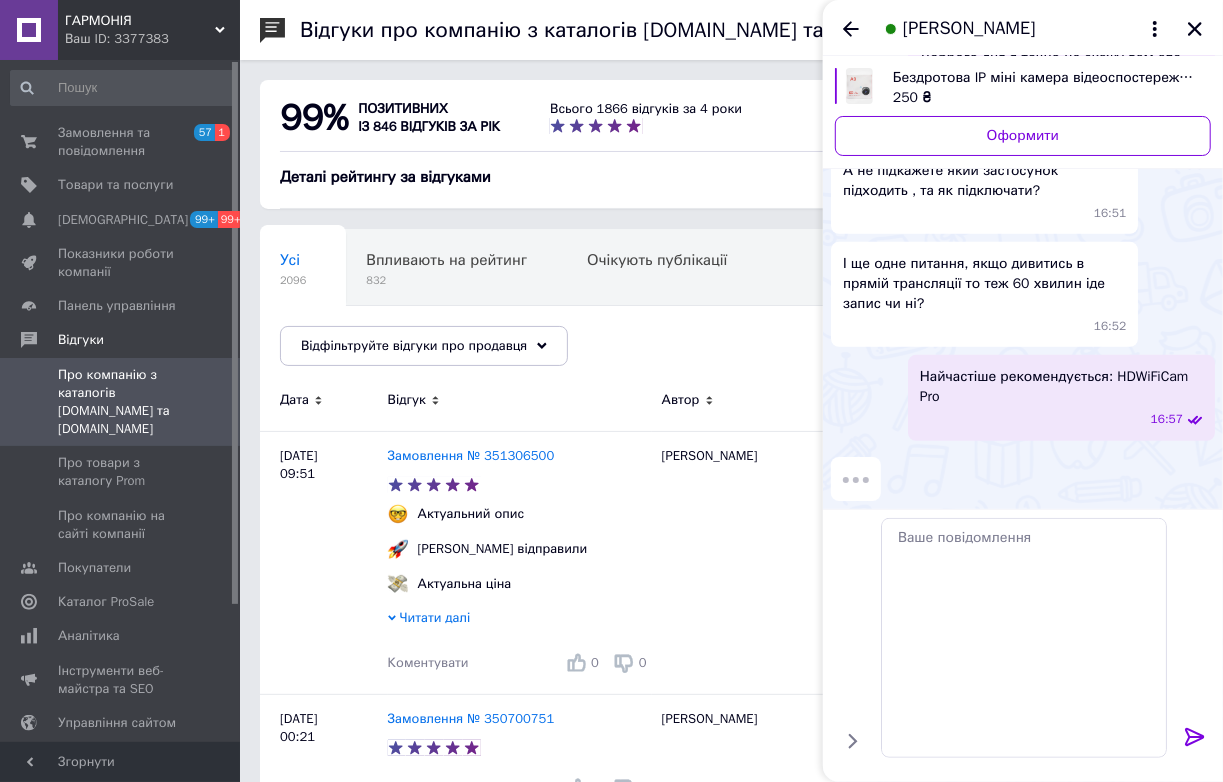scroll, scrollTop: 0, scrollLeft: 0, axis: both 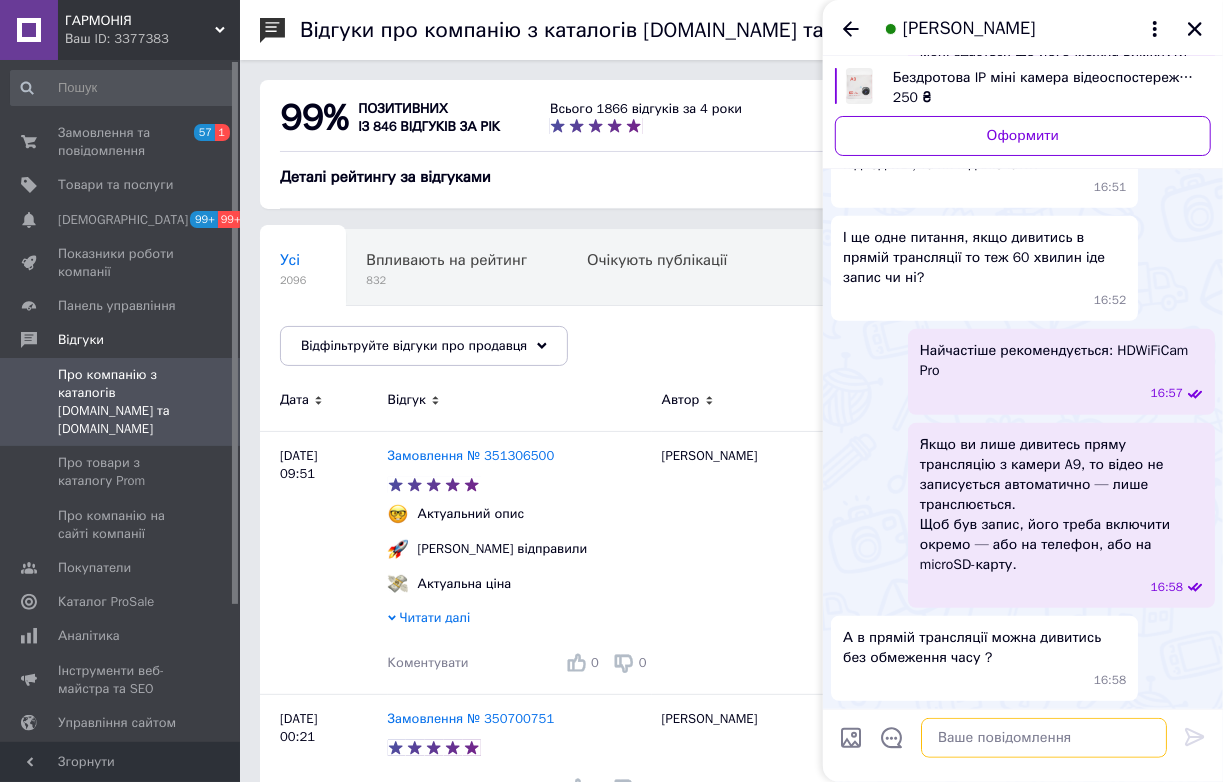 click at bounding box center (1044, 738) 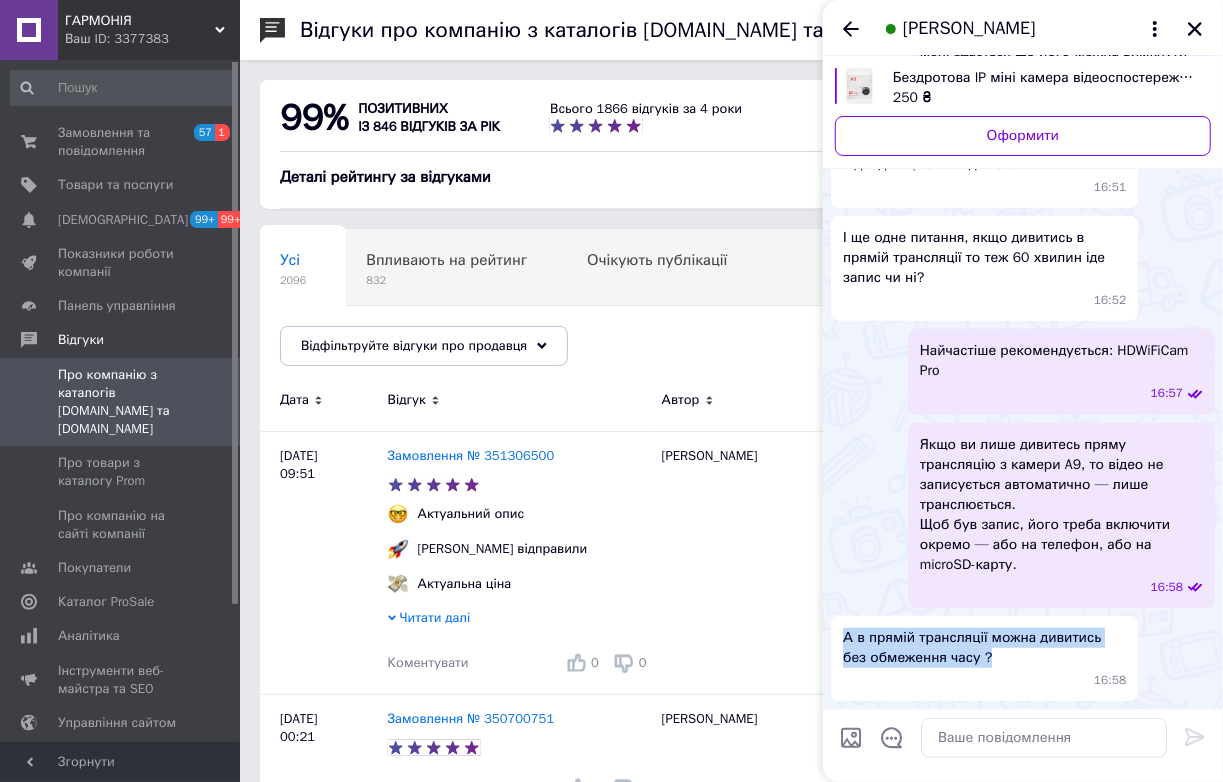 drag, startPoint x: 839, startPoint y: 574, endPoint x: 902, endPoint y: 609, distance: 72.06941 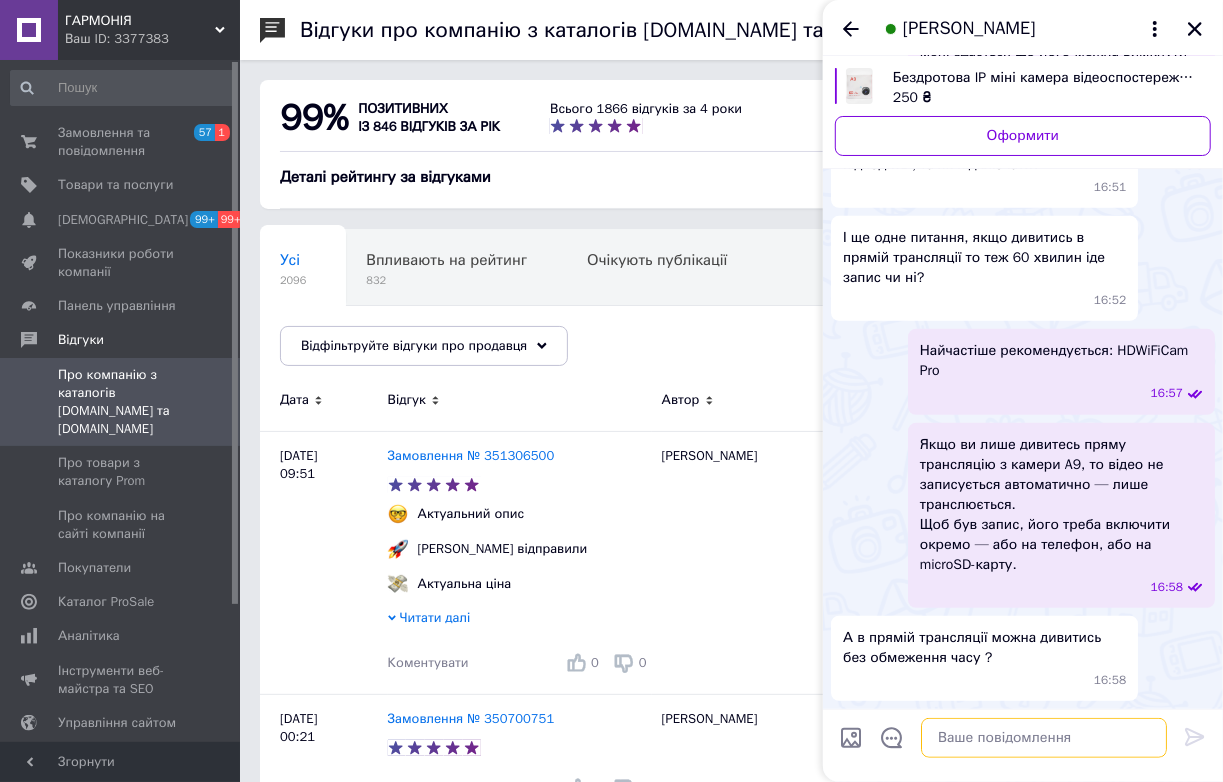 paste on "Так, в камері A9 можна дивитись пряму трансляцію без обмеження по часу," 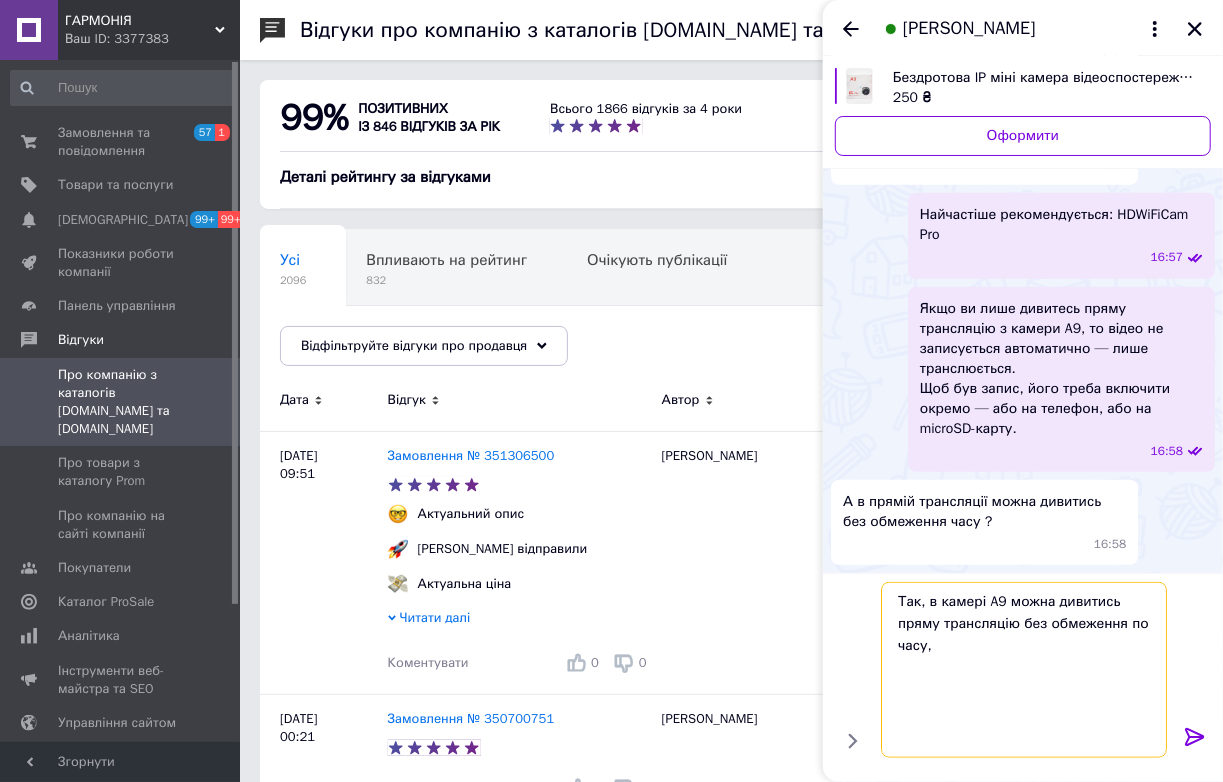 type on "Так, в камері A9 можна дивитись пряму трансляцію без обмеження по часу," 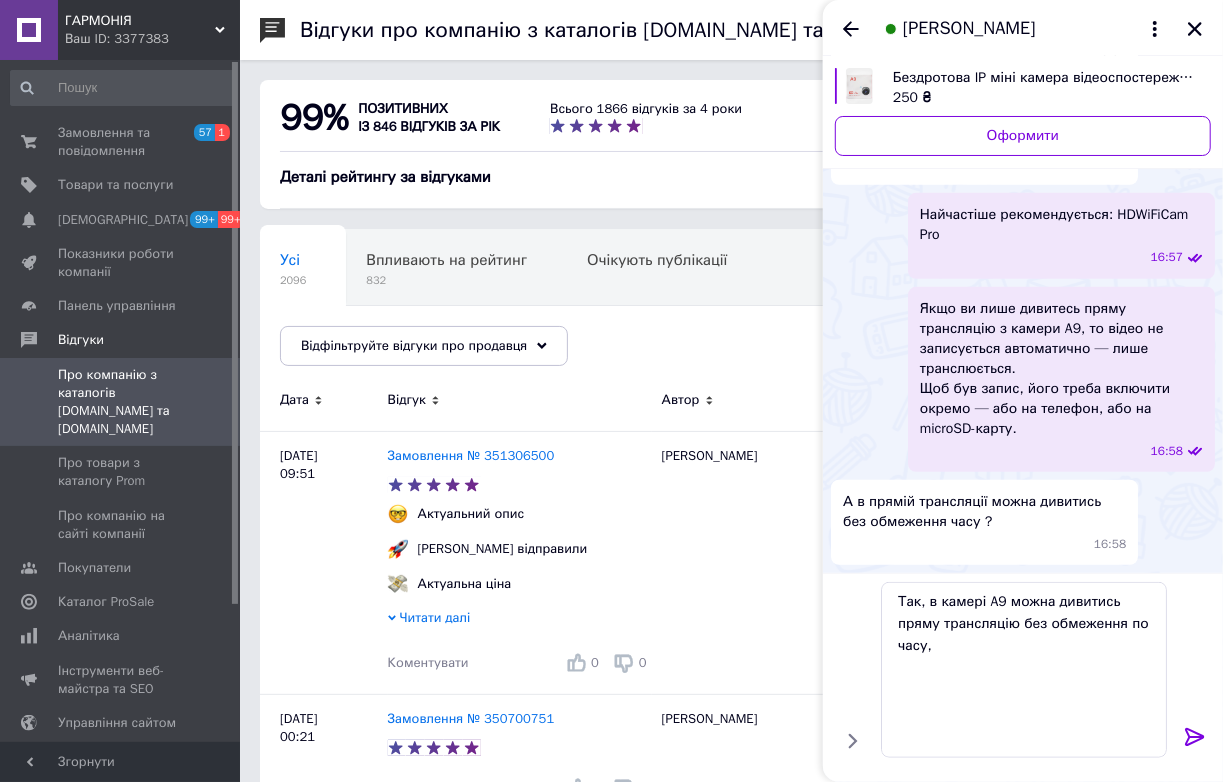 click 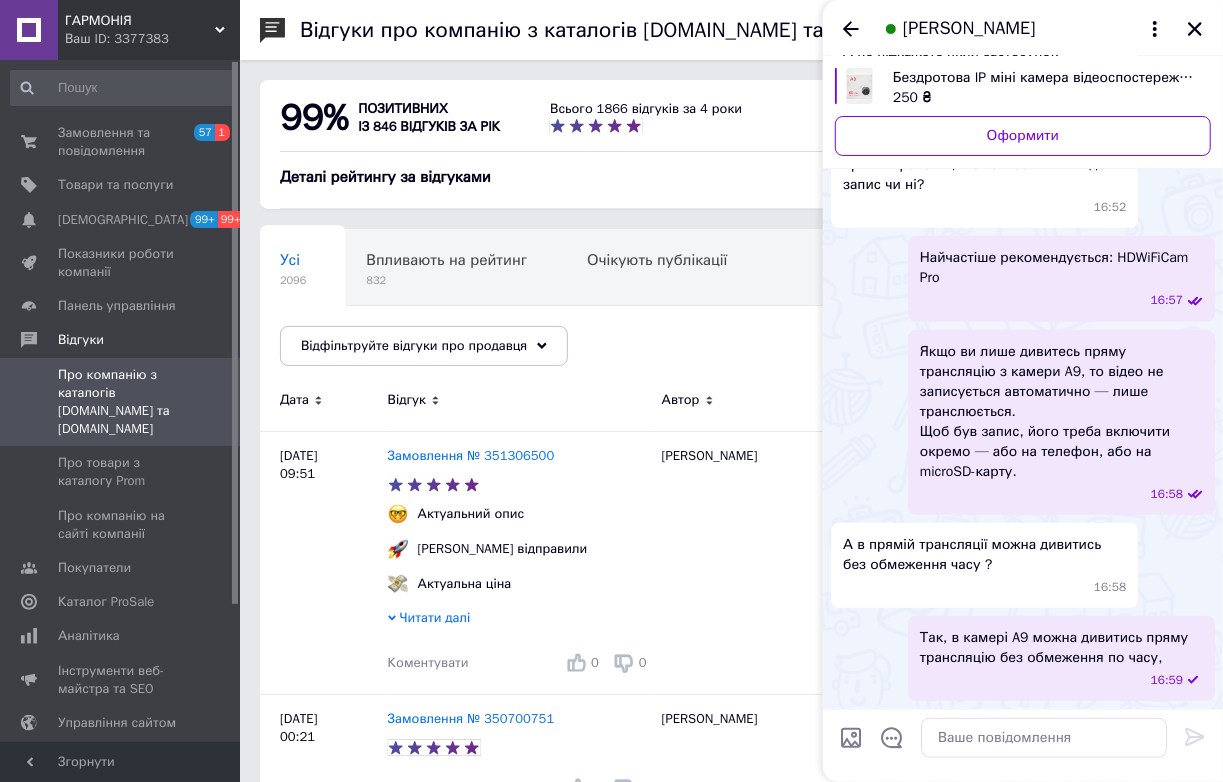 scroll, scrollTop: 1045, scrollLeft: 0, axis: vertical 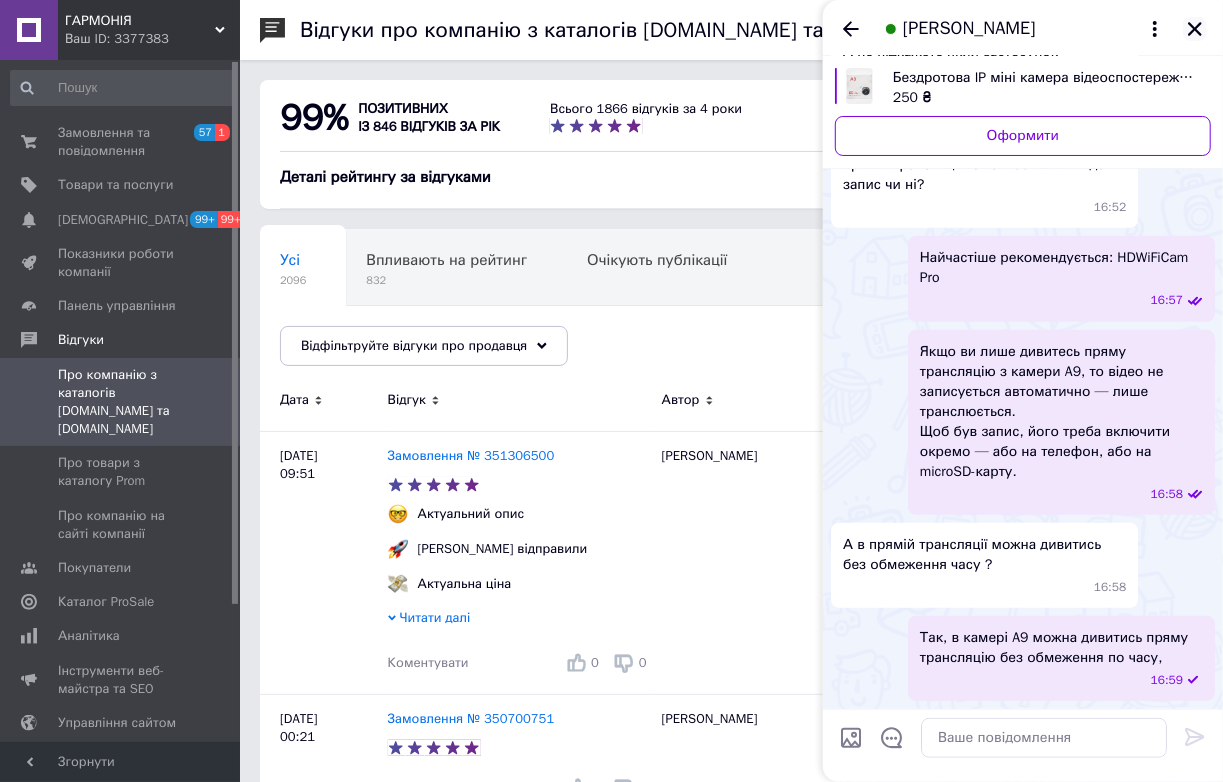 click 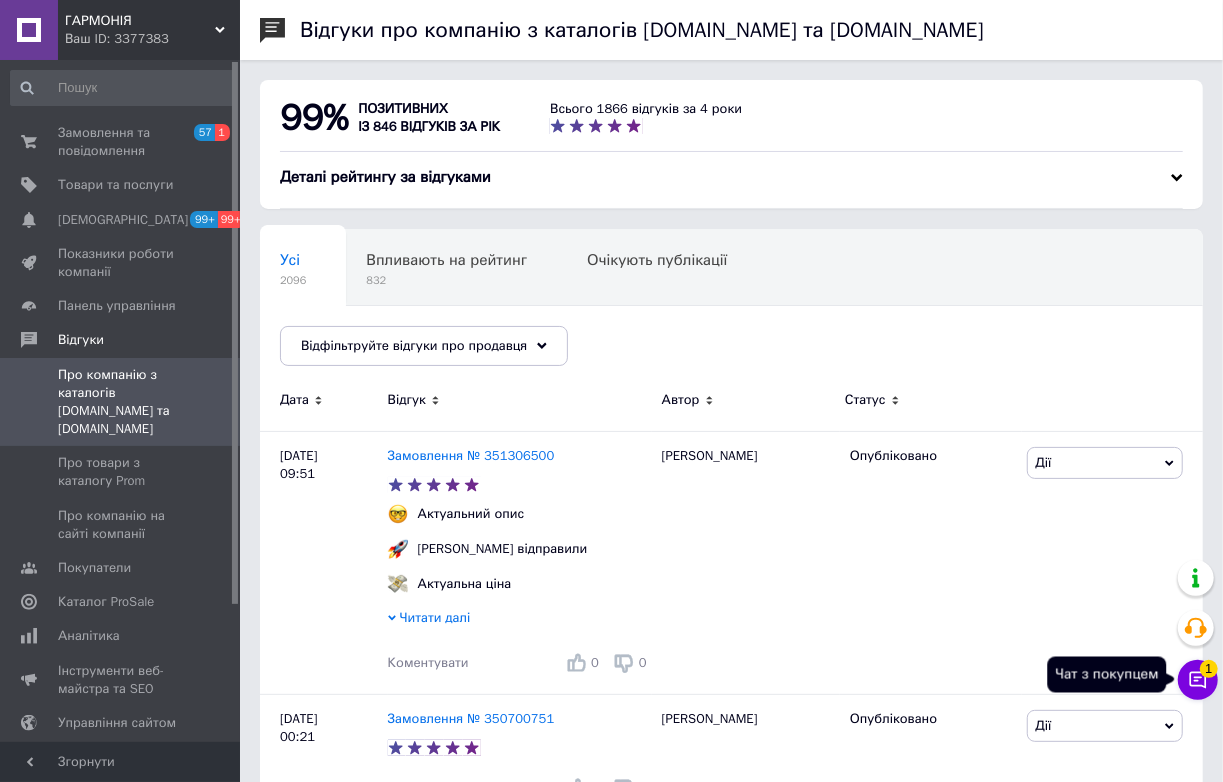 click on "Чат з покупцем 1" at bounding box center (1198, 680) 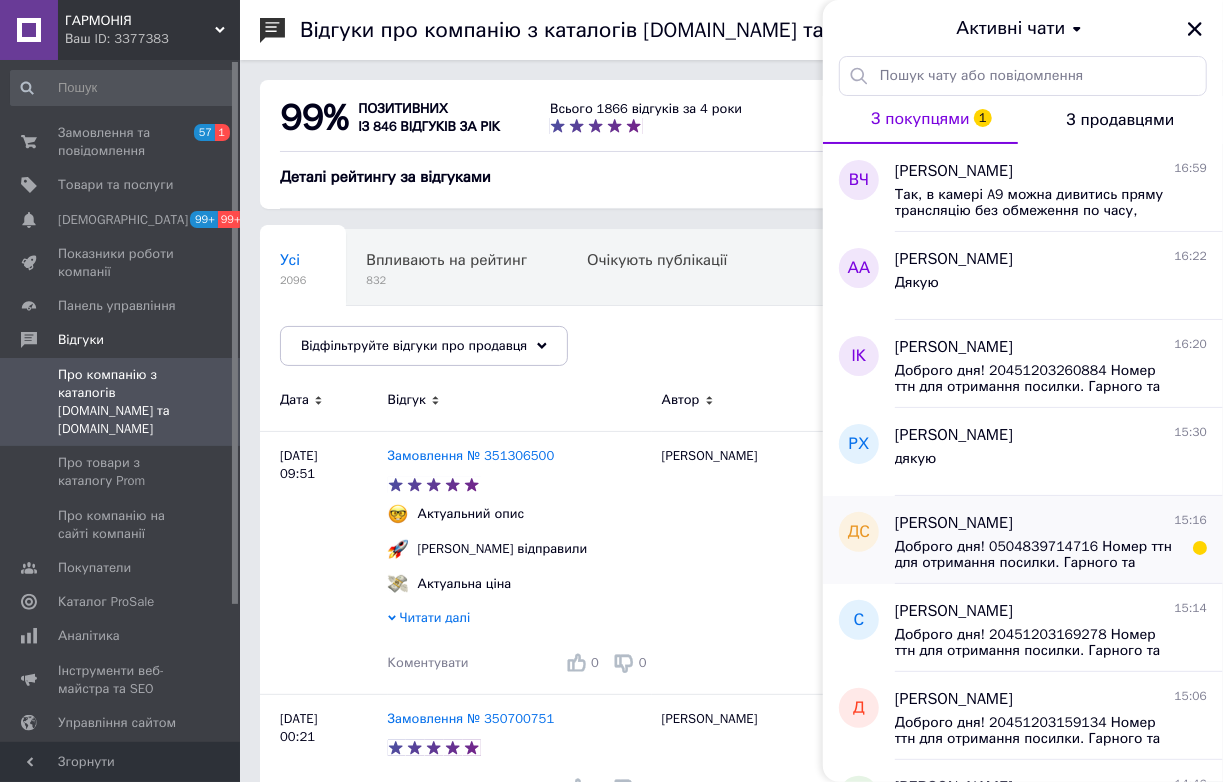 click on "Доброго дня!          0504839714716
Номер ттн  для отримання посилки.
Гарного та мирного дня" at bounding box center (1037, 555) 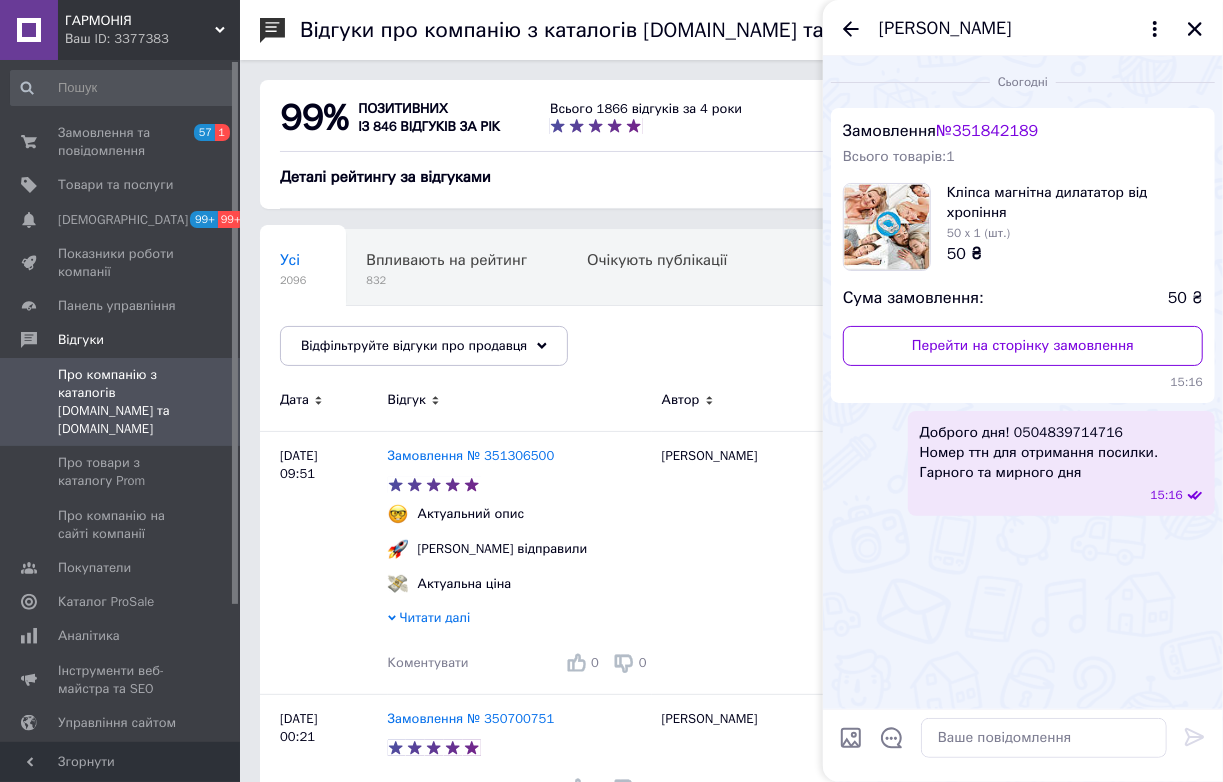 scroll, scrollTop: 0, scrollLeft: 0, axis: both 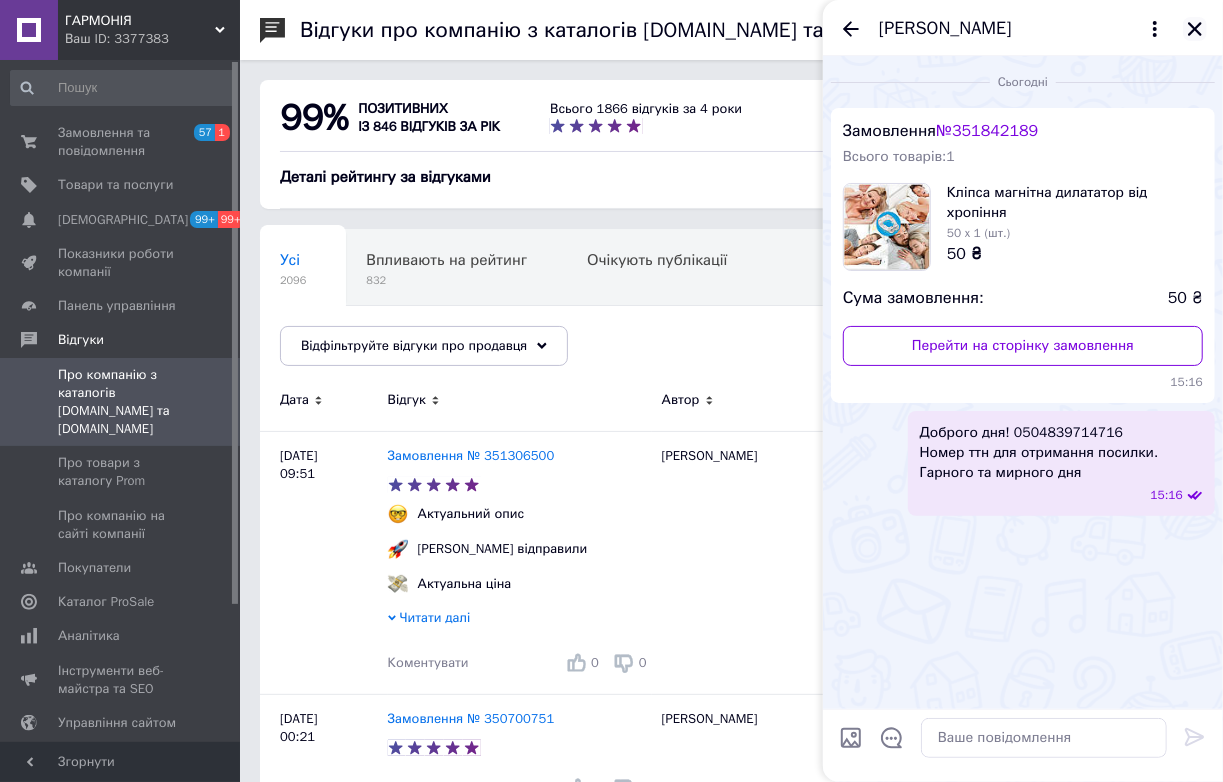 click 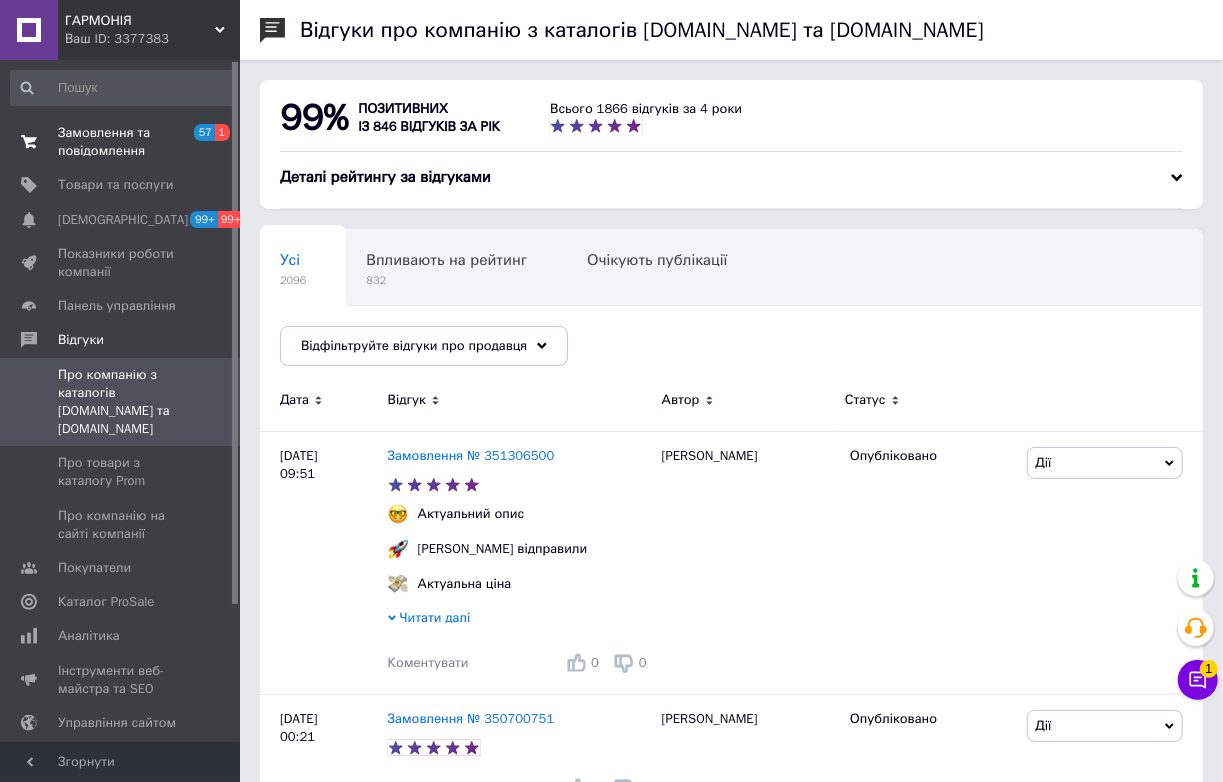 click on "Замовлення та повідомлення" at bounding box center [121, 142] 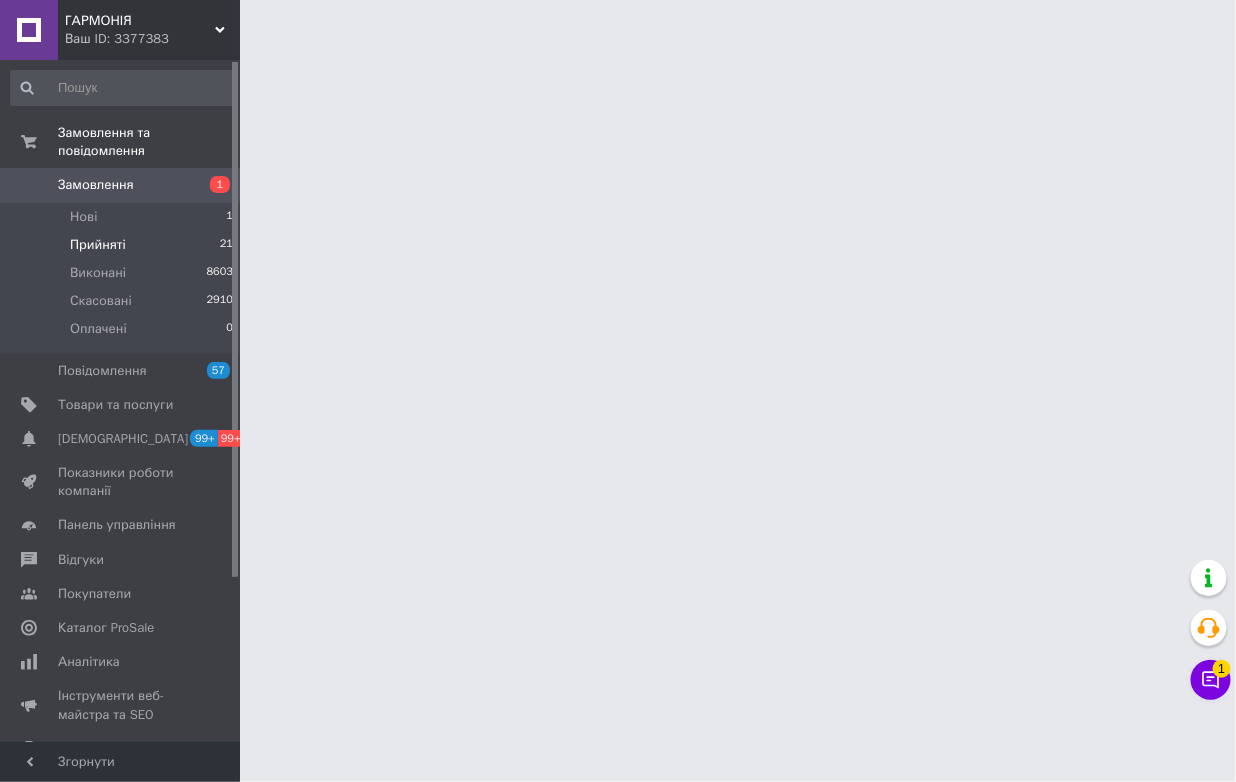 click on "Прийняті" at bounding box center (98, 245) 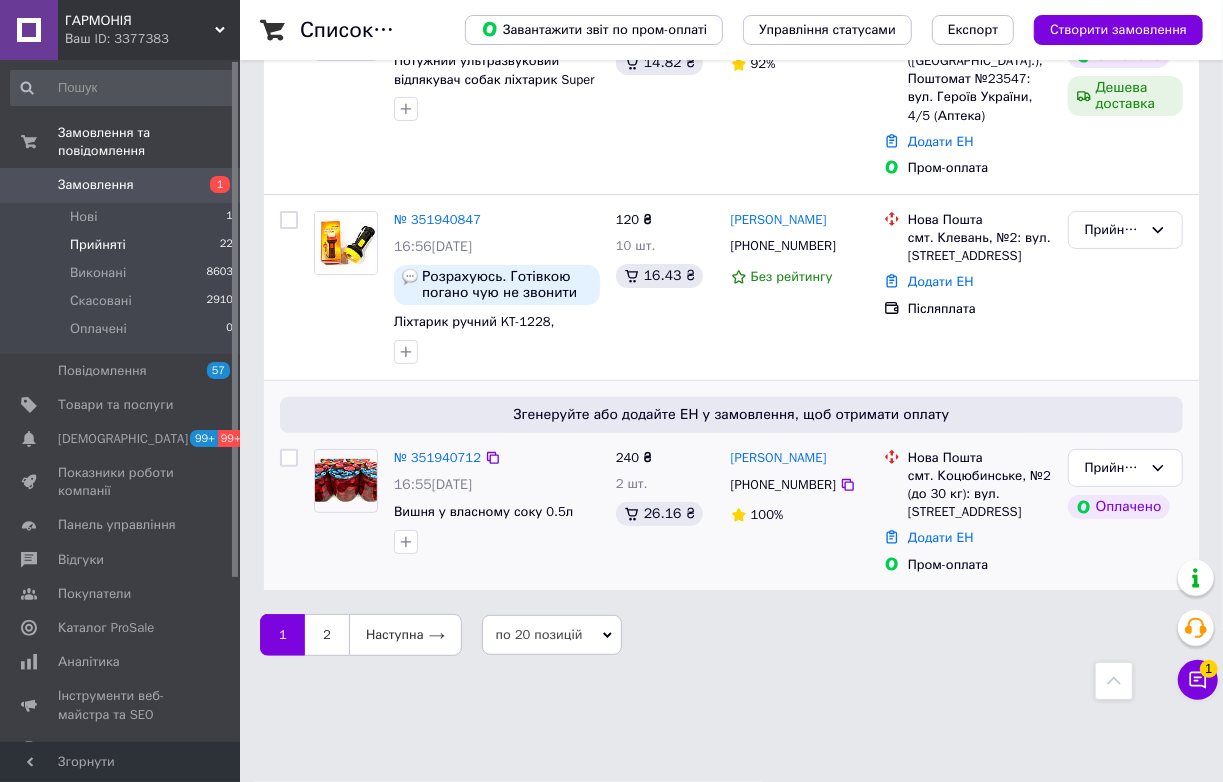 scroll, scrollTop: 4503, scrollLeft: 0, axis: vertical 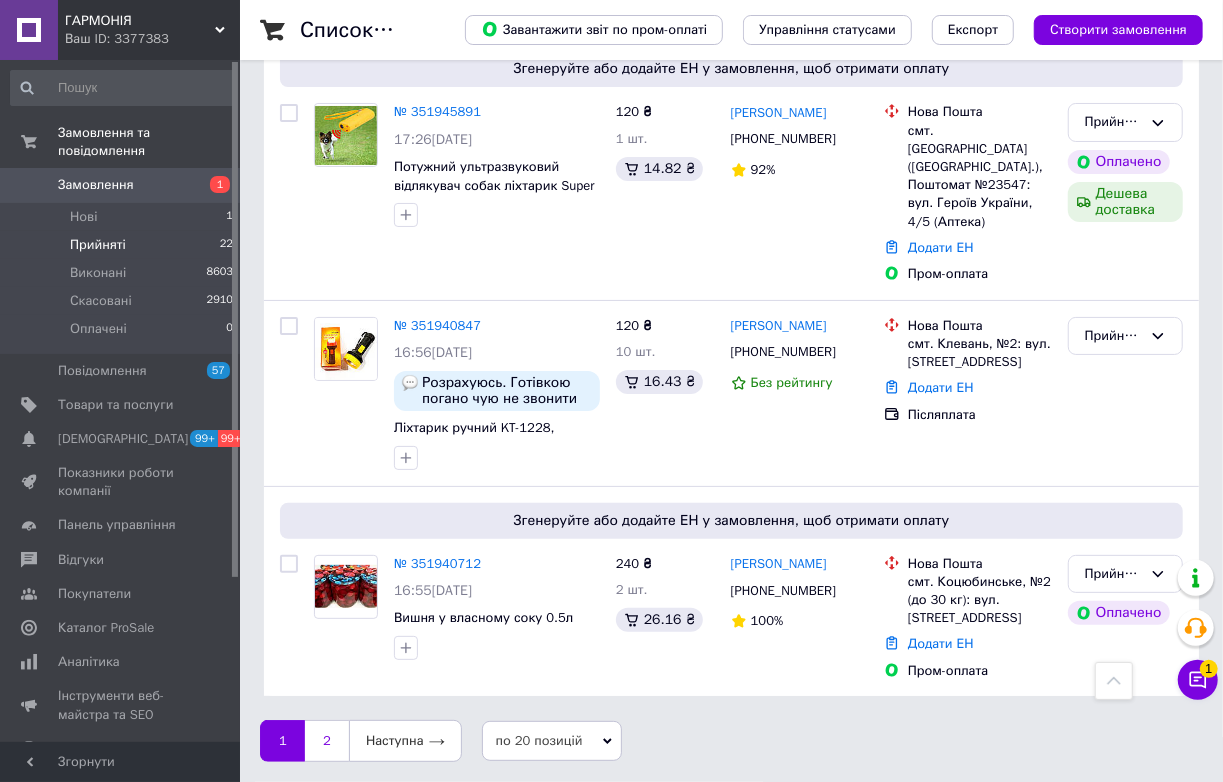 click on "2" at bounding box center [327, 741] 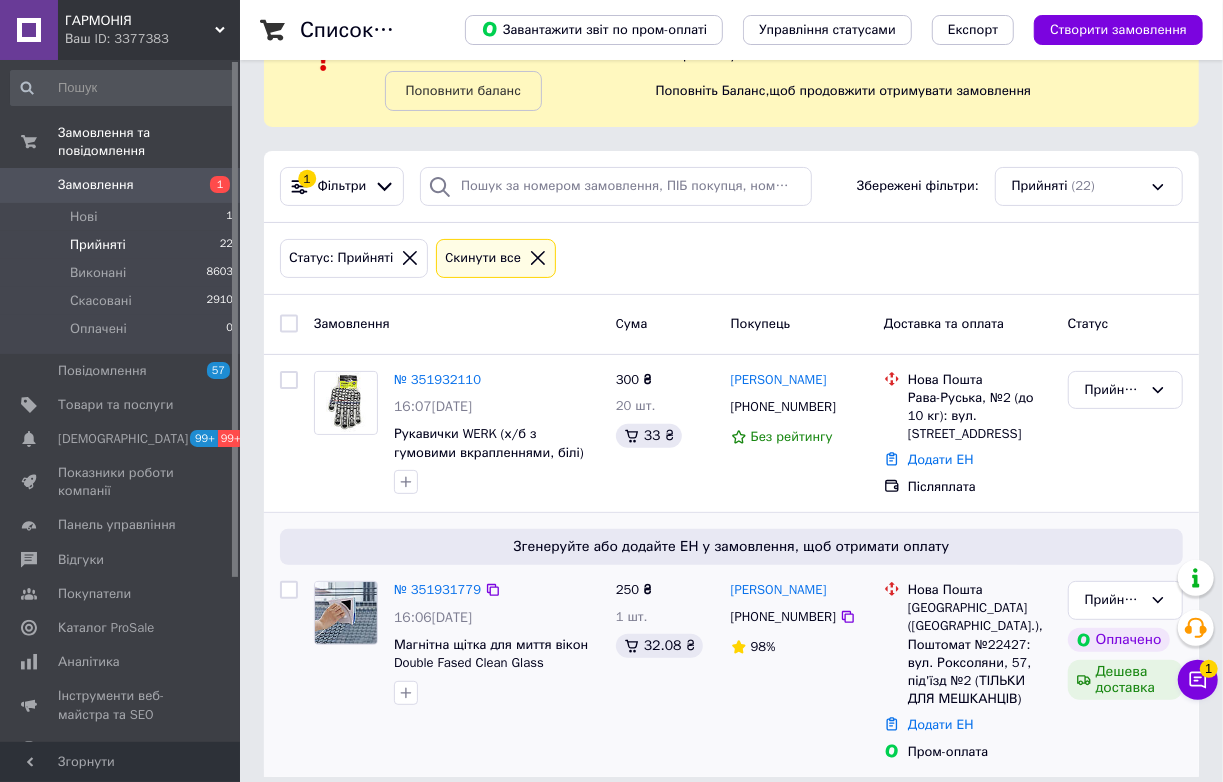 scroll, scrollTop: 202, scrollLeft: 0, axis: vertical 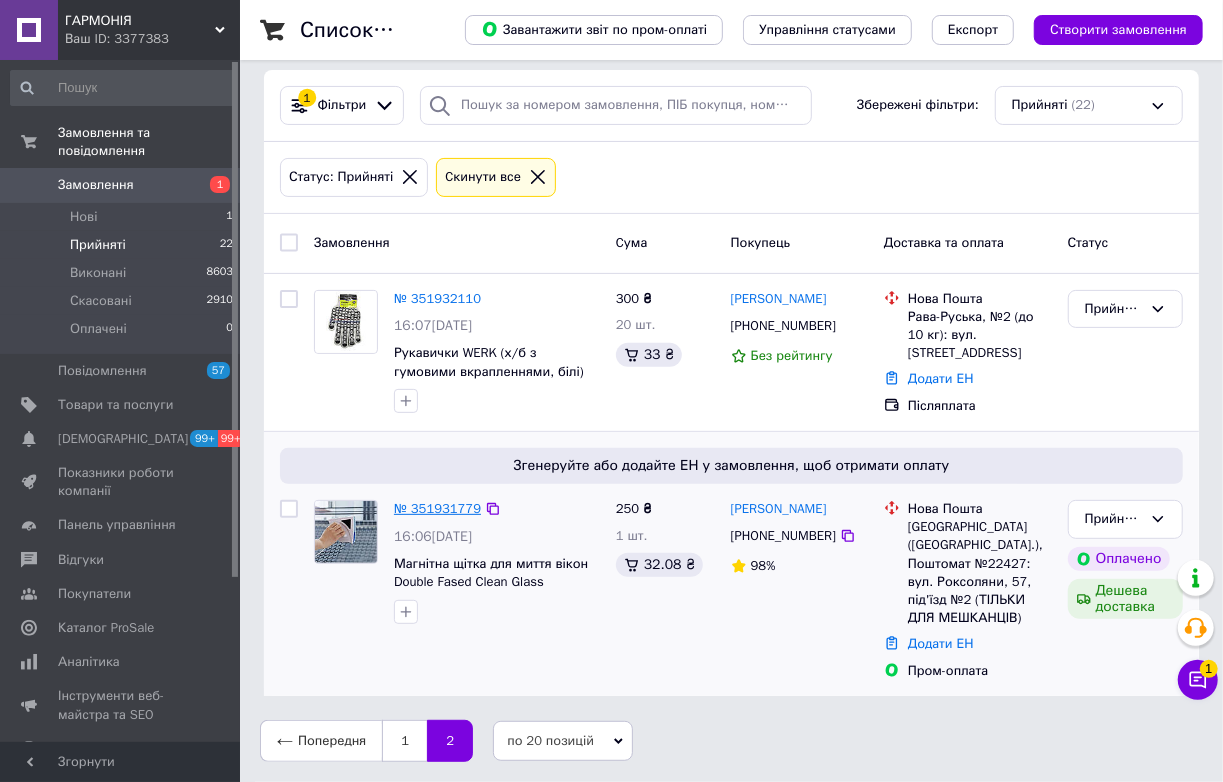 click on "№ 351931779" at bounding box center [437, 508] 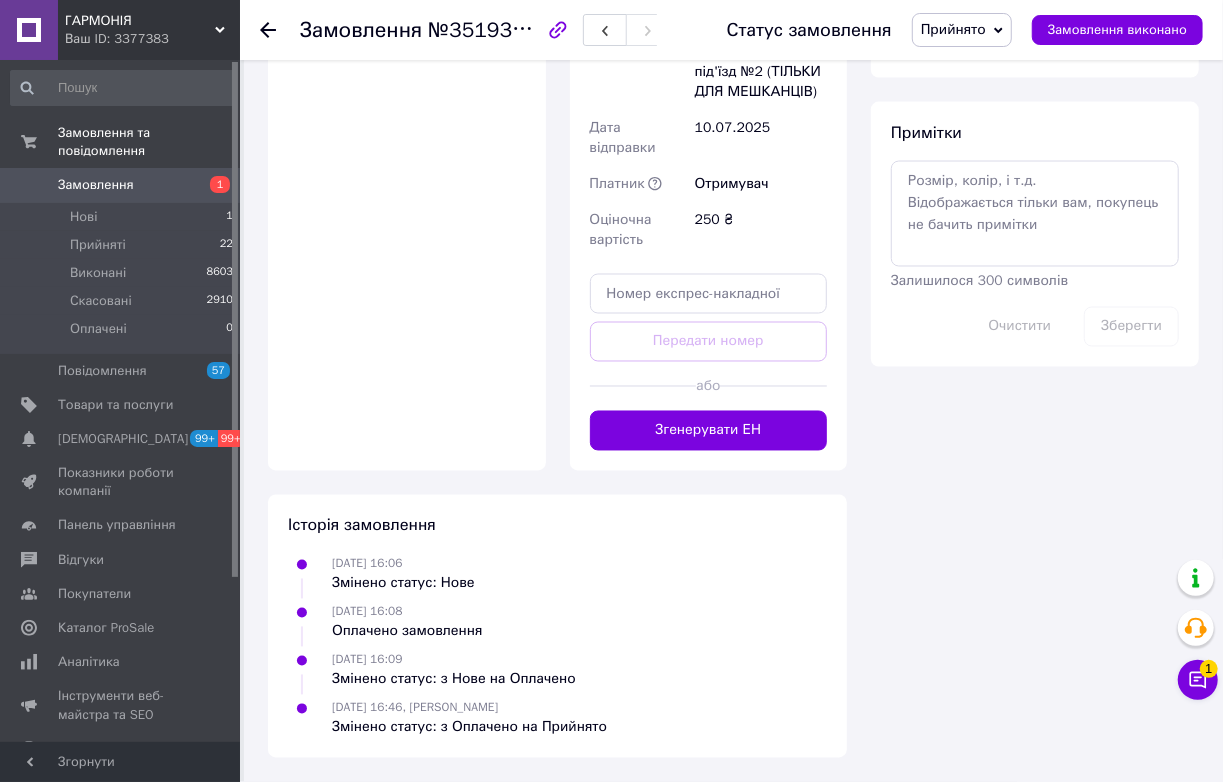 scroll, scrollTop: 2929, scrollLeft: 0, axis: vertical 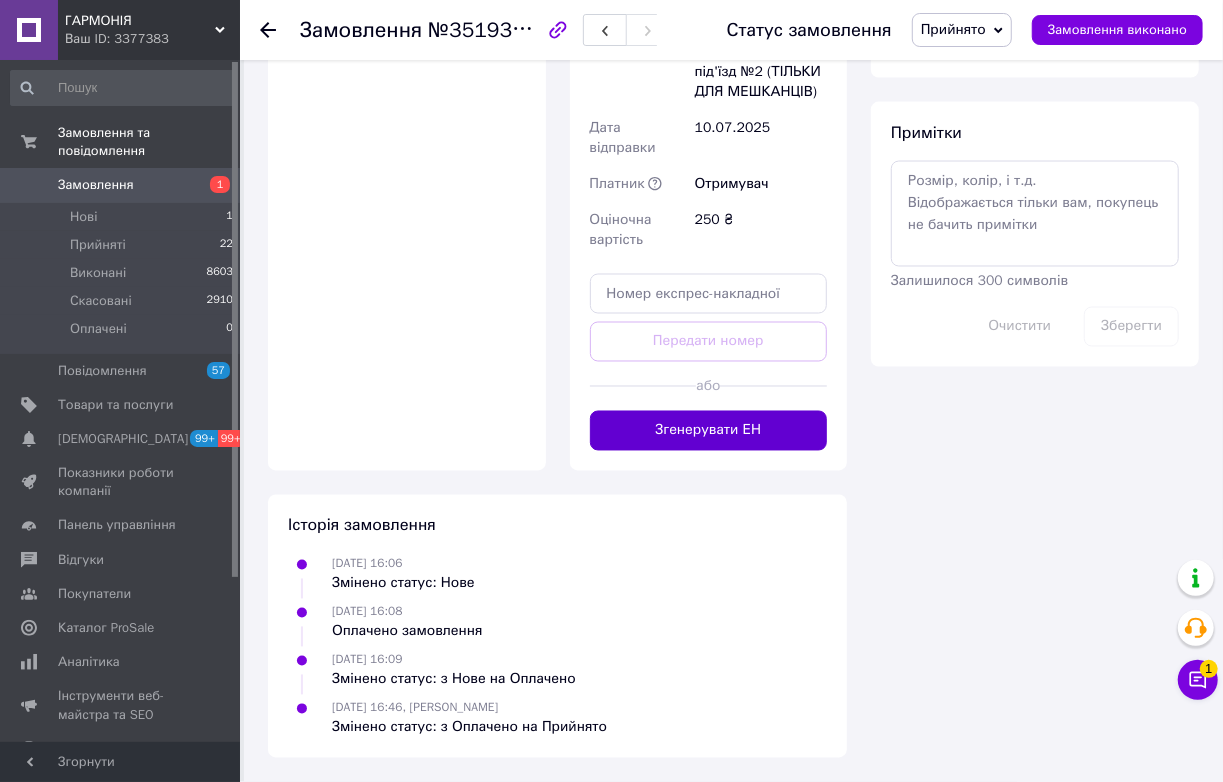 click on "Згенерувати ЕН" at bounding box center (709, 431) 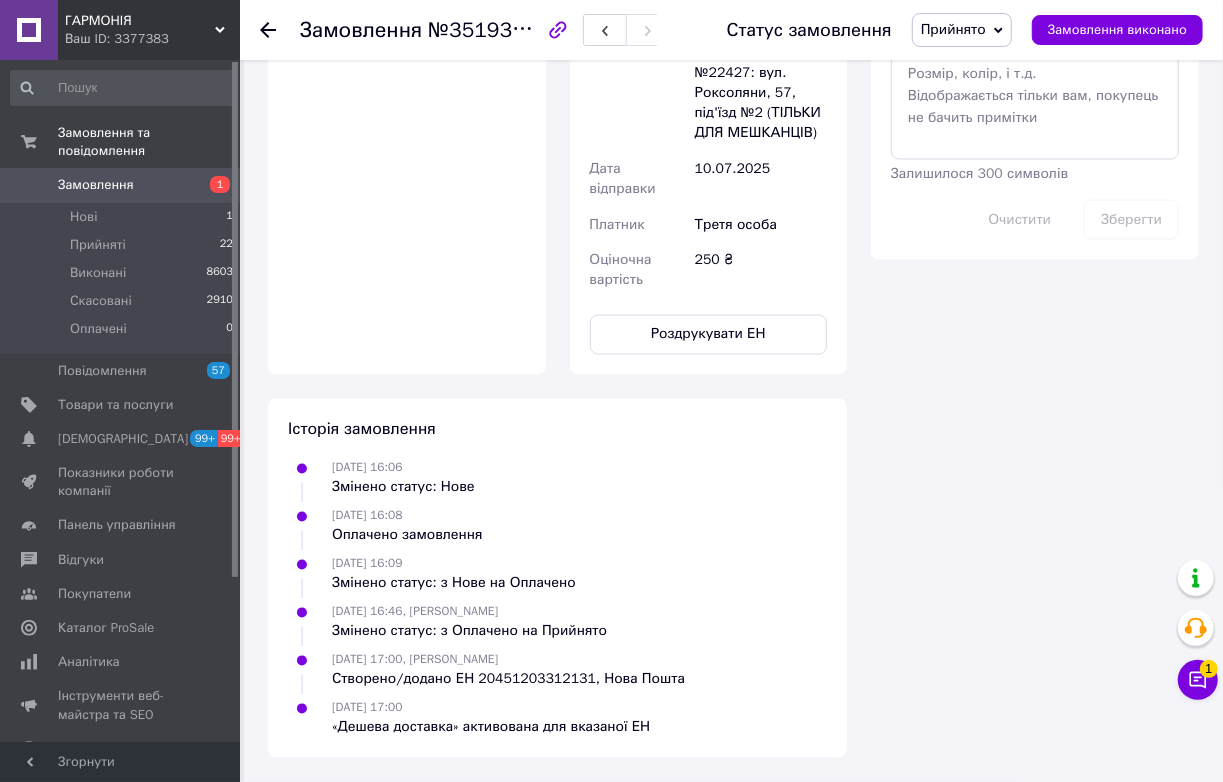 scroll, scrollTop: 2111, scrollLeft: 0, axis: vertical 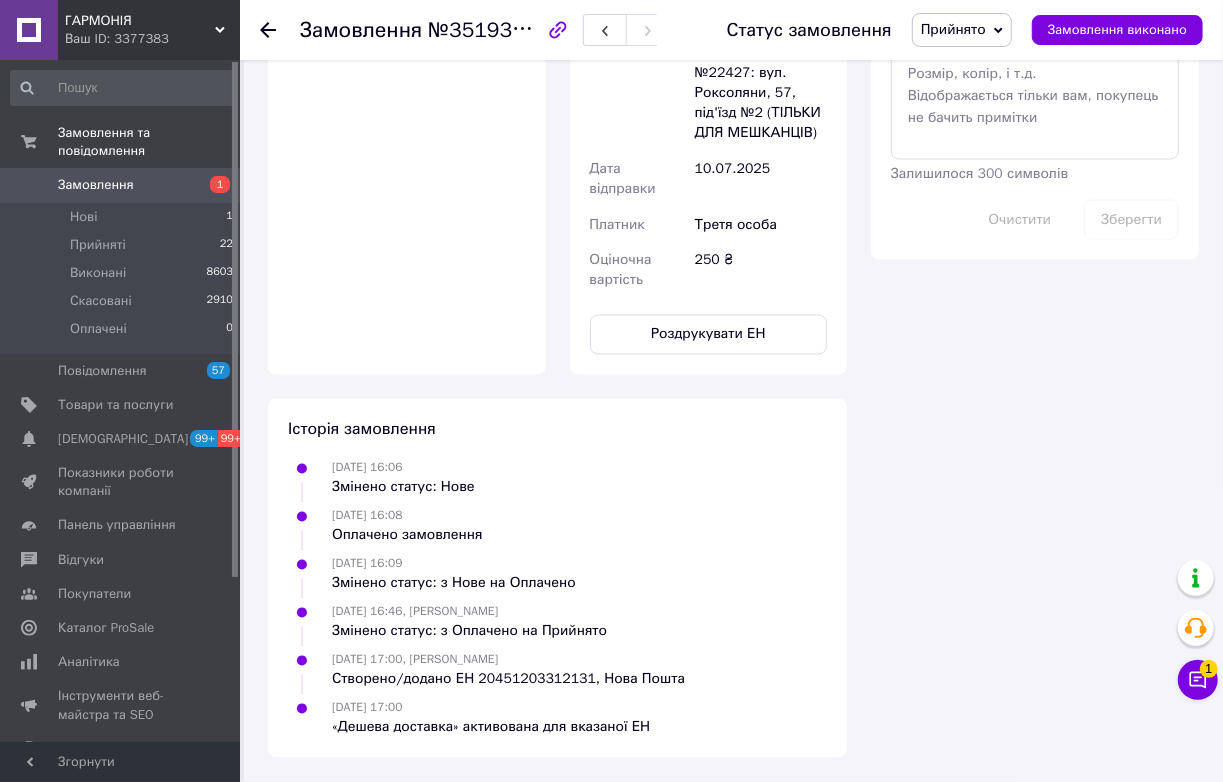 click on "20451203312131" at bounding box center [761, -201] 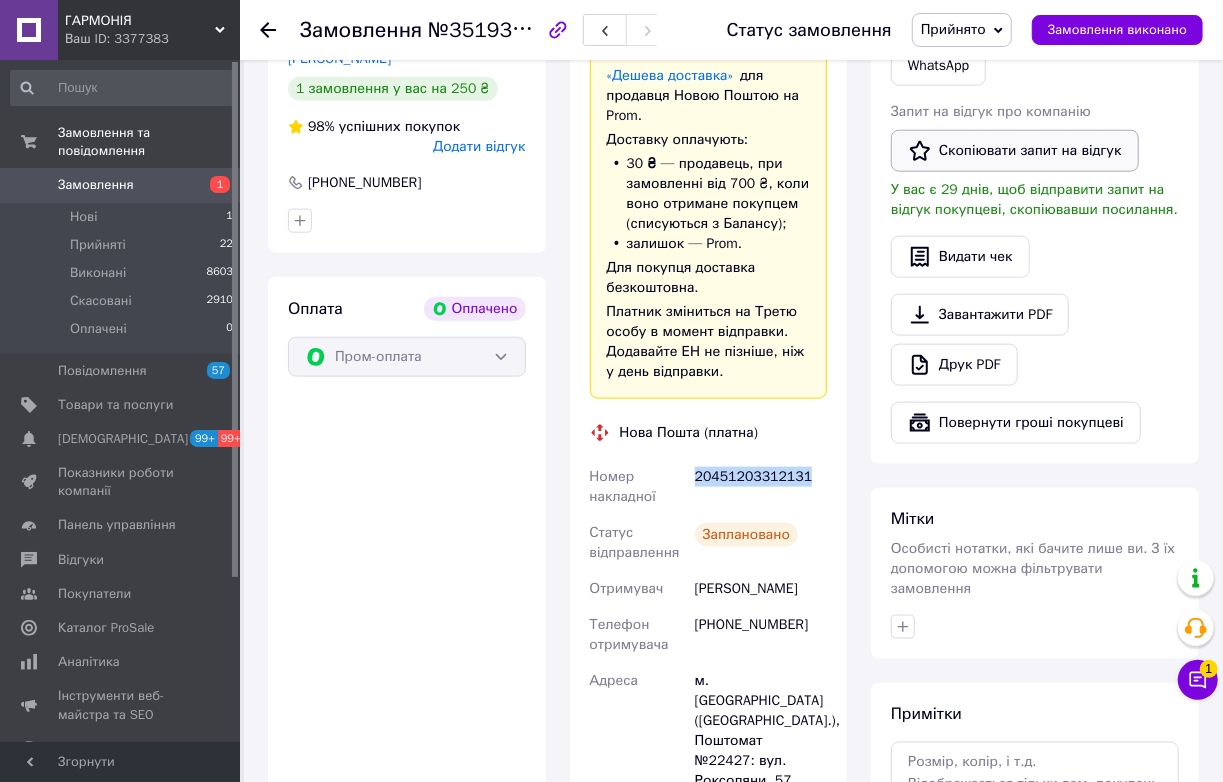 scroll, scrollTop: 747, scrollLeft: 0, axis: vertical 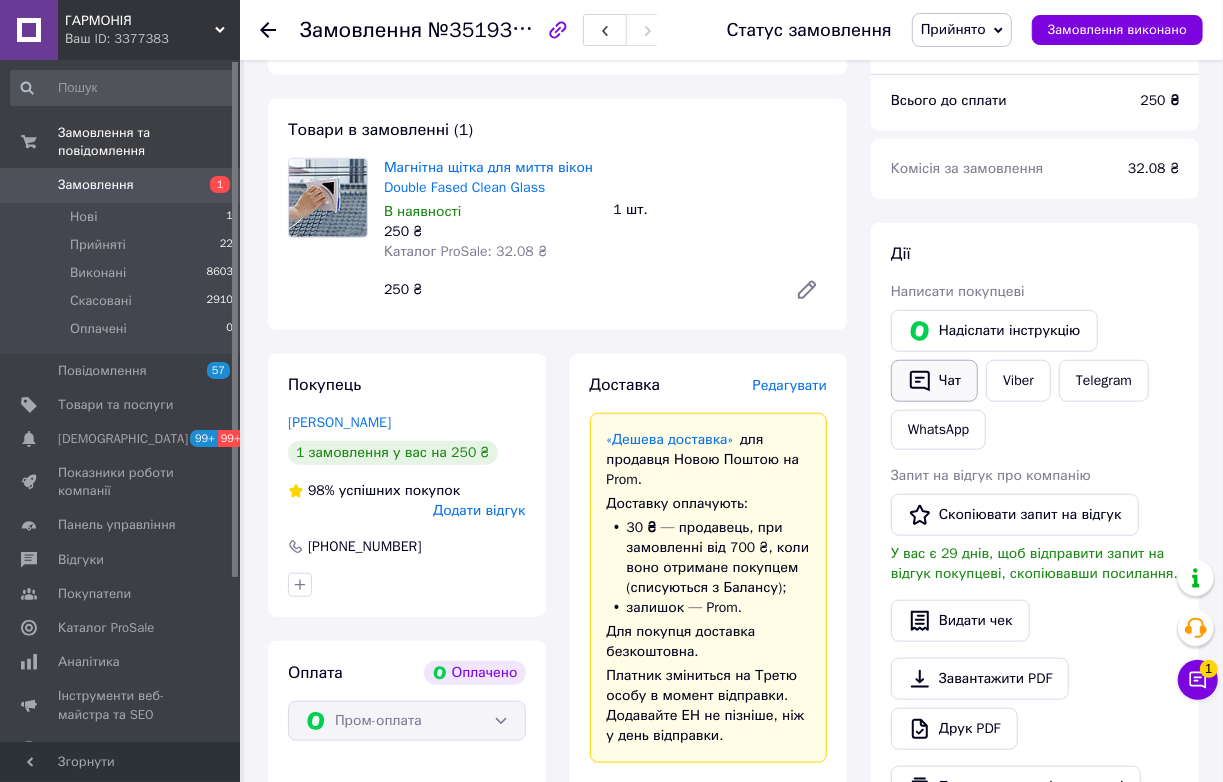 click on "Чат" at bounding box center (934, 381) 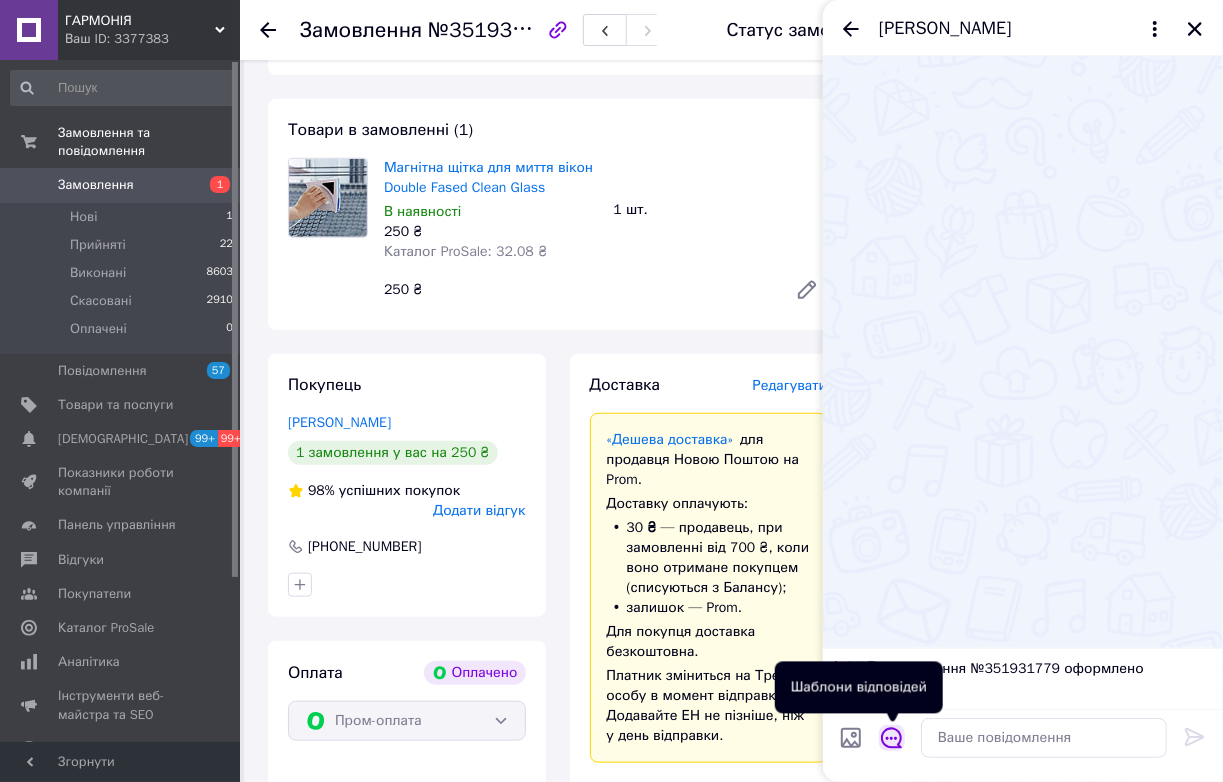 click 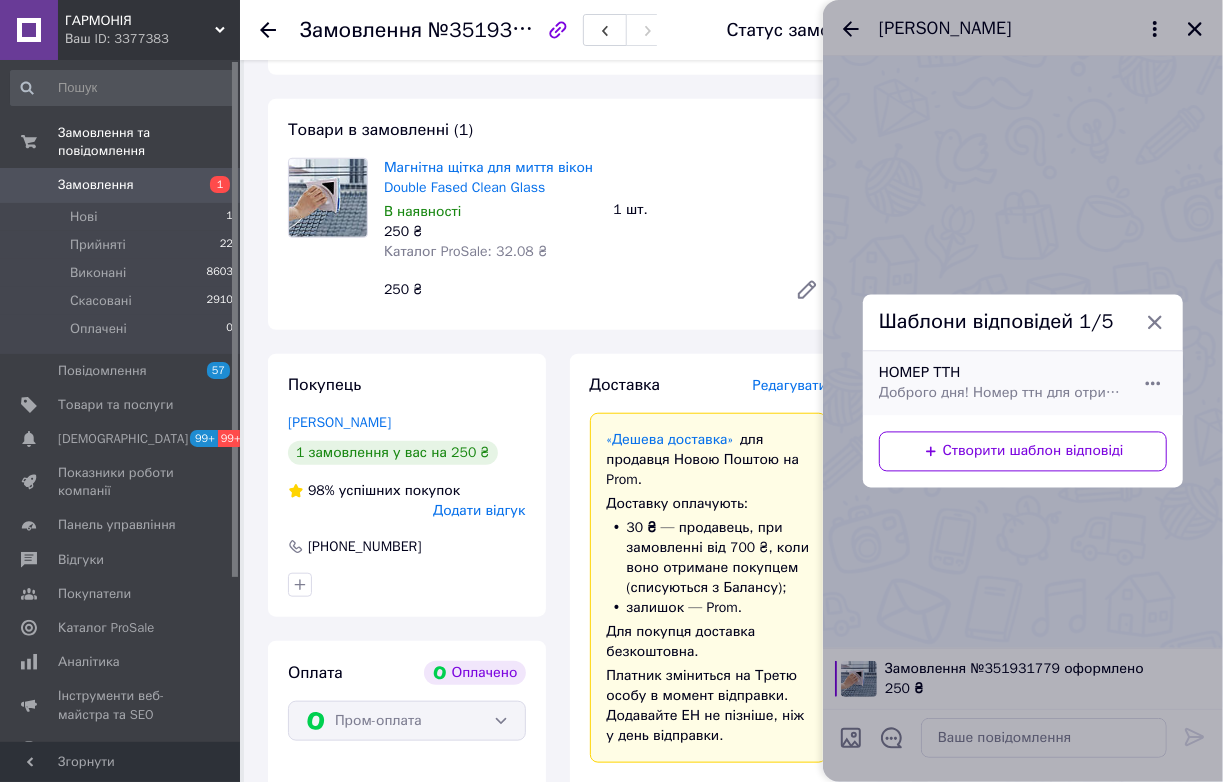 click on "Доброго дня!
Номер ттн  для отримання посилки.
Гарного та мирного дня" at bounding box center (1001, 394) 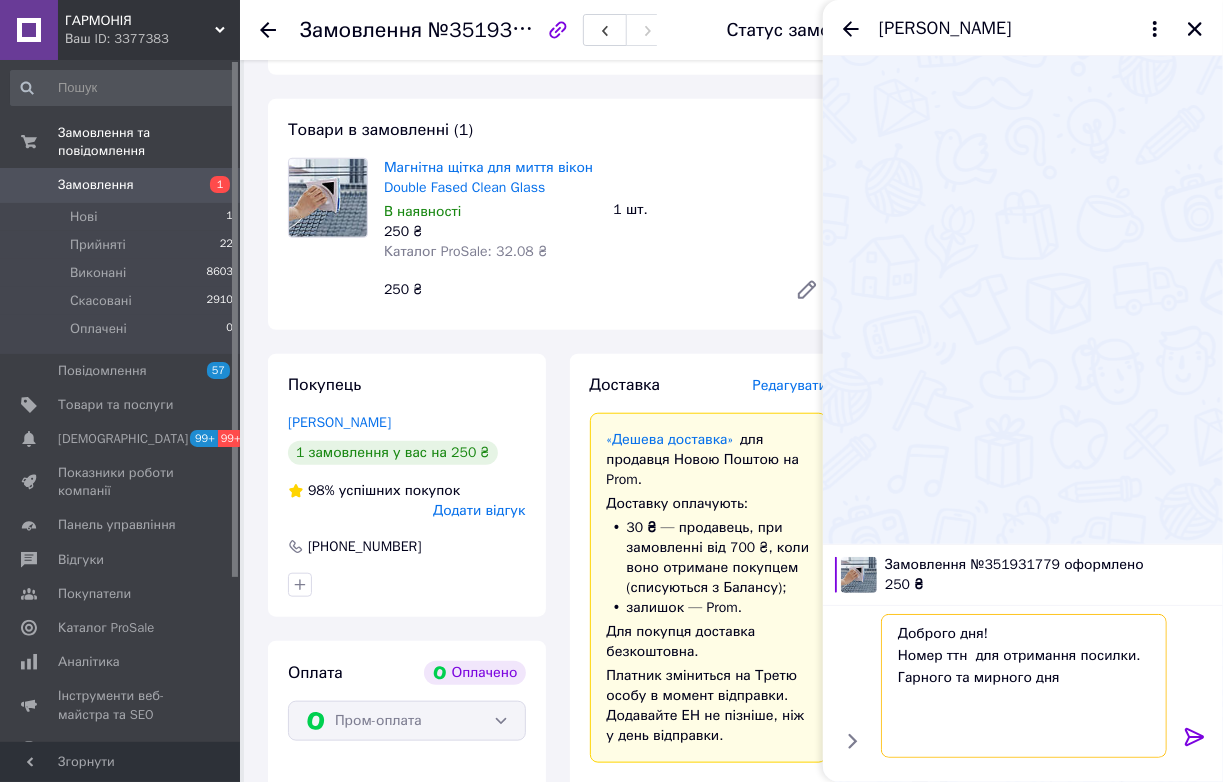 click on "Доброго дня!
Номер ттн  для отримання посилки.
Гарного та мирного дня" at bounding box center [1024, 686] 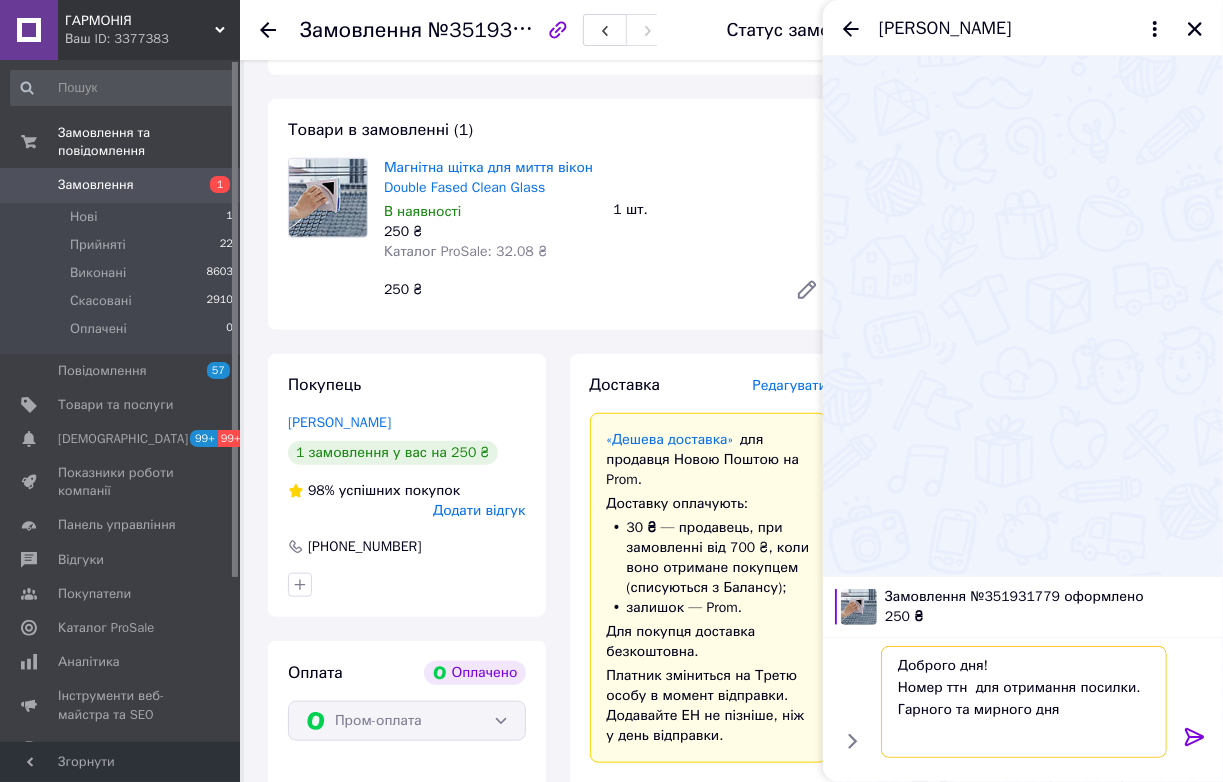 paste on "20451203312131" 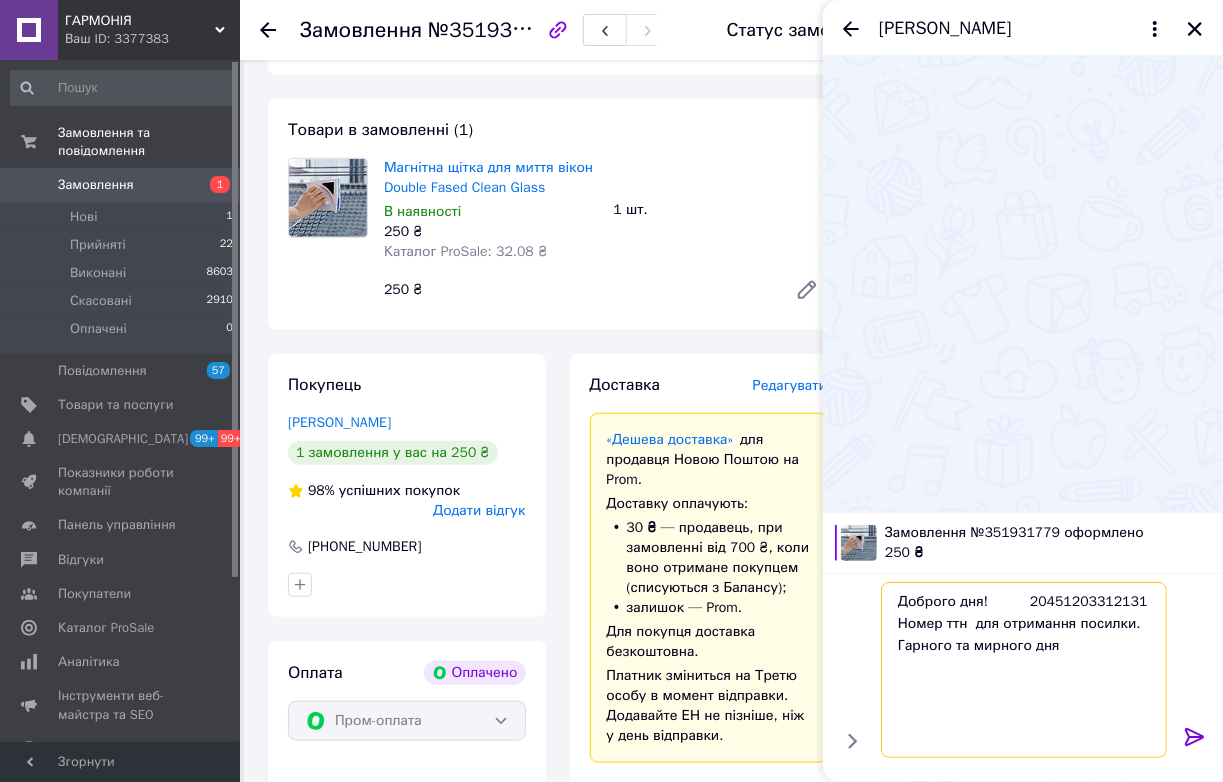 type on "Доброго дня!          20451203312131
Номер ттн  для отримання посилки.
Гарного та мирного дня" 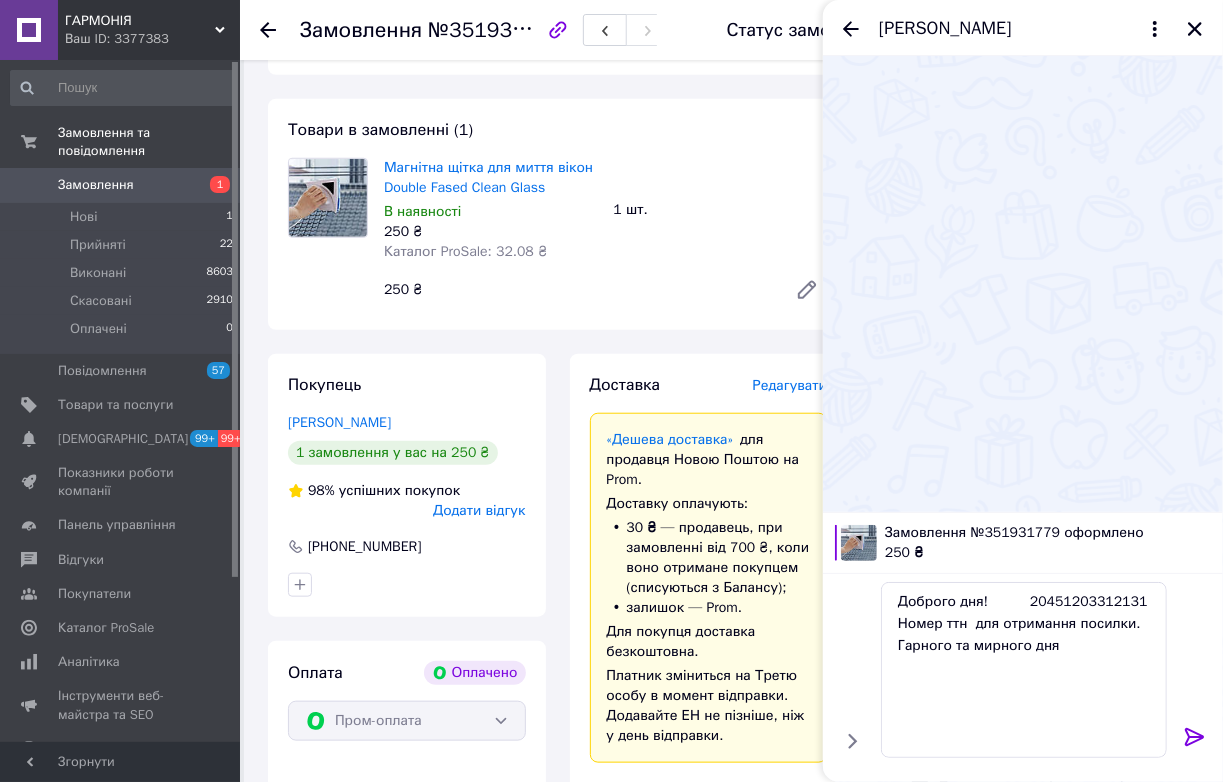 click 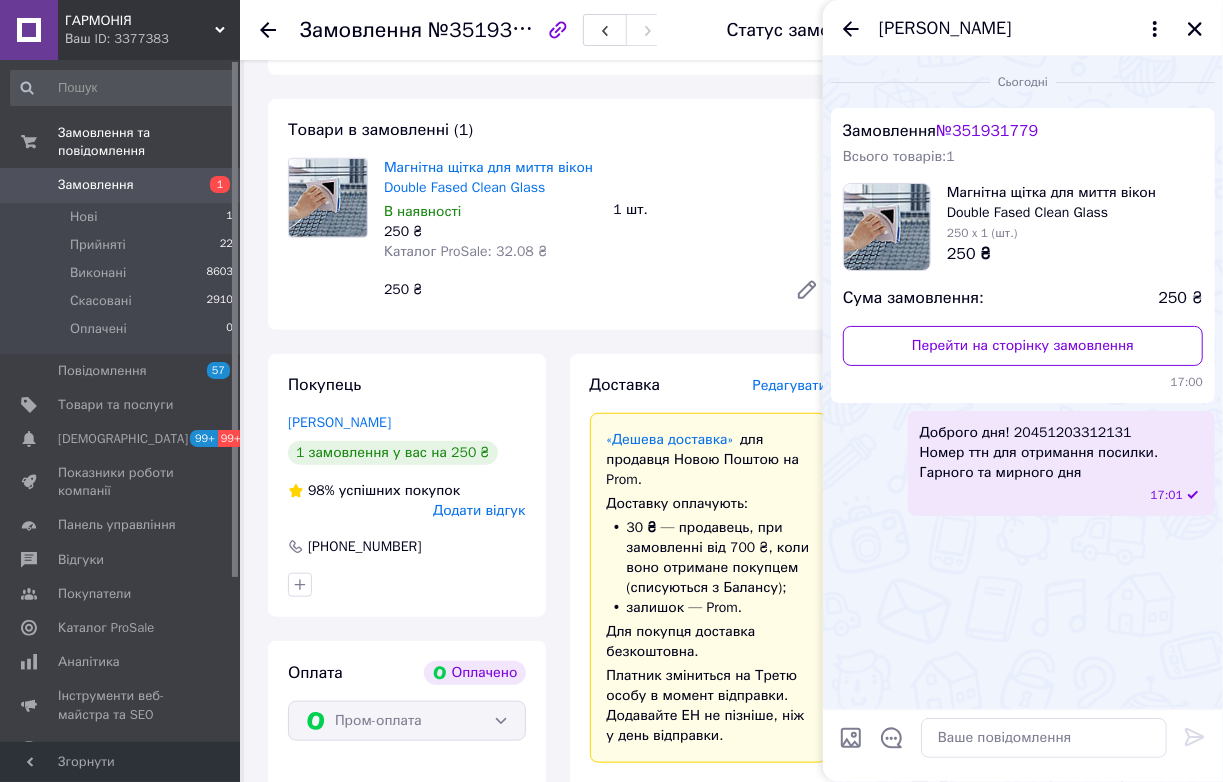 scroll, scrollTop: 42, scrollLeft: 0, axis: vertical 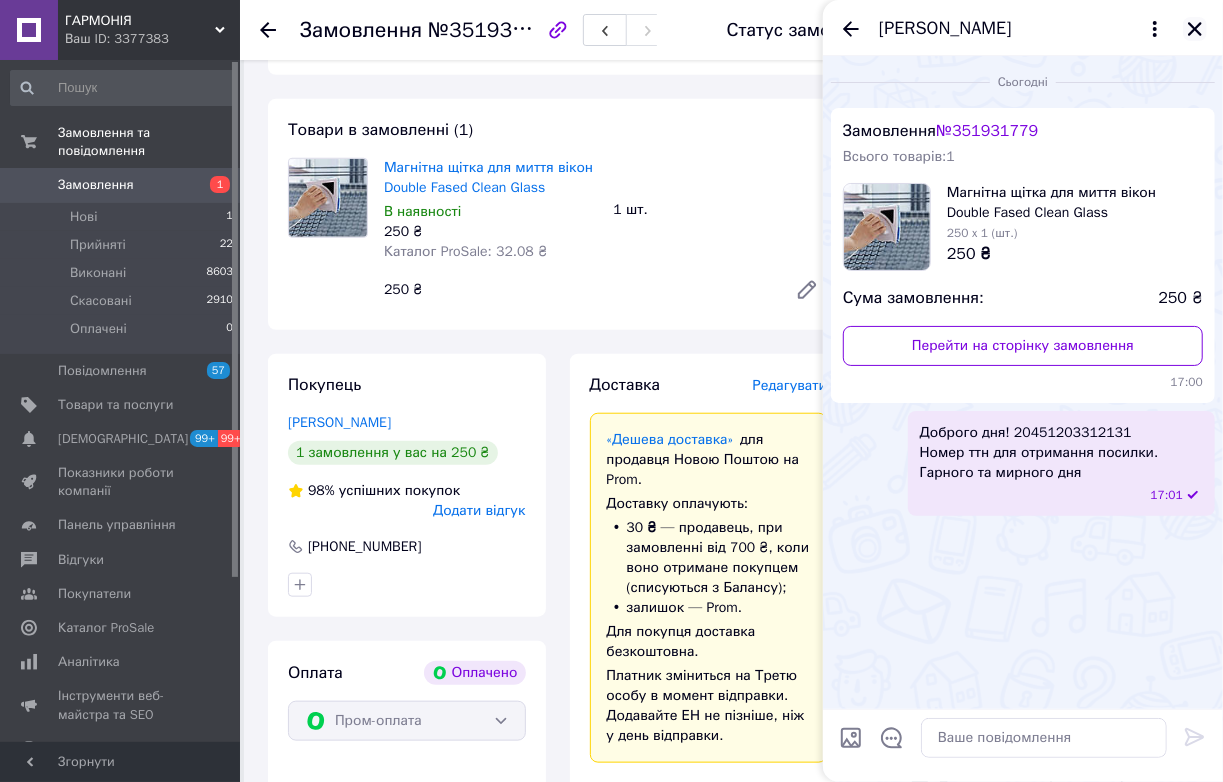 click at bounding box center [1195, 29] 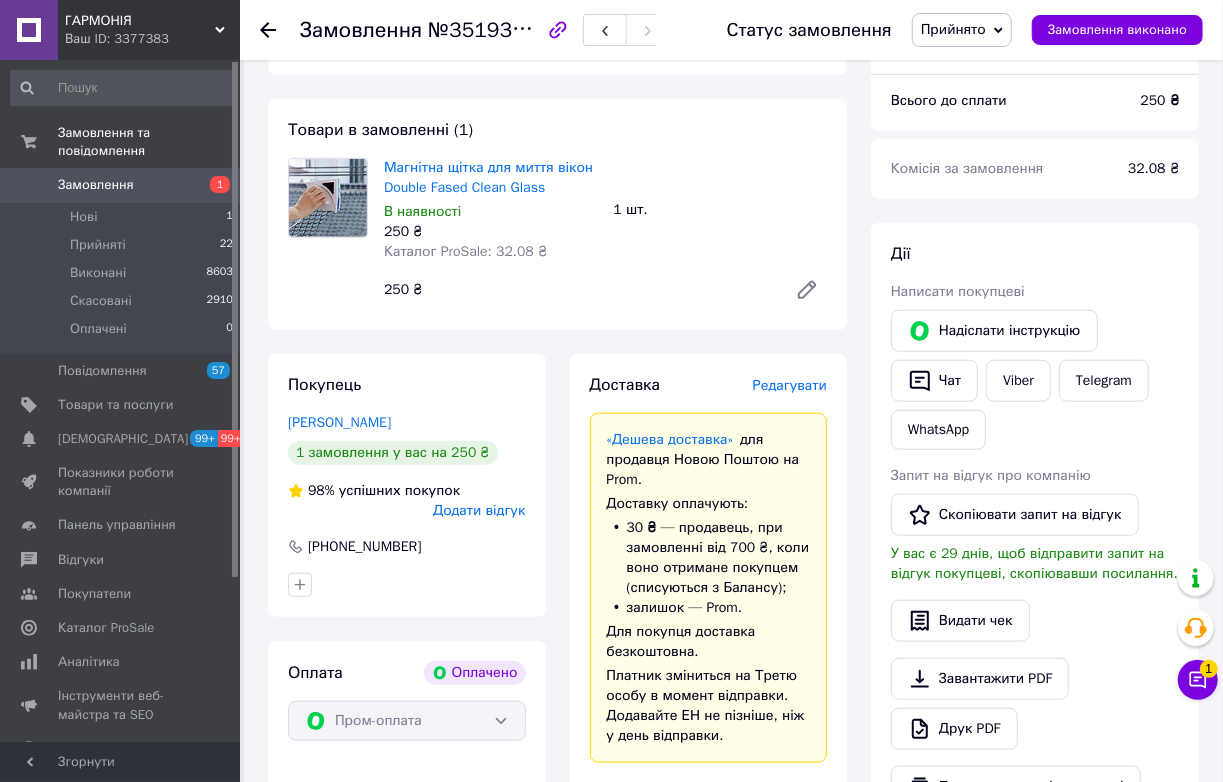 click on "Прийнято" at bounding box center (953, 29) 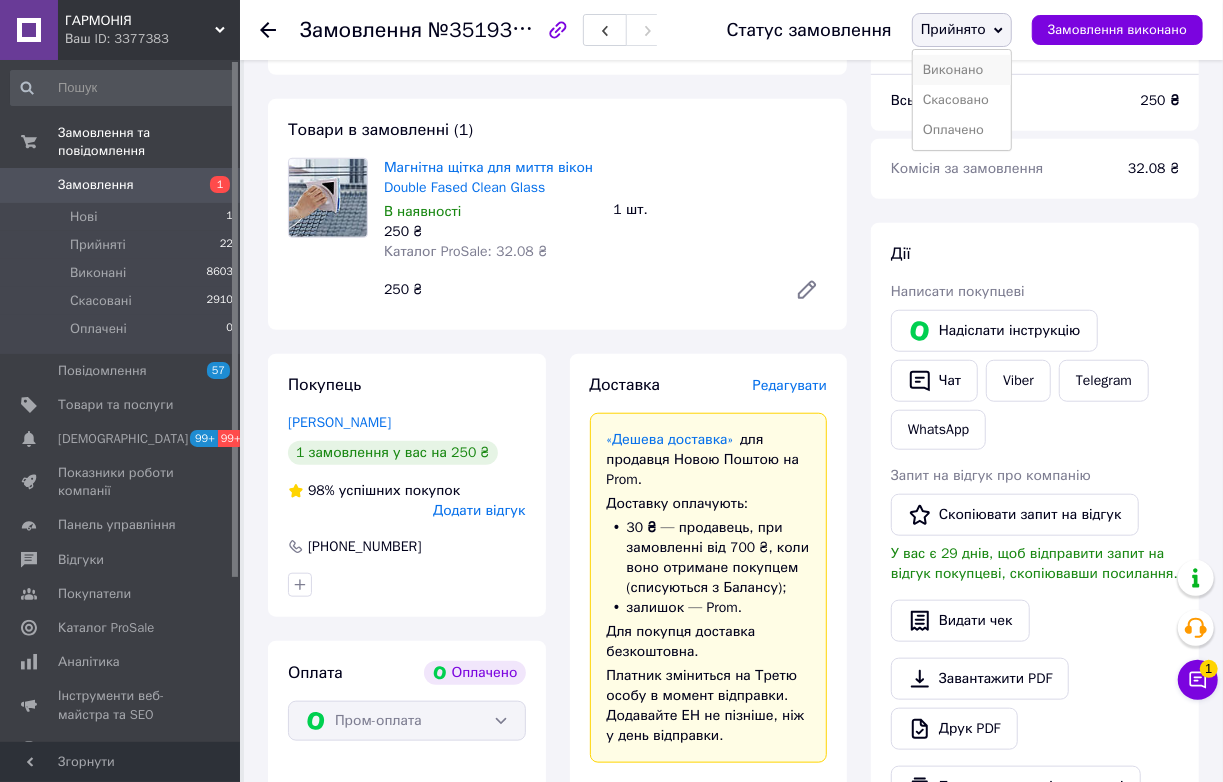 click on "Виконано" at bounding box center (962, 70) 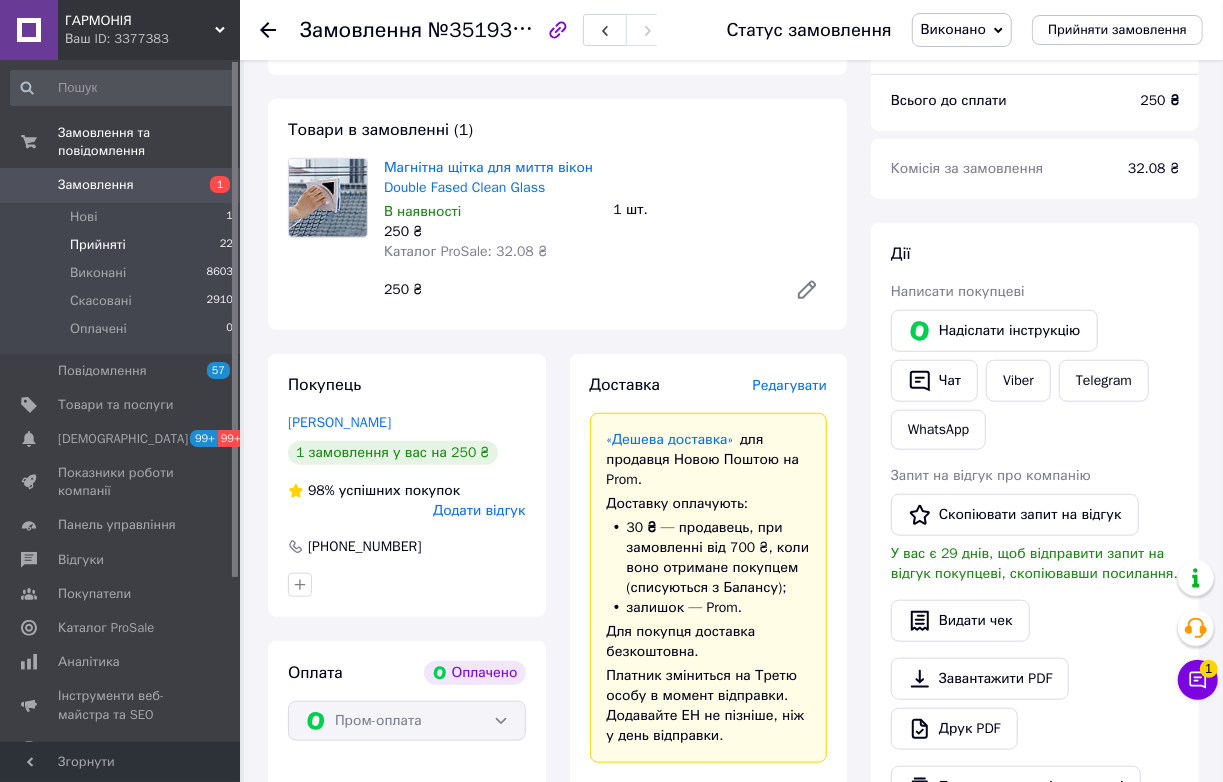 click on "Прийняті 22" at bounding box center (122, 245) 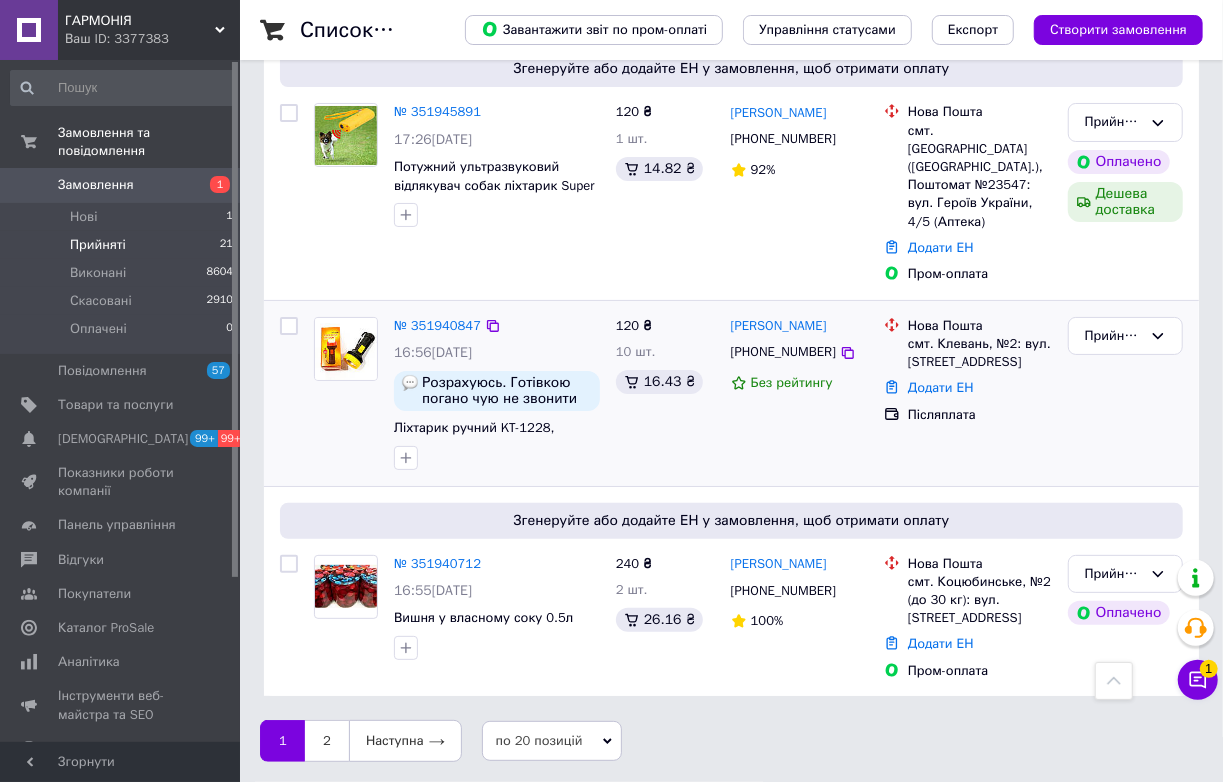 scroll, scrollTop: 4503, scrollLeft: 0, axis: vertical 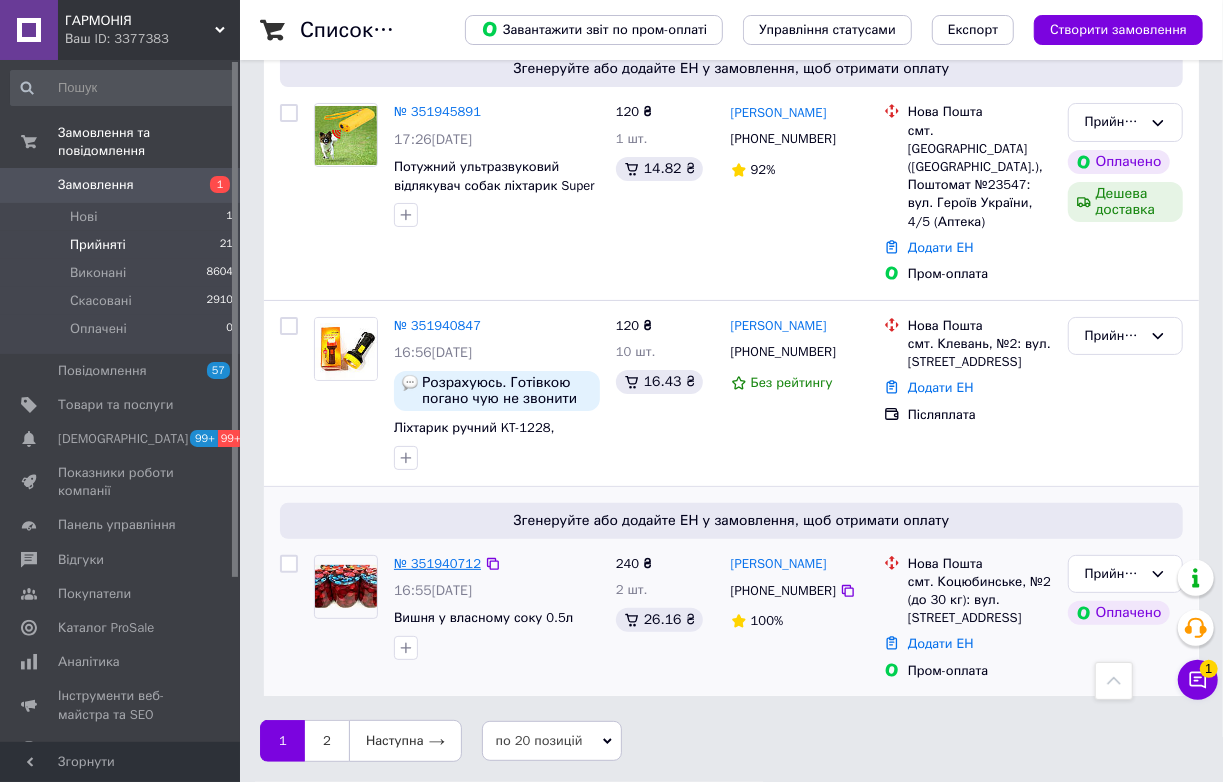 click on "№ 351940712" at bounding box center (437, 563) 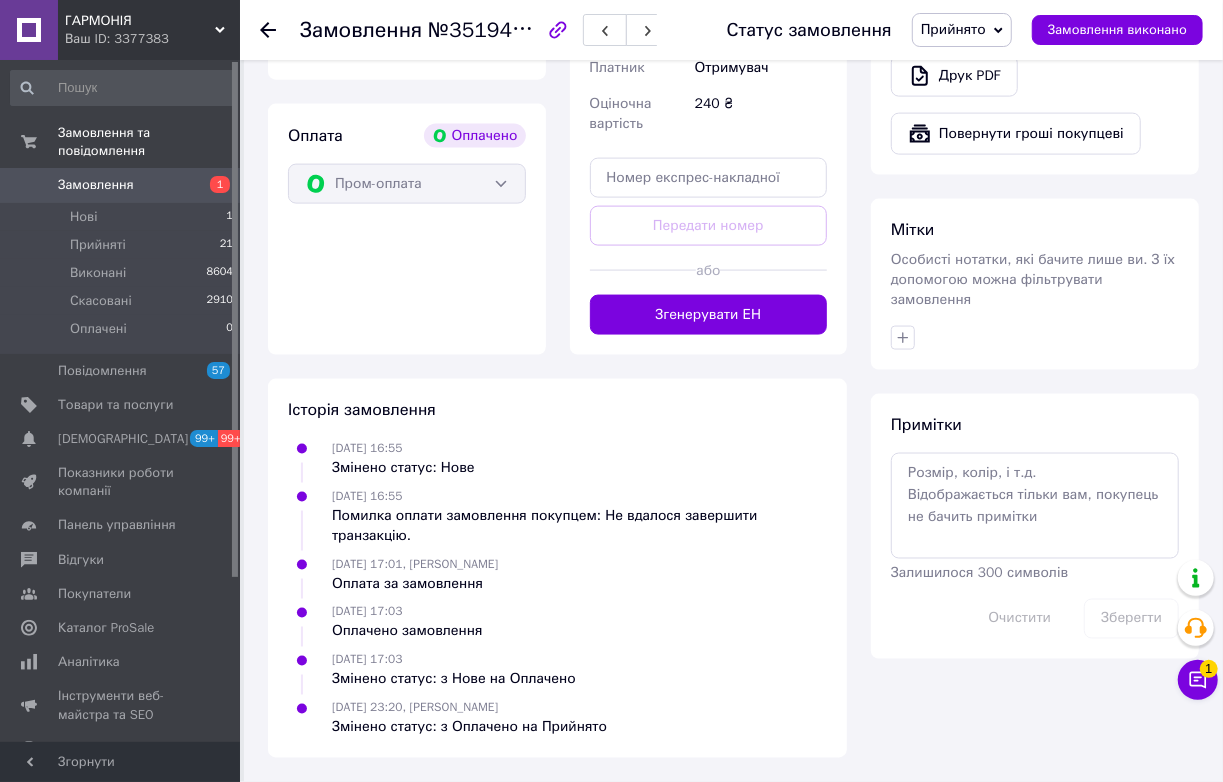 scroll, scrollTop: 2083, scrollLeft: 0, axis: vertical 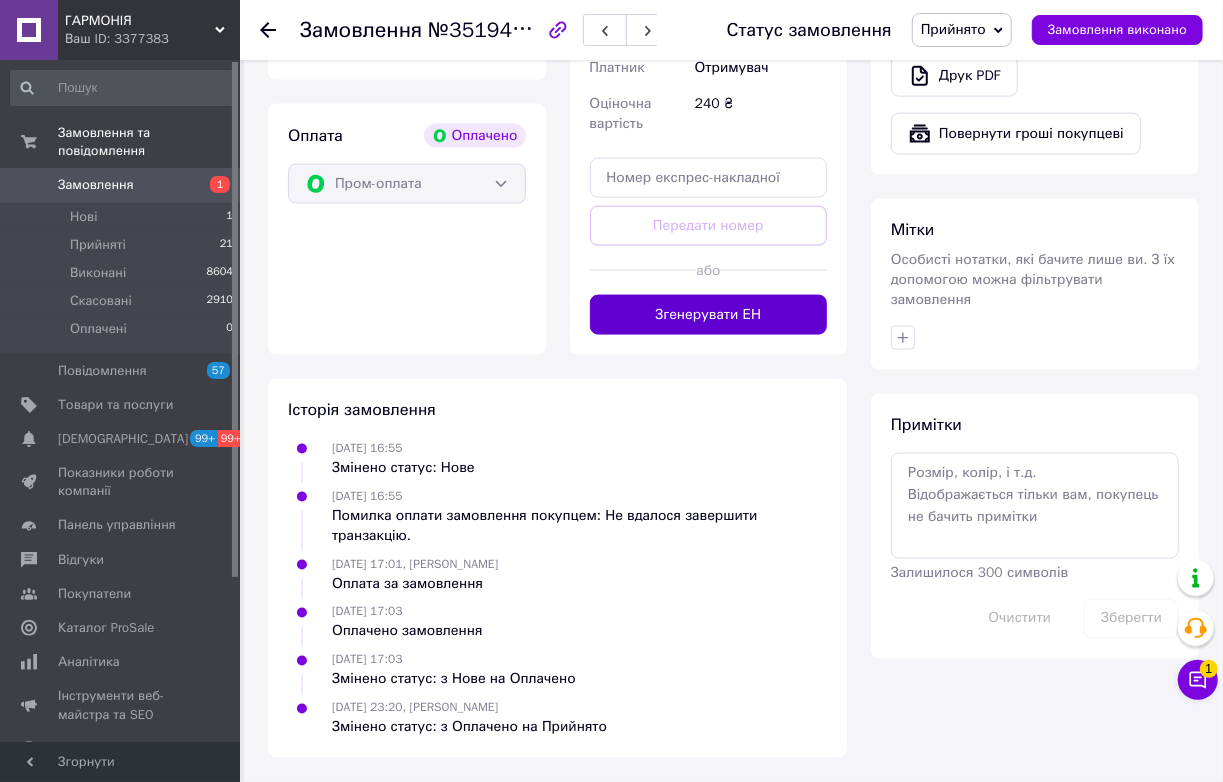click on "Згенерувати ЕН" at bounding box center (709, 315) 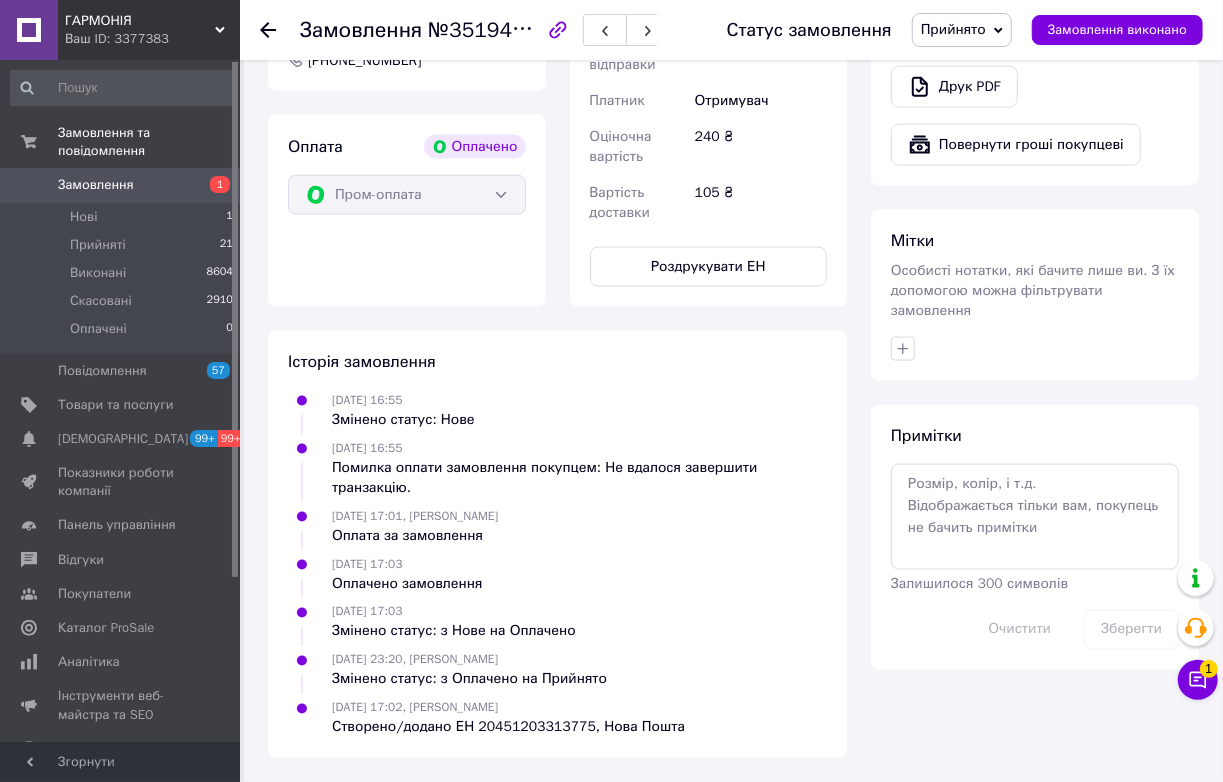 scroll, scrollTop: 1174, scrollLeft: 0, axis: vertical 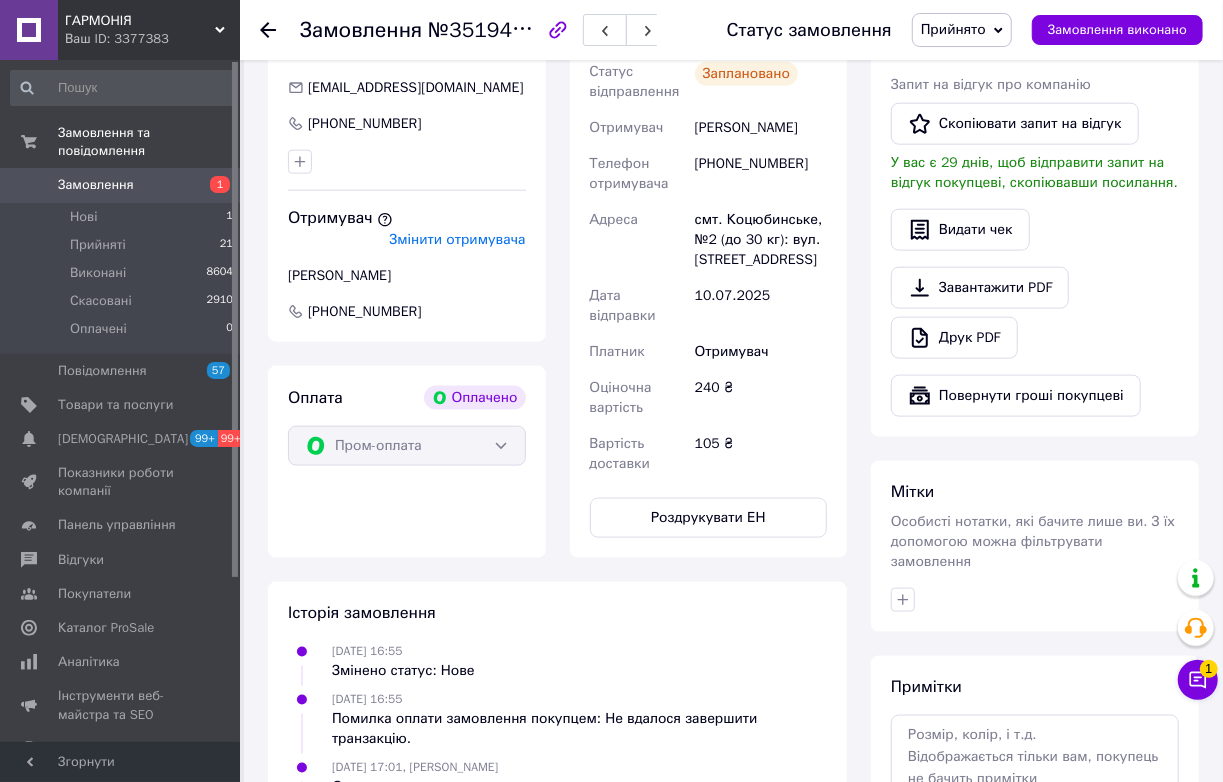 drag, startPoint x: 695, startPoint y: 445, endPoint x: 804, endPoint y: 449, distance: 109.07337 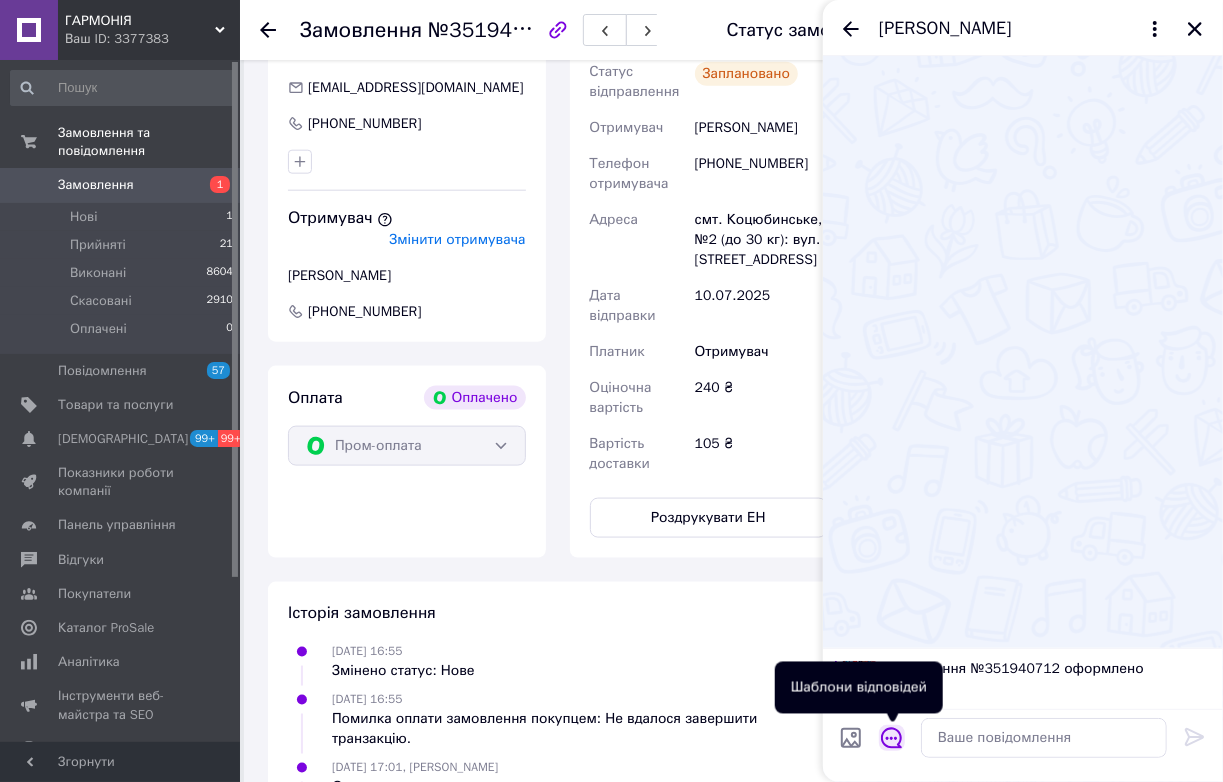 click 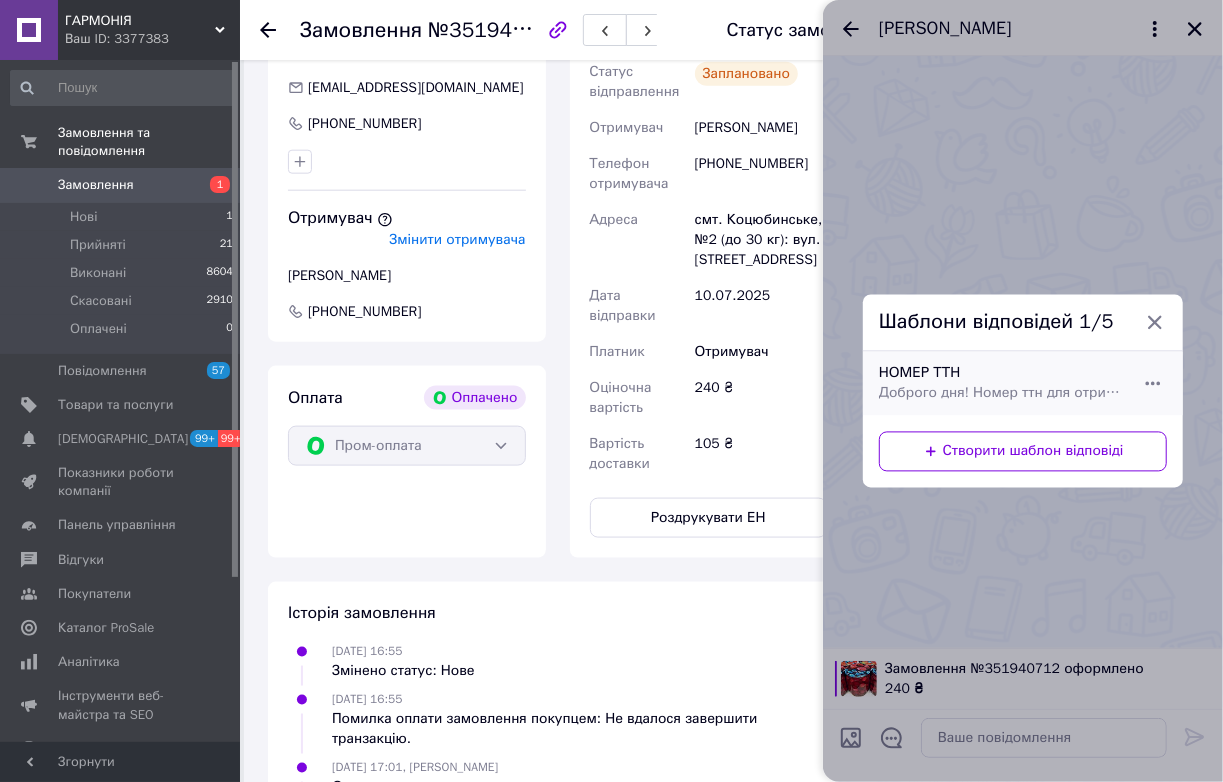 click on "Доброго дня!
Номер ттн  для отримання посилки.
Гарного та мирного дня" at bounding box center (1001, 394) 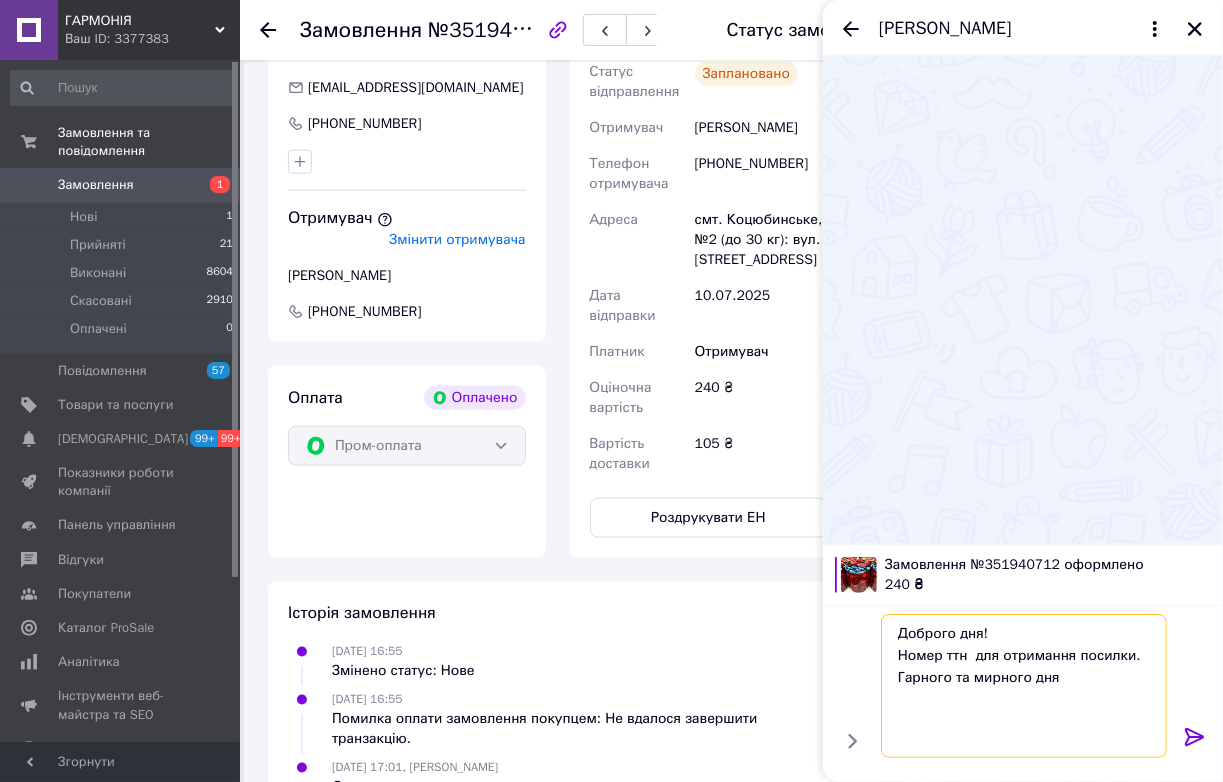 click on "Доброго дня!
Номер ттн  для отримання посилки.
Гарного та мирного дня" at bounding box center [1024, 686] 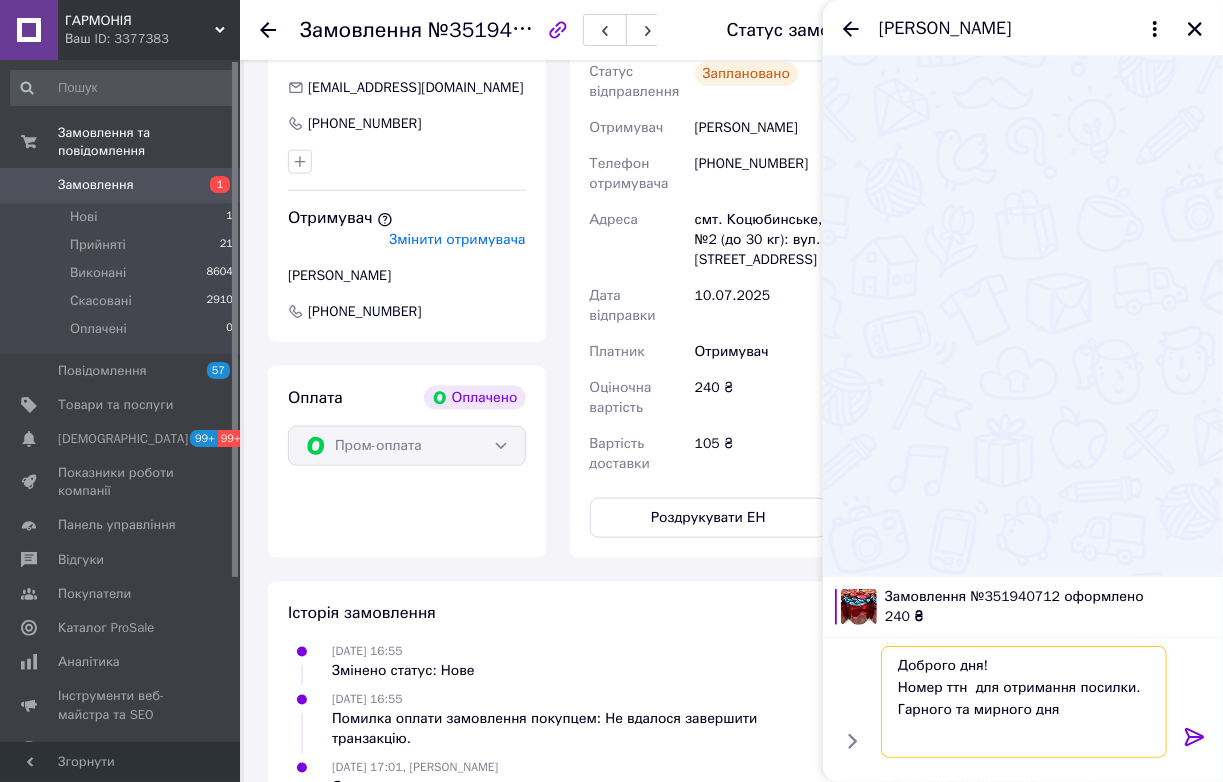 paste on "20451203313775" 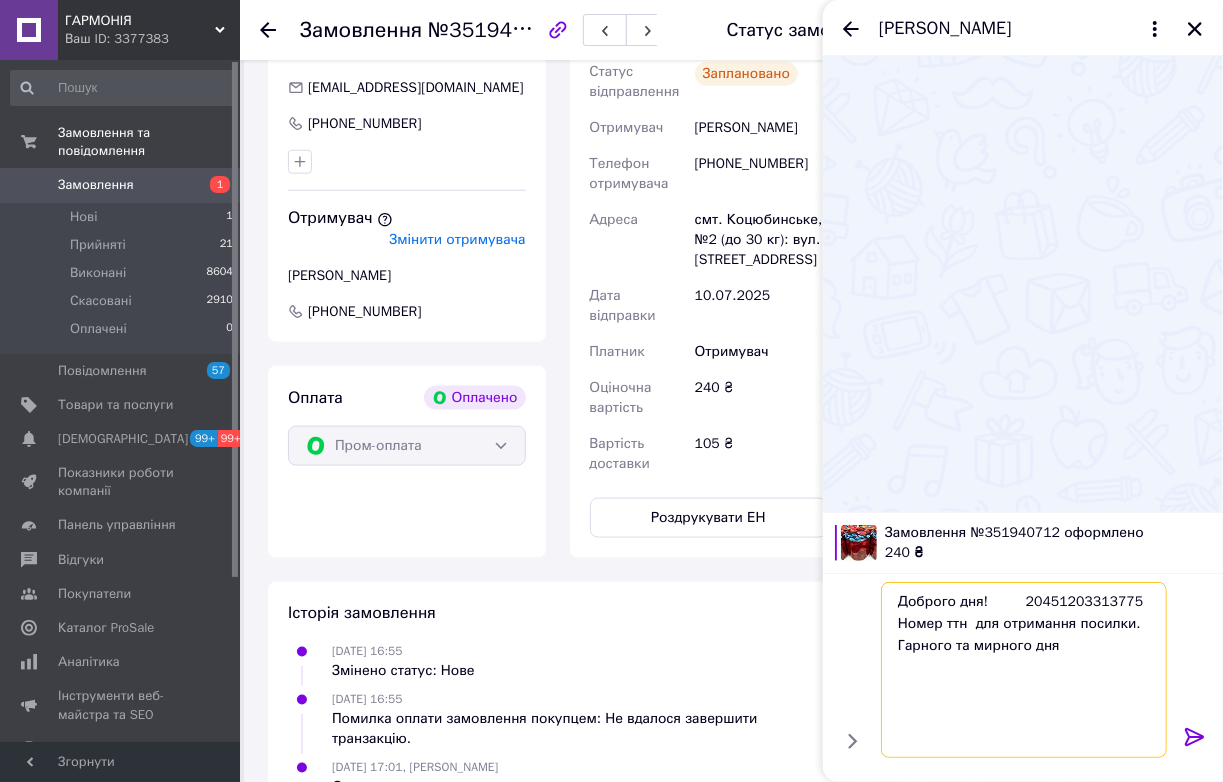 type on "Доброго дня!         20451203313775
Номер ттн  для отримання посилки.
Гарного та мирного дня" 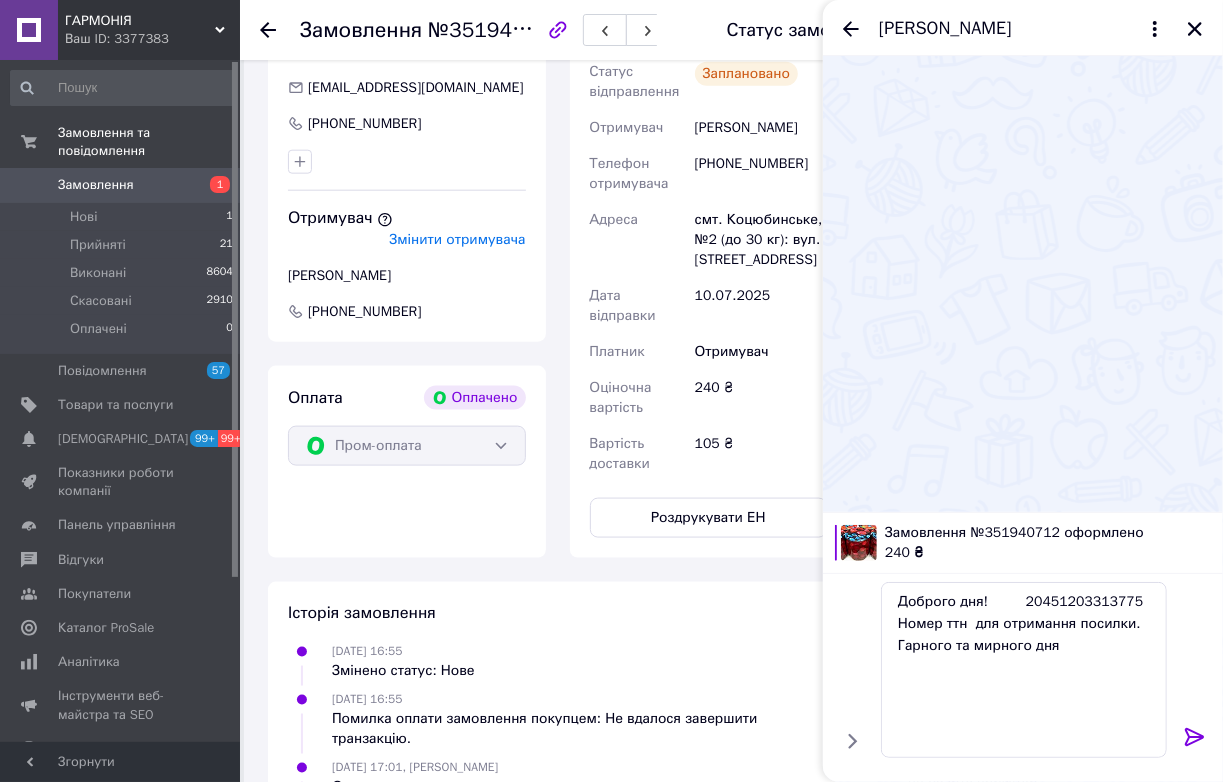 click 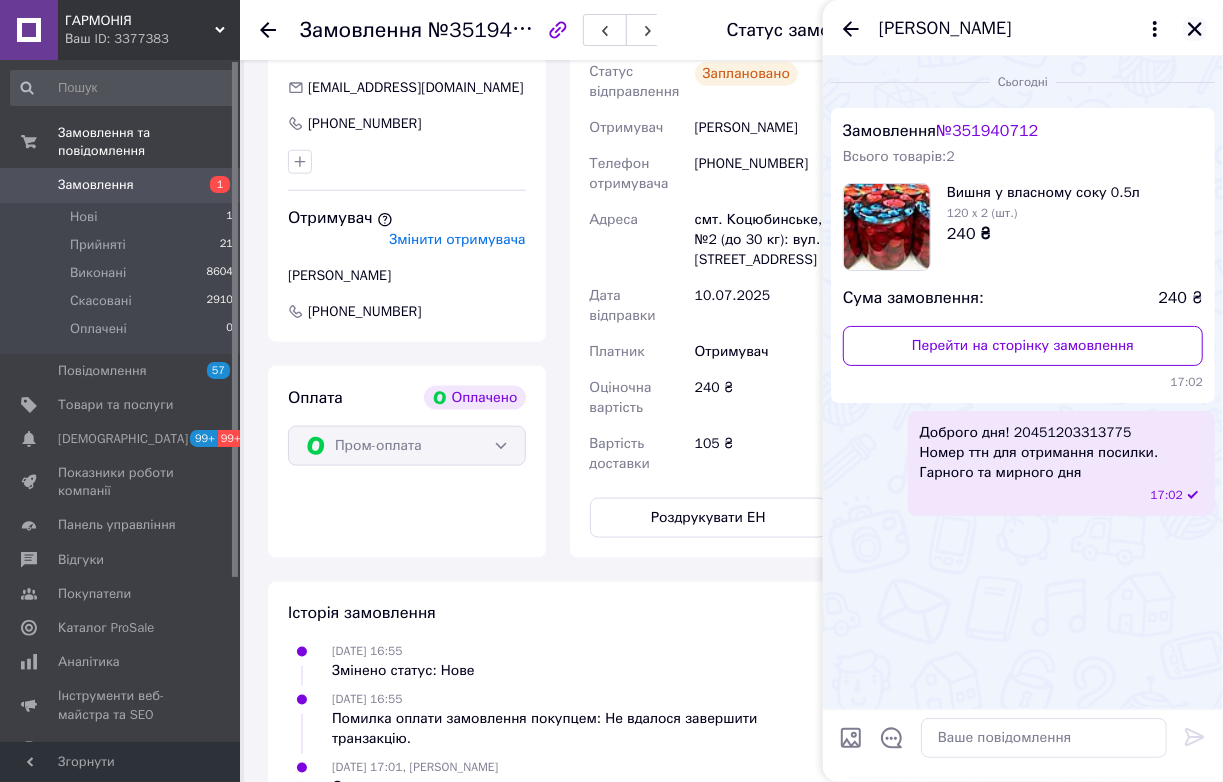 click 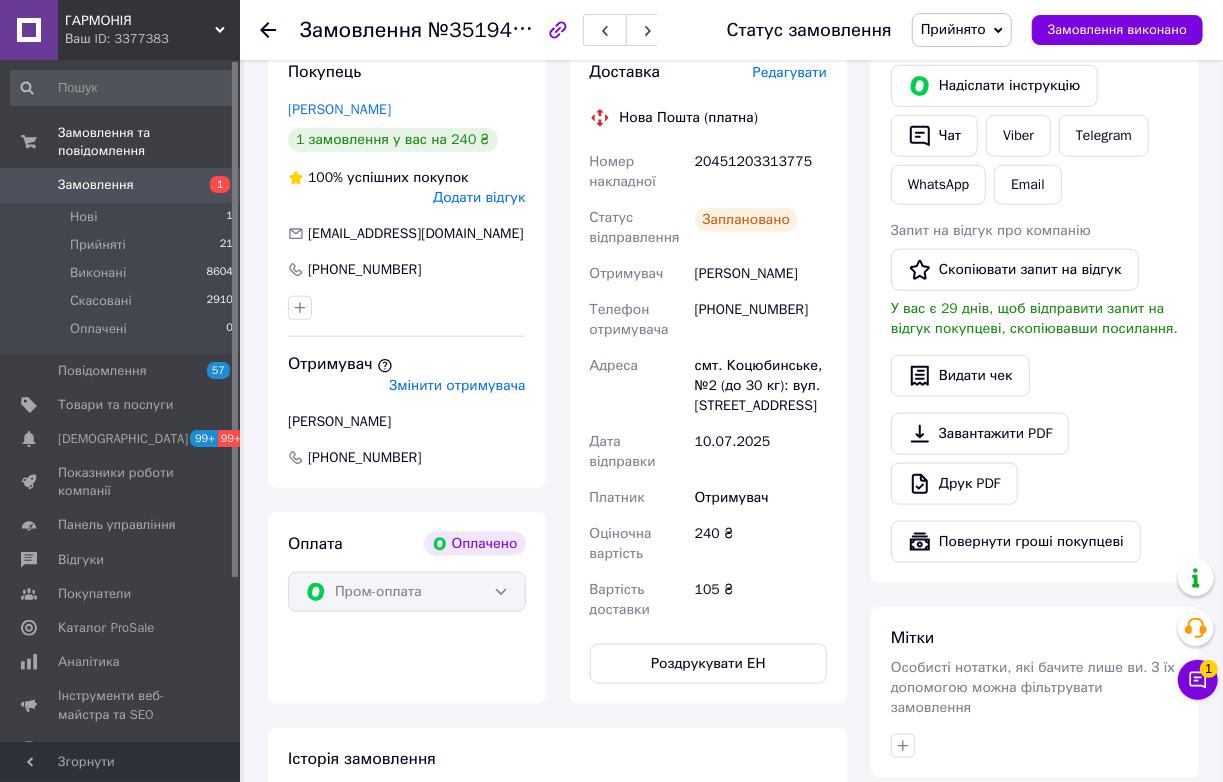 scroll, scrollTop: 811, scrollLeft: 0, axis: vertical 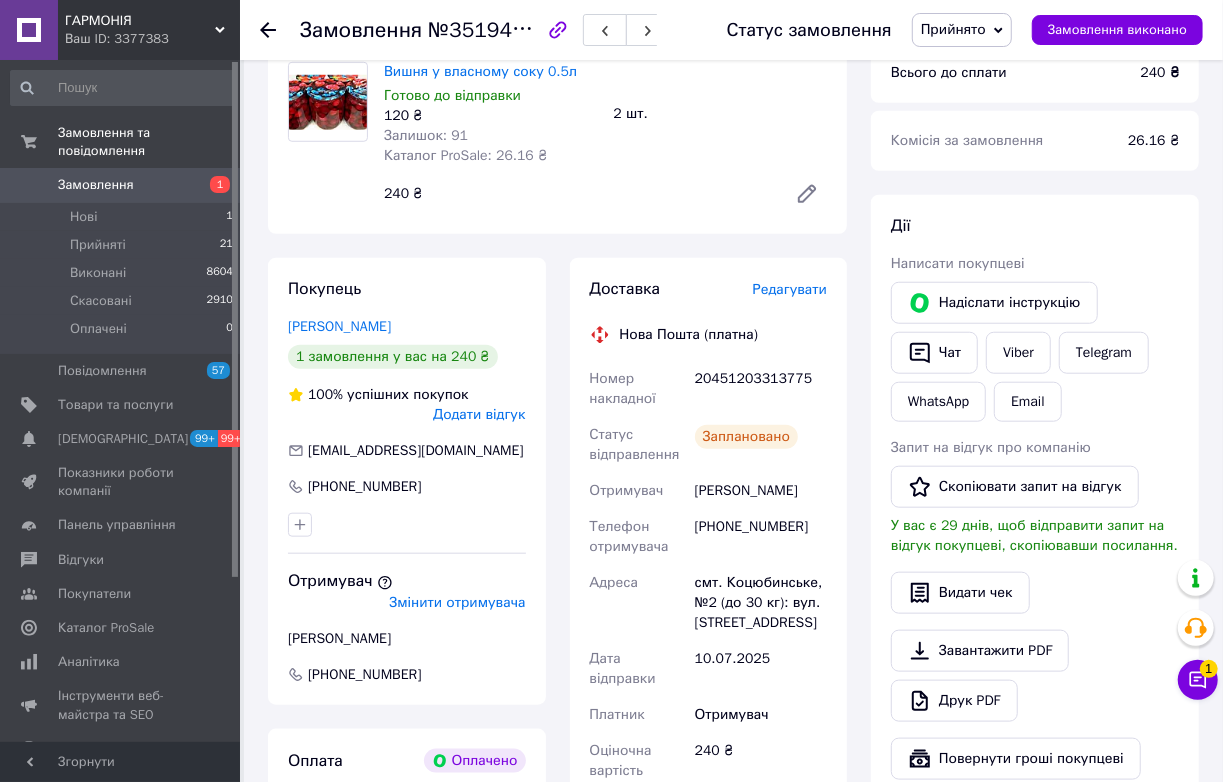 click on "Прийнято" at bounding box center (953, 29) 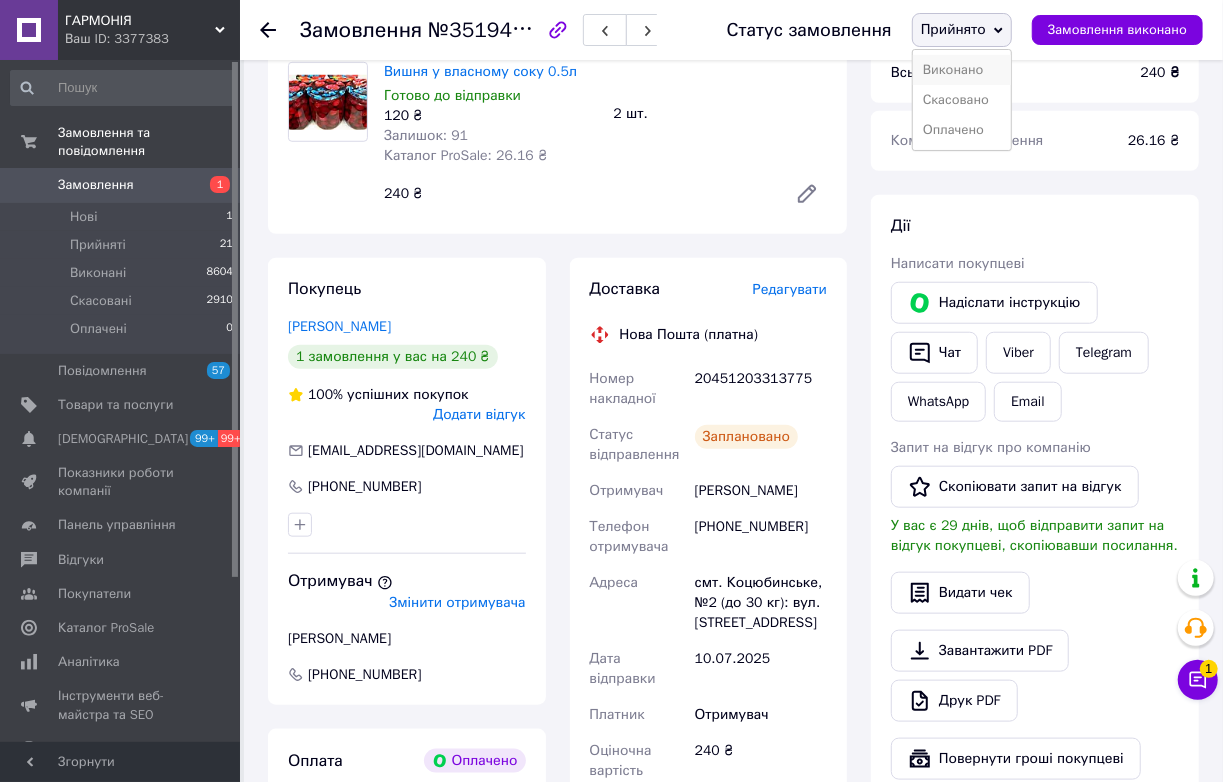 click on "Виконано" at bounding box center (962, 70) 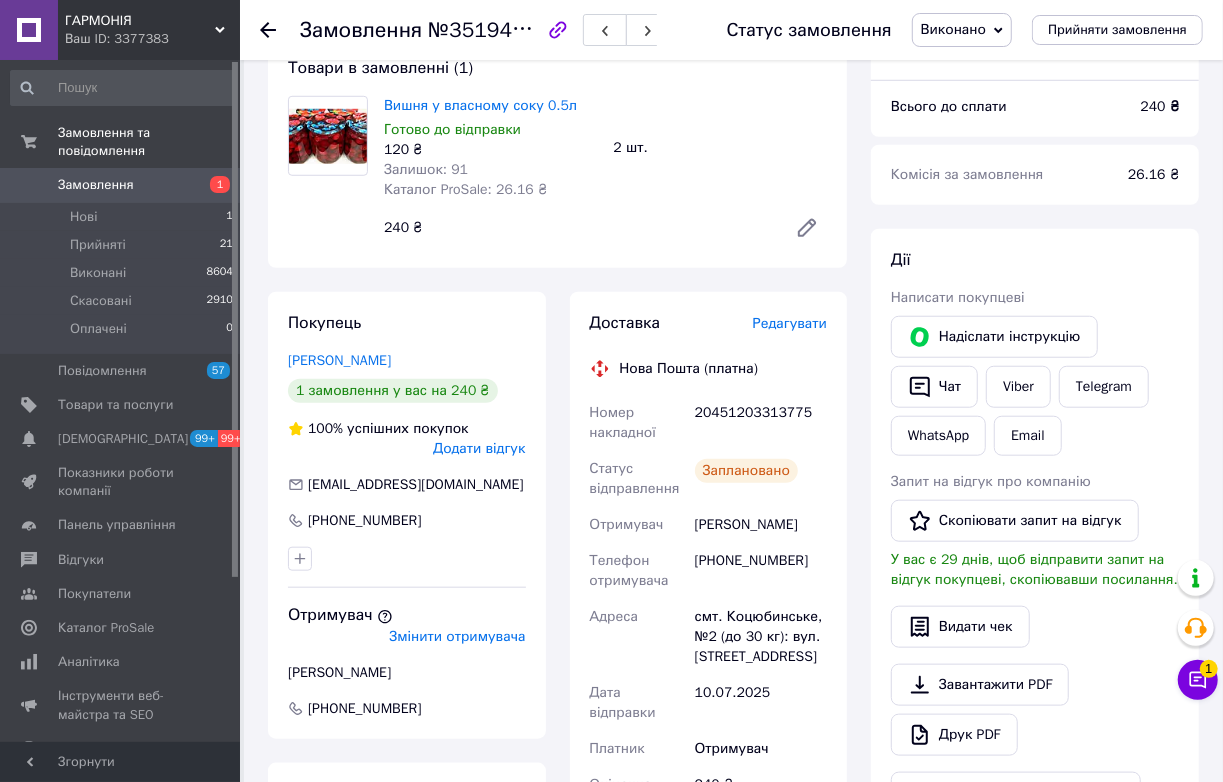 scroll, scrollTop: 1083, scrollLeft: 0, axis: vertical 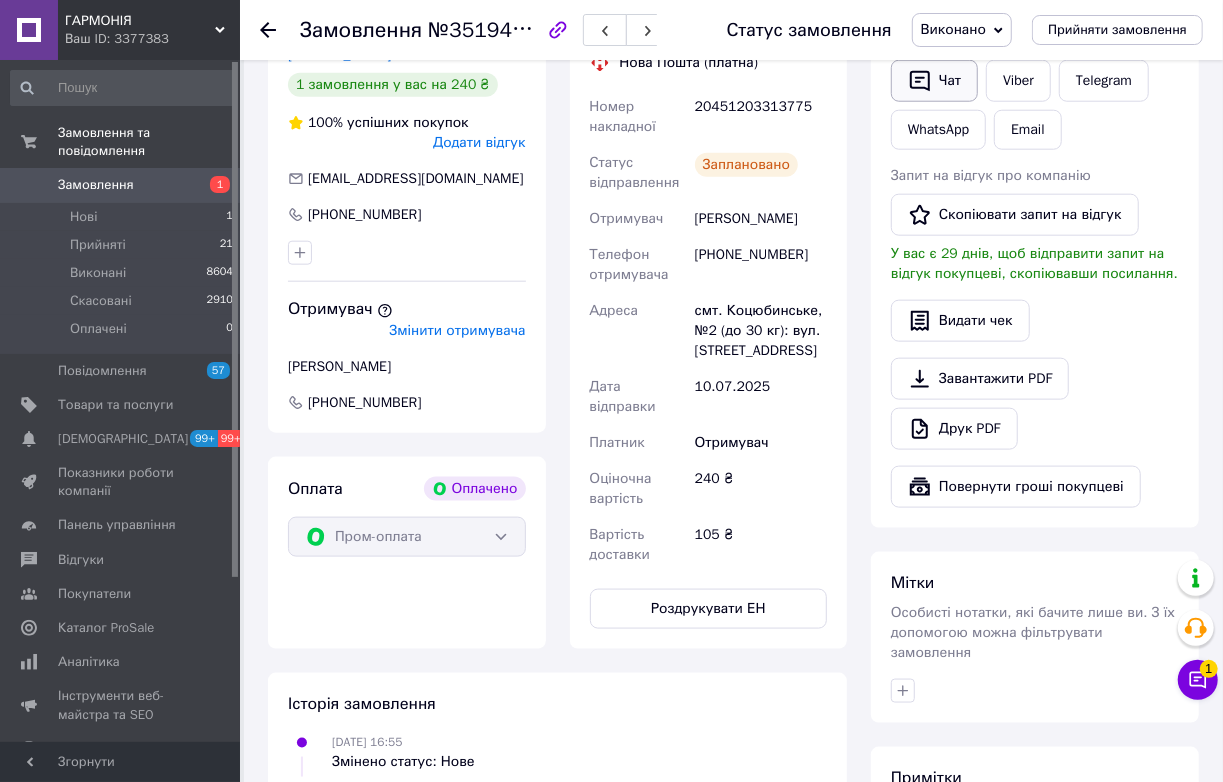 click on "Чат" at bounding box center (934, 81) 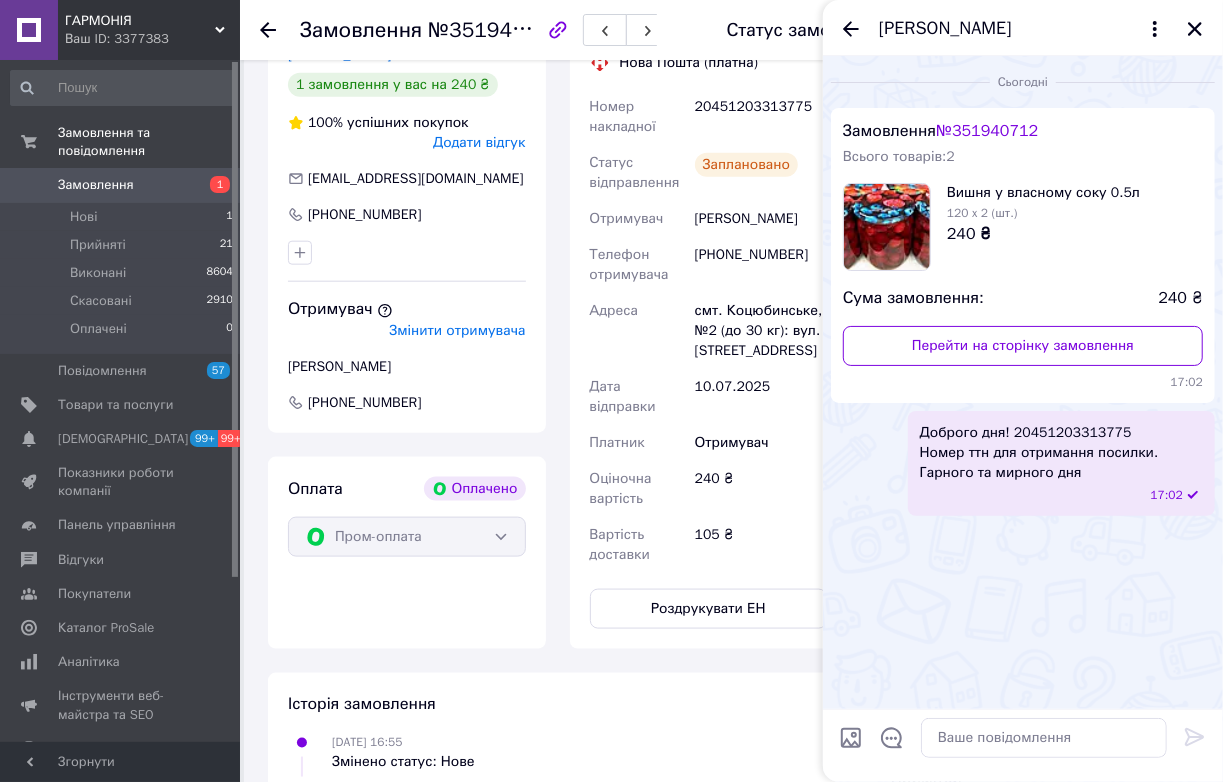scroll, scrollTop: 42, scrollLeft: 0, axis: vertical 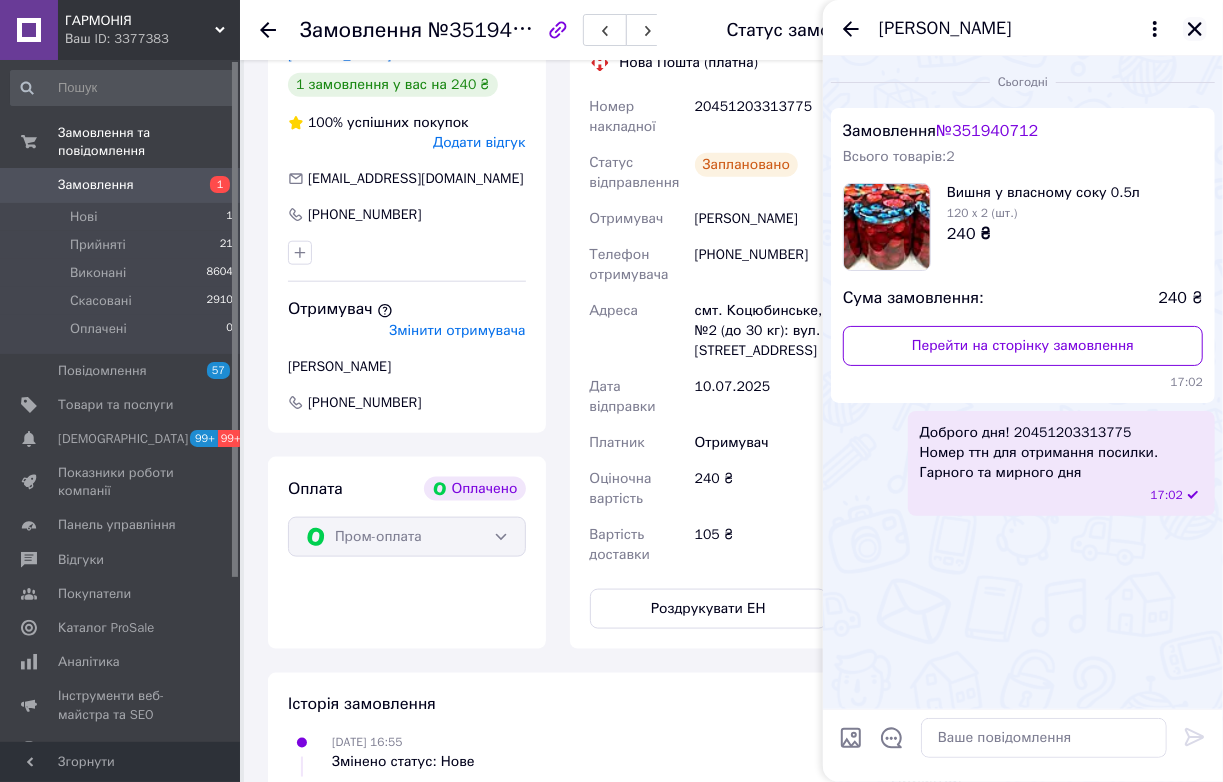 click 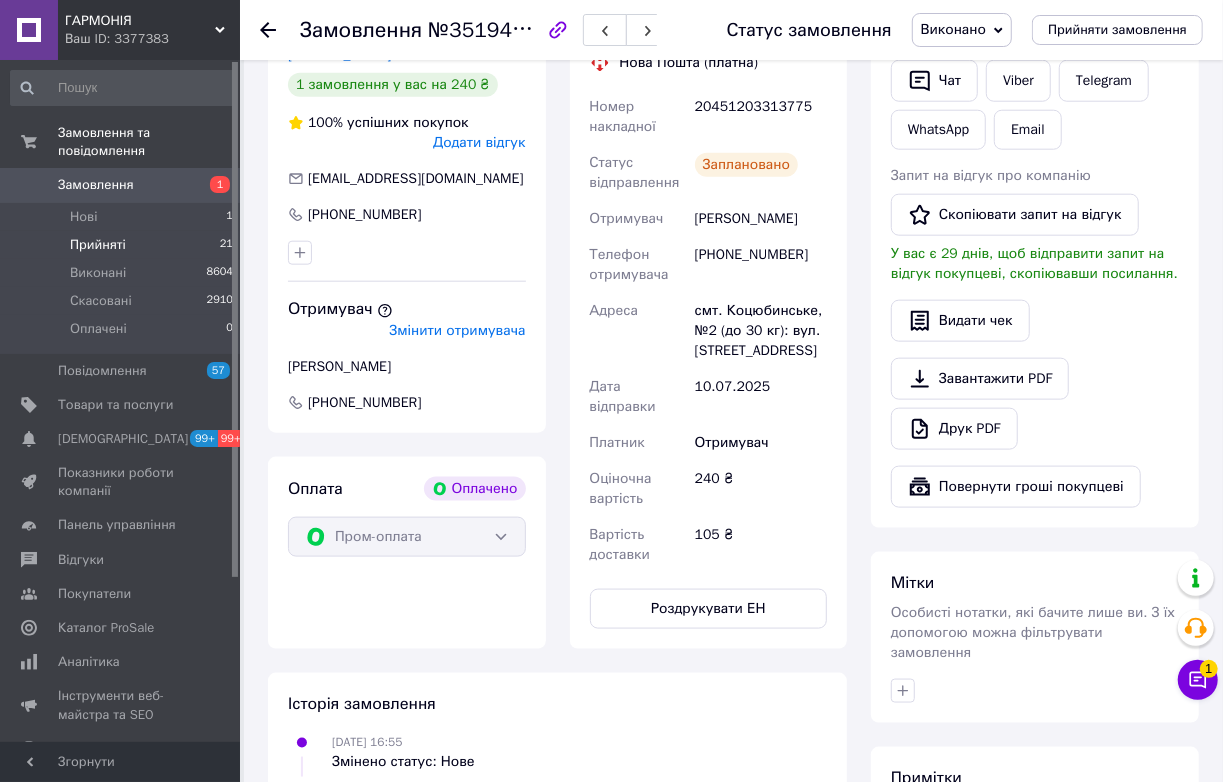 click on "Прийняті 21" at bounding box center [122, 245] 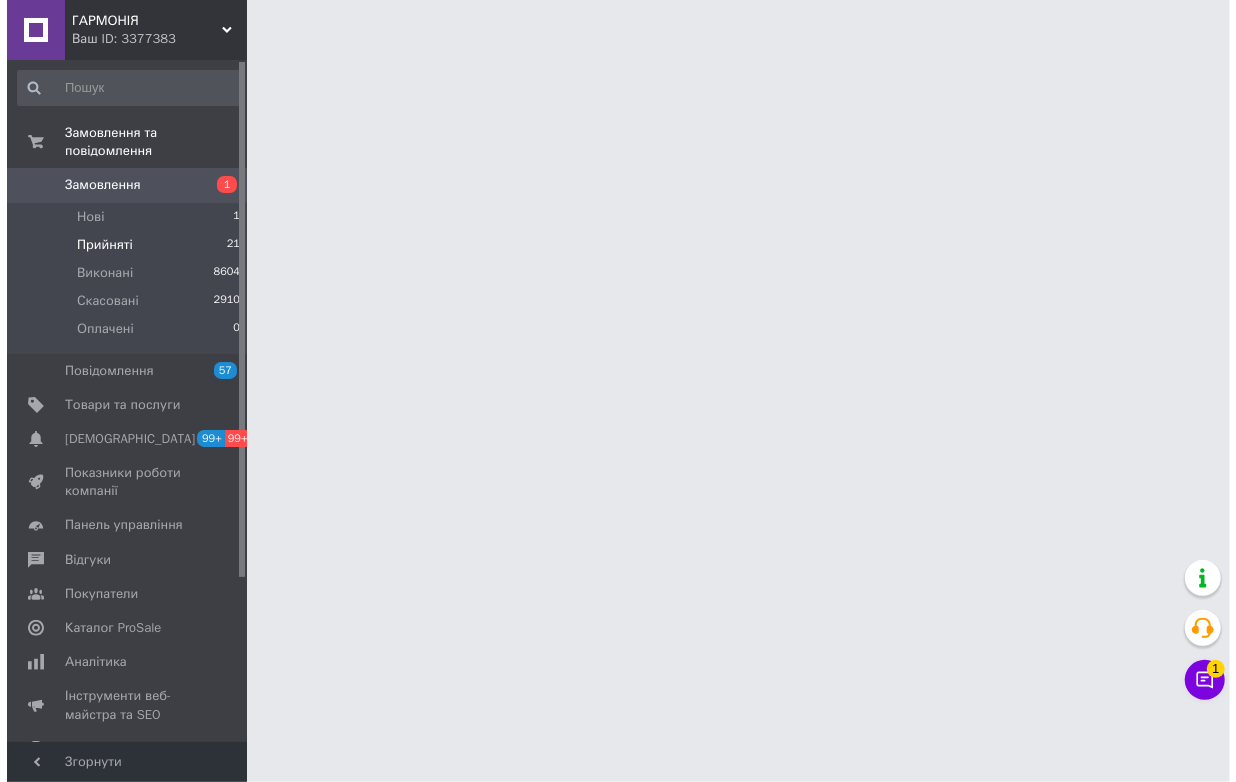 scroll, scrollTop: 0, scrollLeft: 0, axis: both 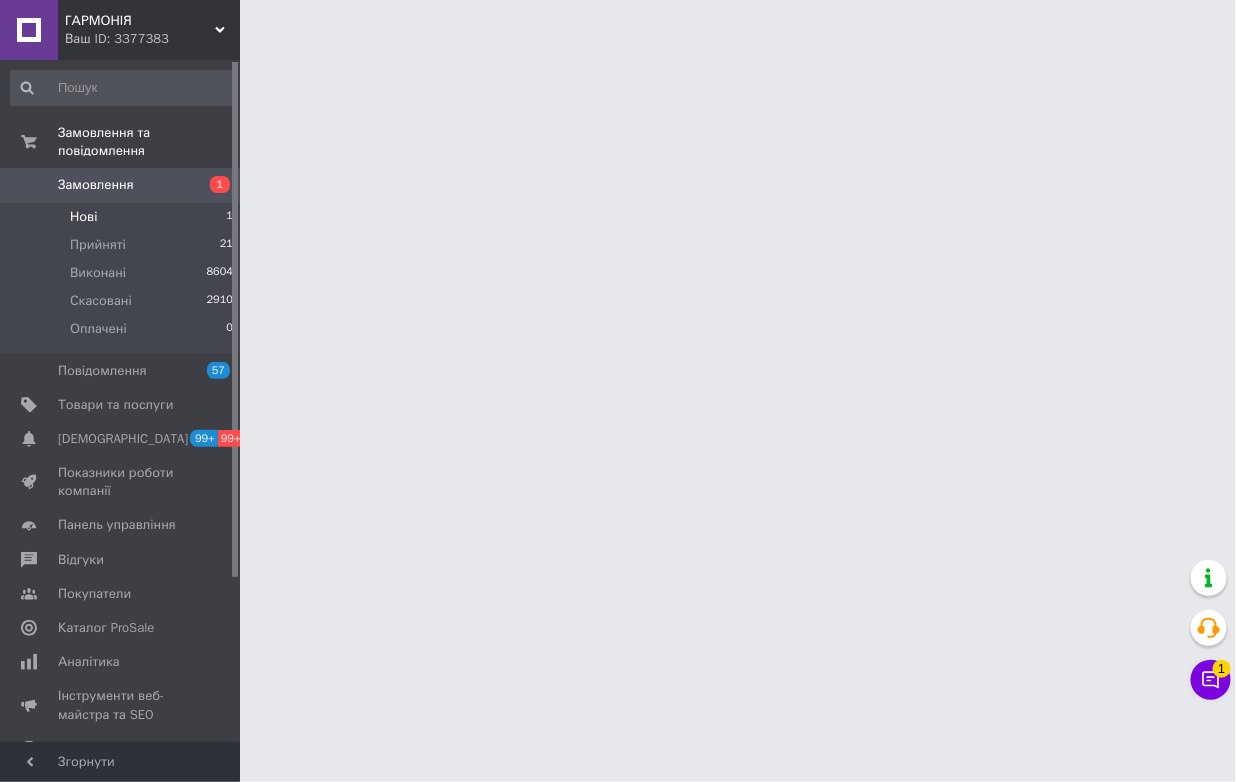click on "Нові 1" at bounding box center (122, 217) 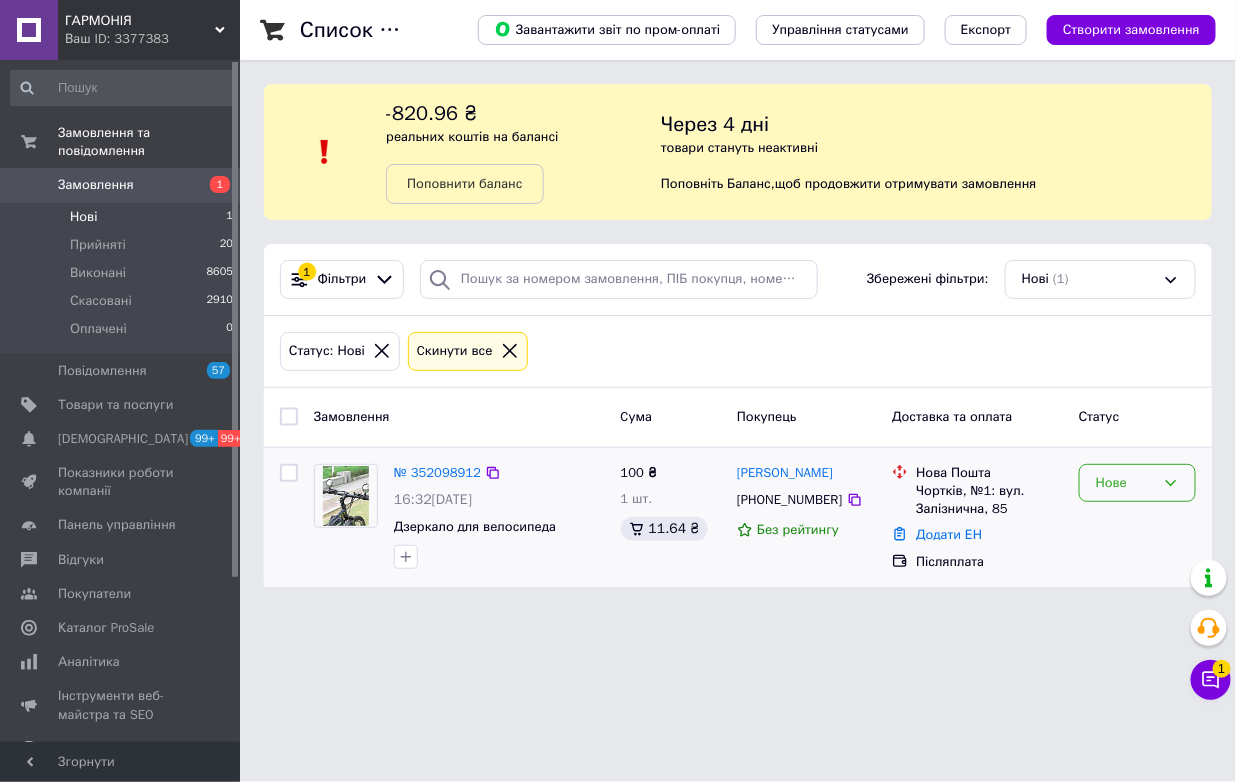 click 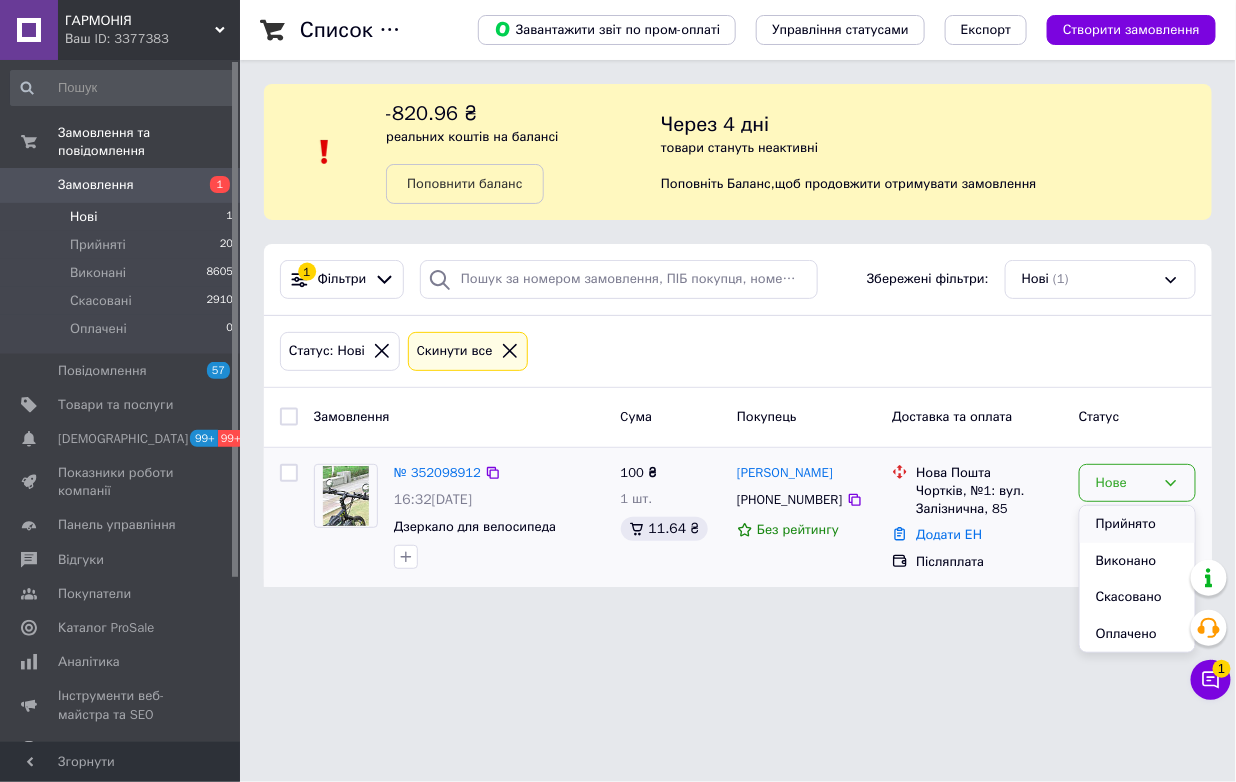 click on "Прийнято" at bounding box center (1137, 524) 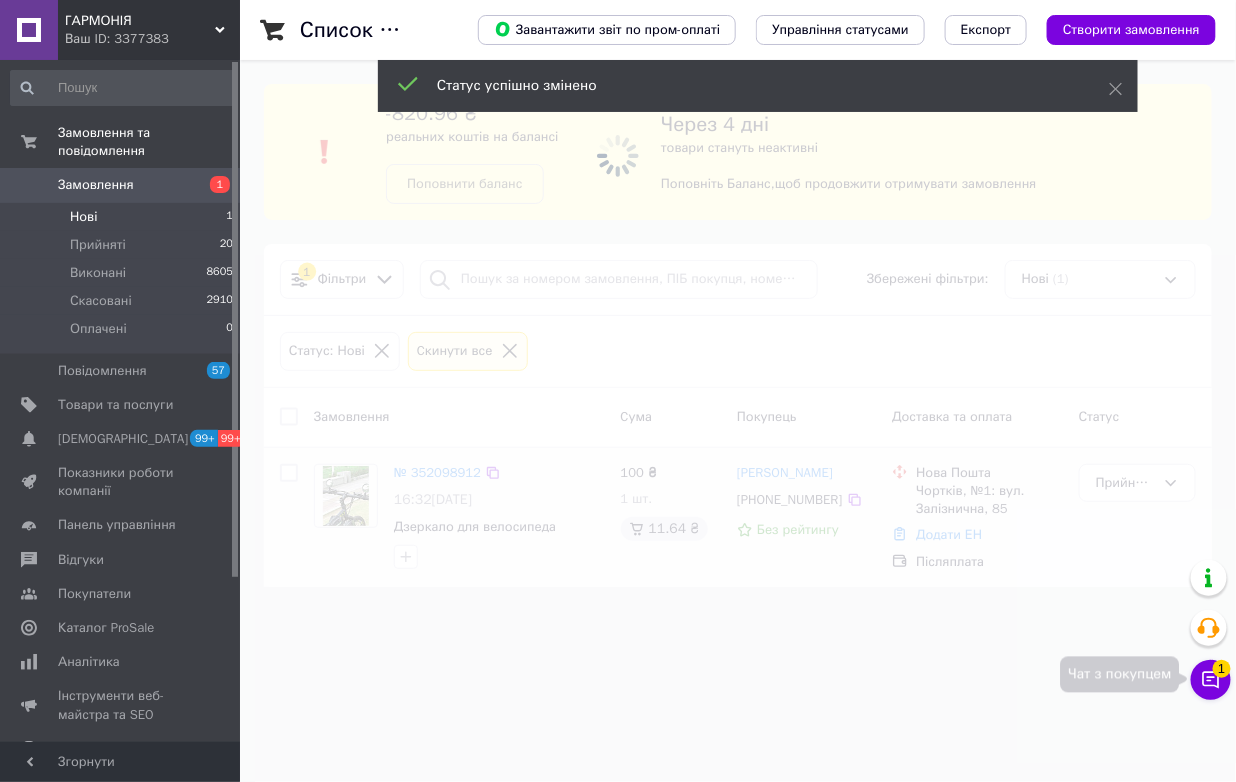 click 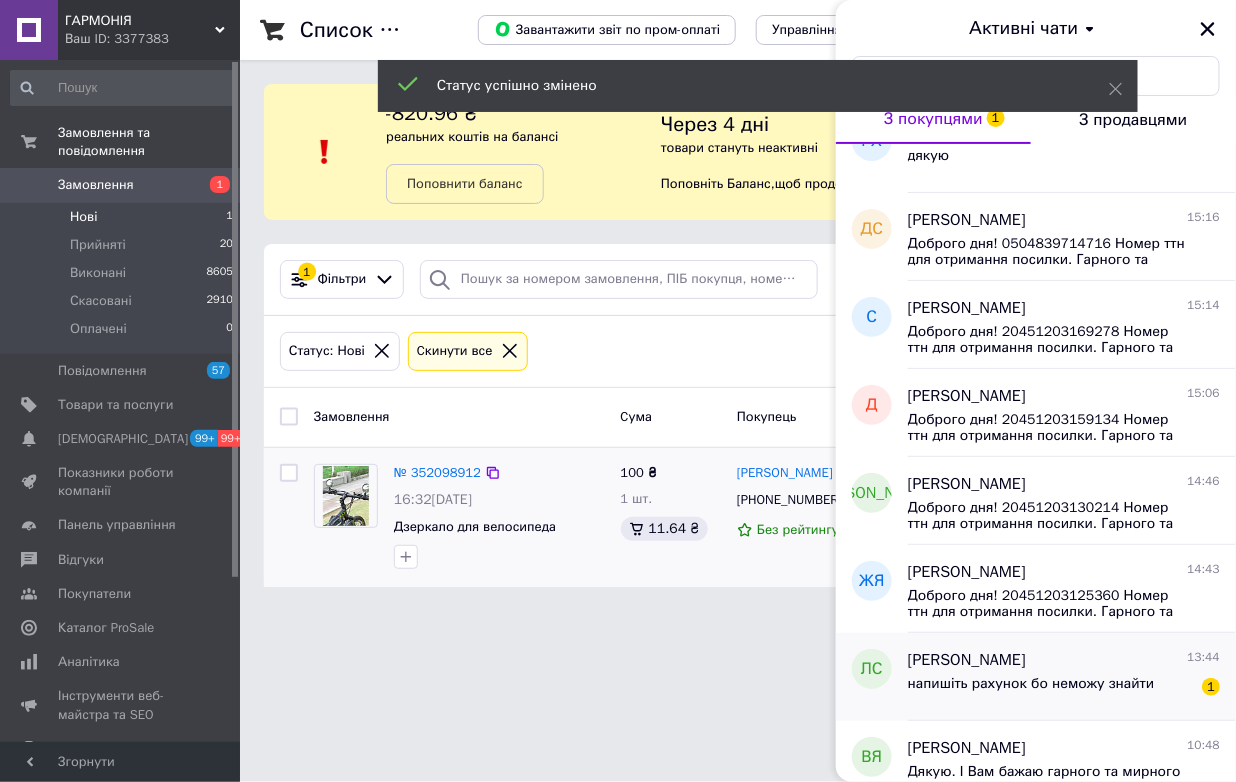 scroll, scrollTop: 363, scrollLeft: 0, axis: vertical 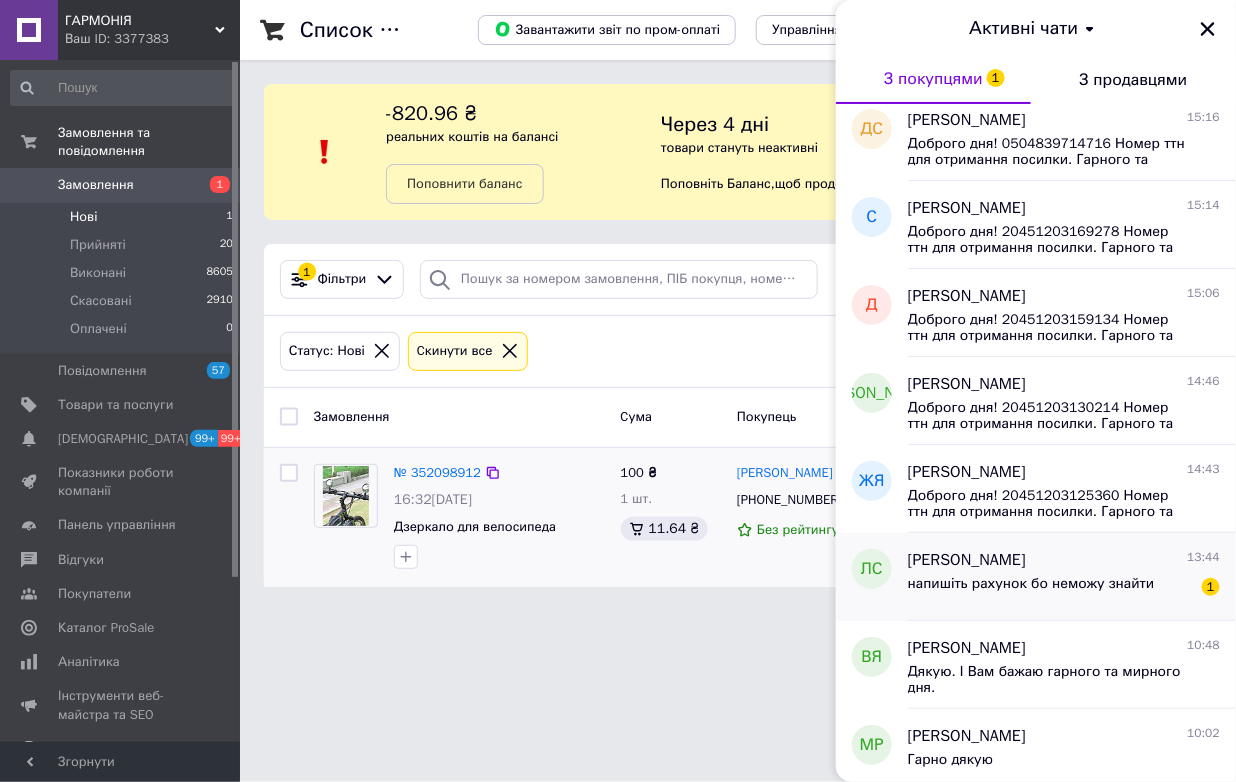 click on "напишіть рахунок бо неможу знайти 1" at bounding box center (1064, 588) 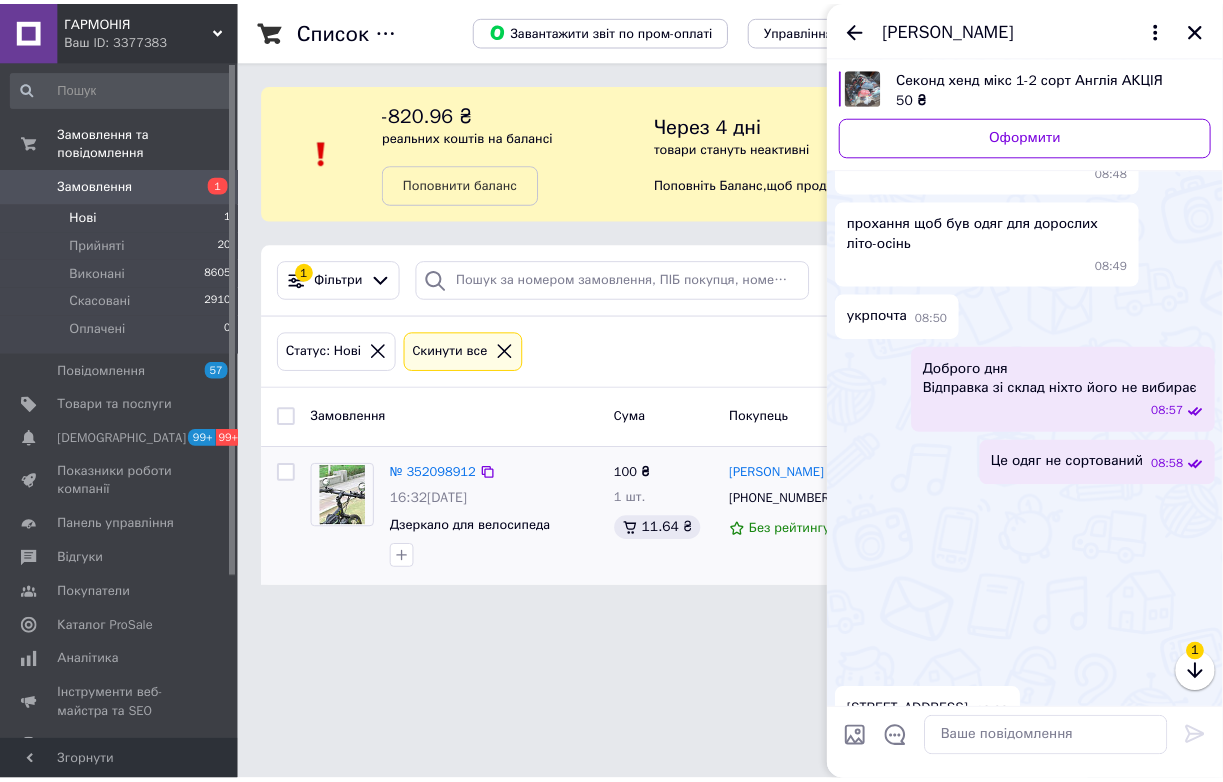 scroll, scrollTop: 2764, scrollLeft: 0, axis: vertical 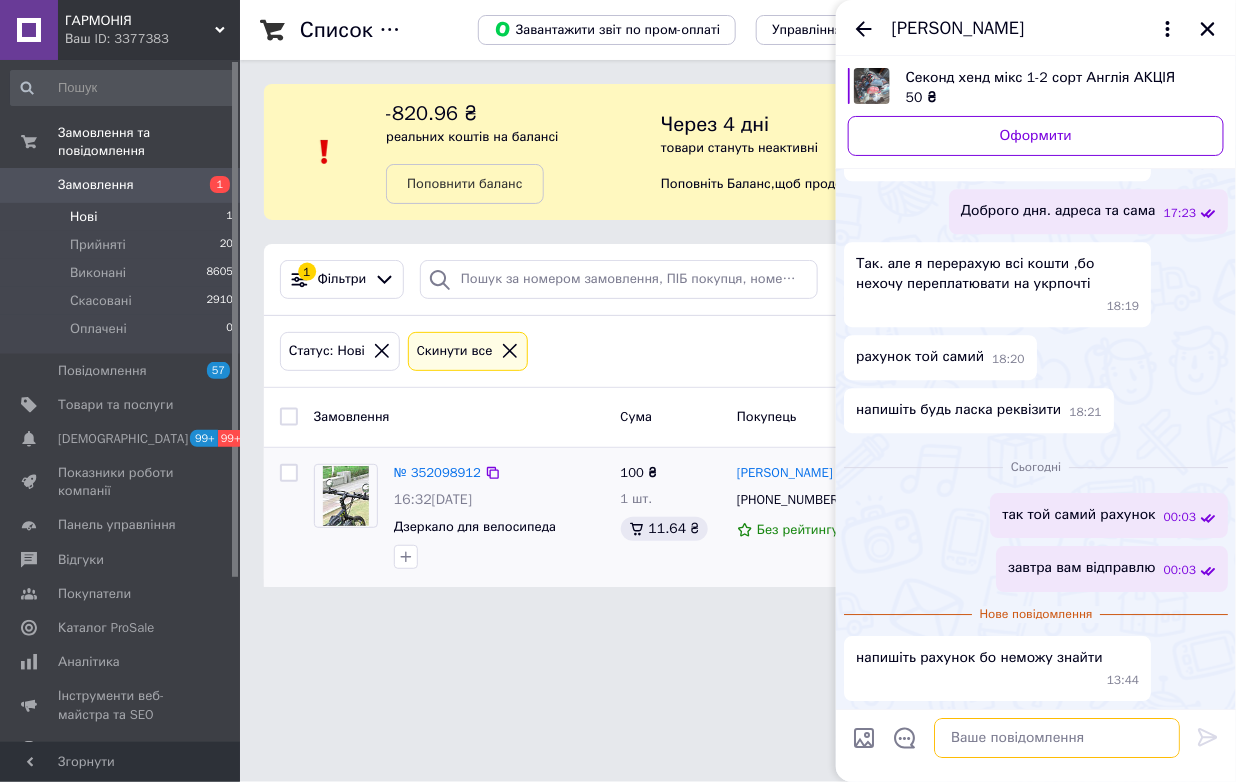click at bounding box center (1057, 738) 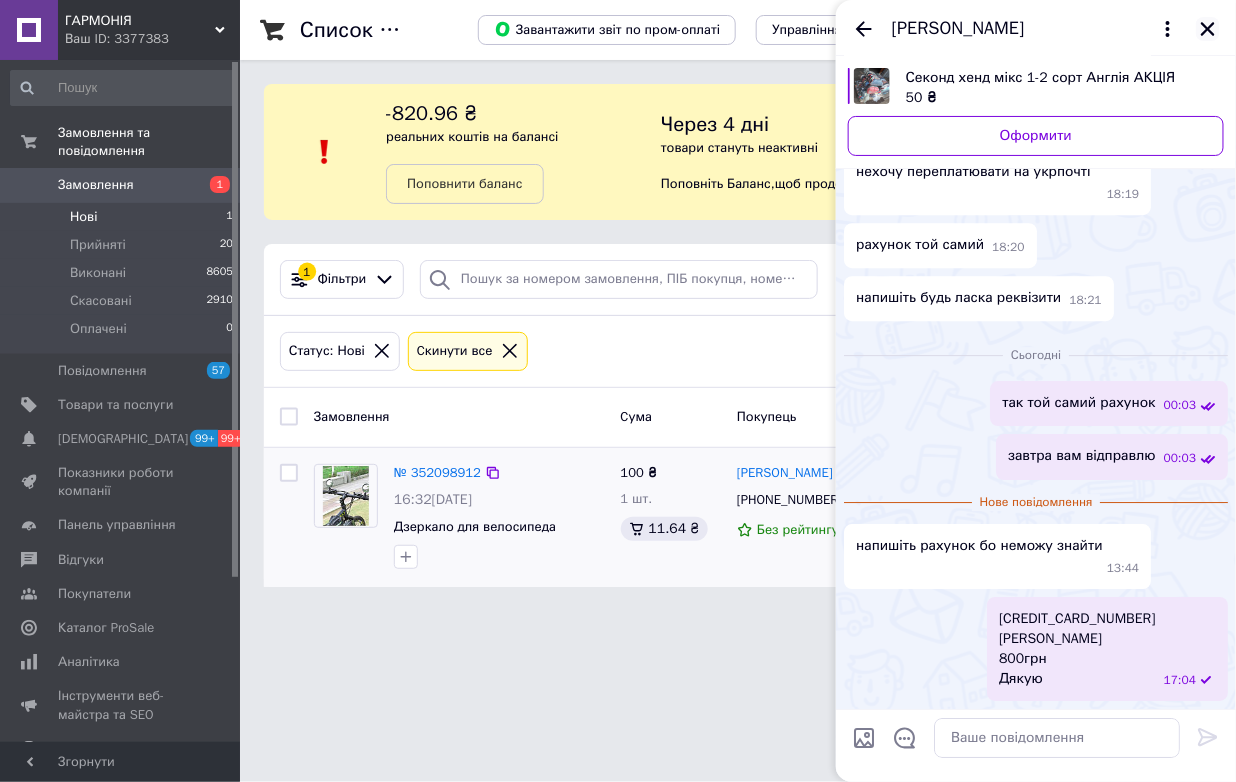 click 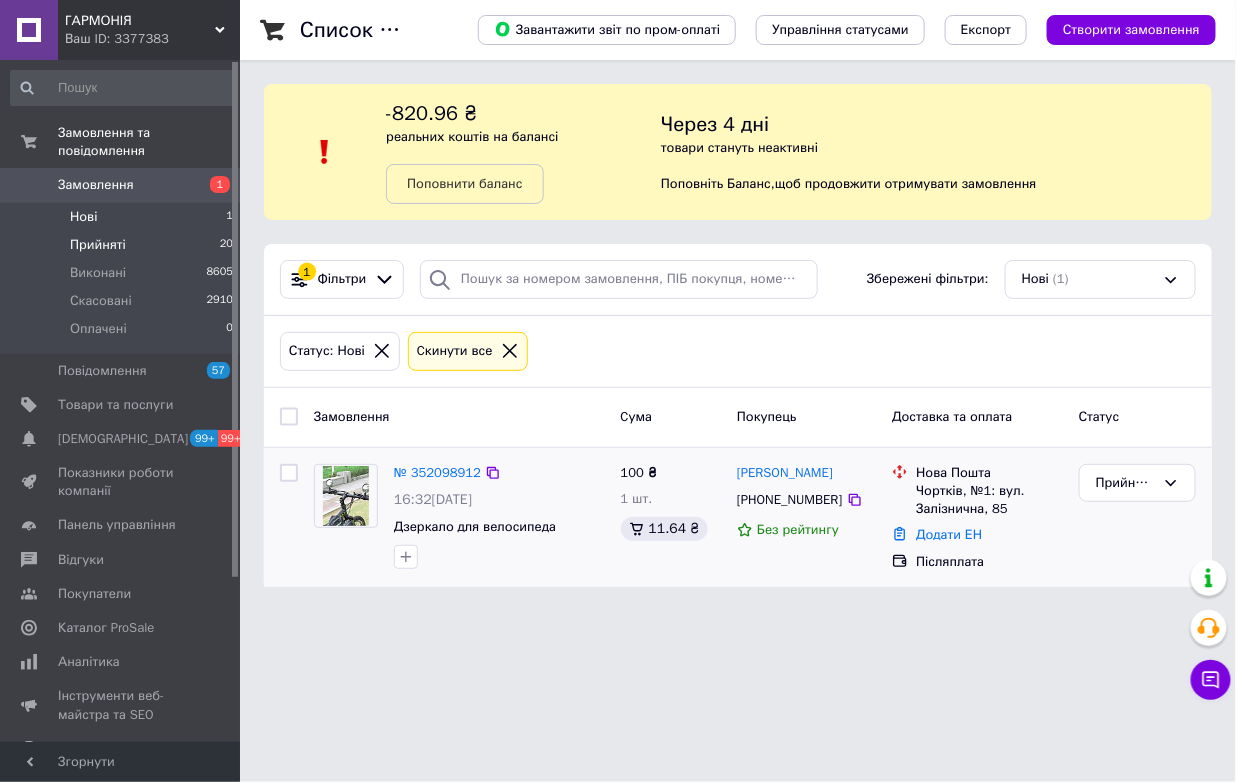 click on "Прийняті" at bounding box center (98, 245) 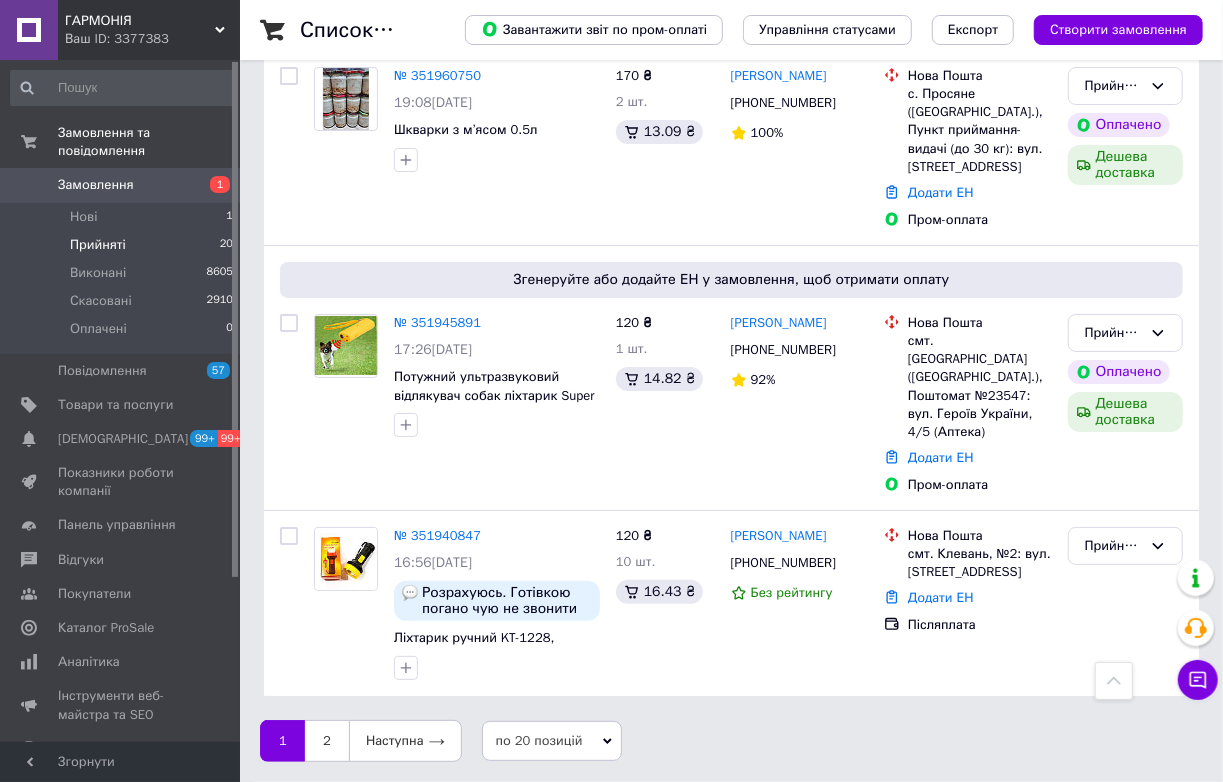 scroll, scrollTop: 4423, scrollLeft: 0, axis: vertical 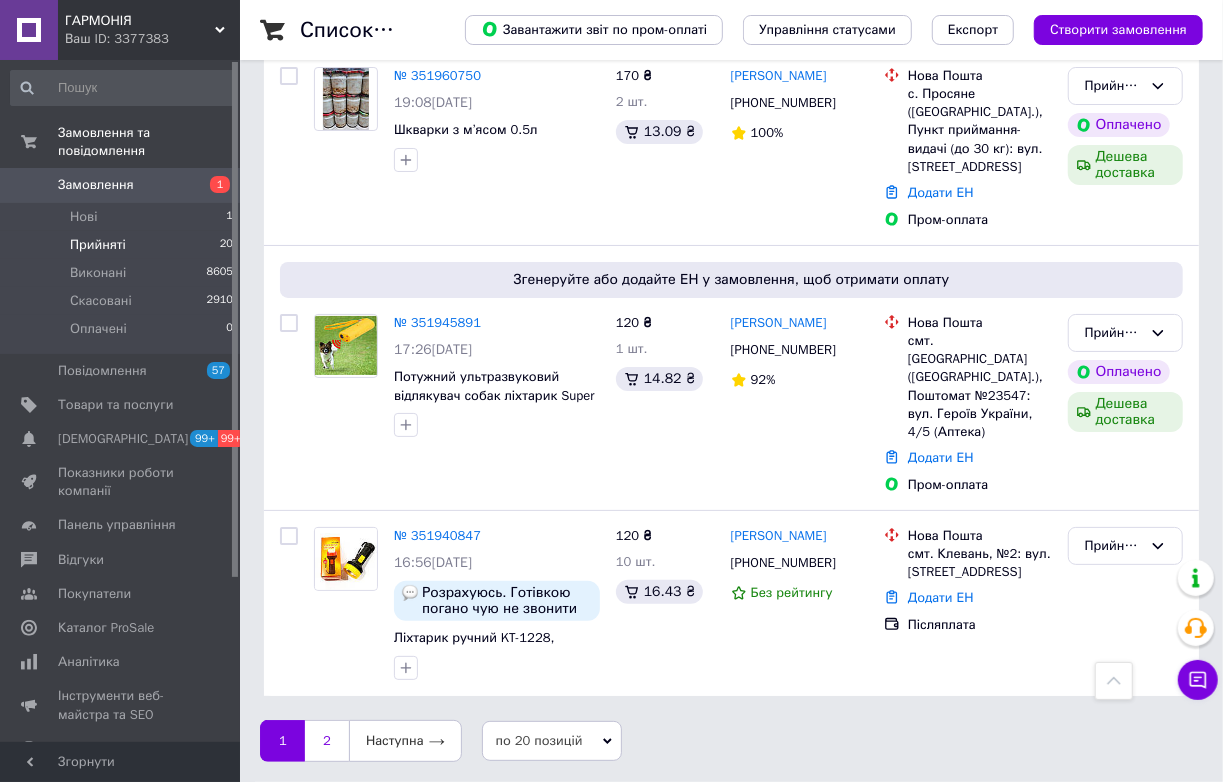 click on "2" at bounding box center [327, 741] 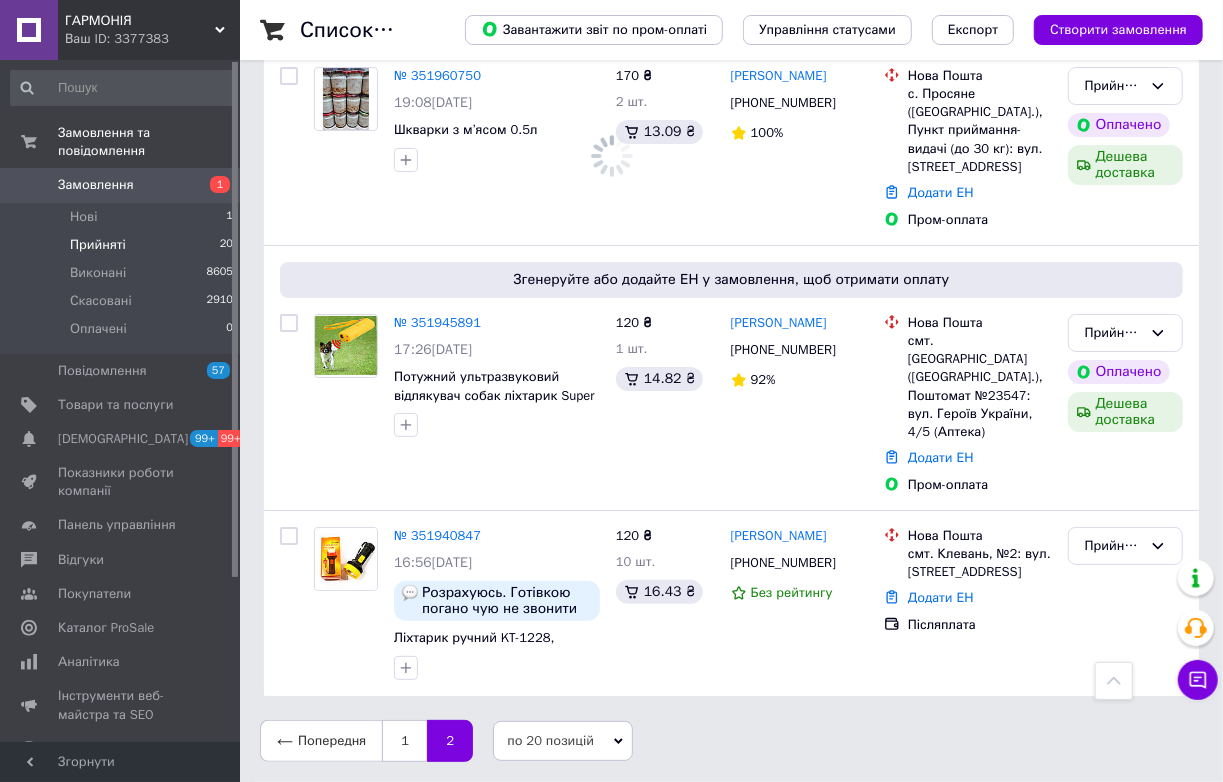 scroll, scrollTop: 0, scrollLeft: 0, axis: both 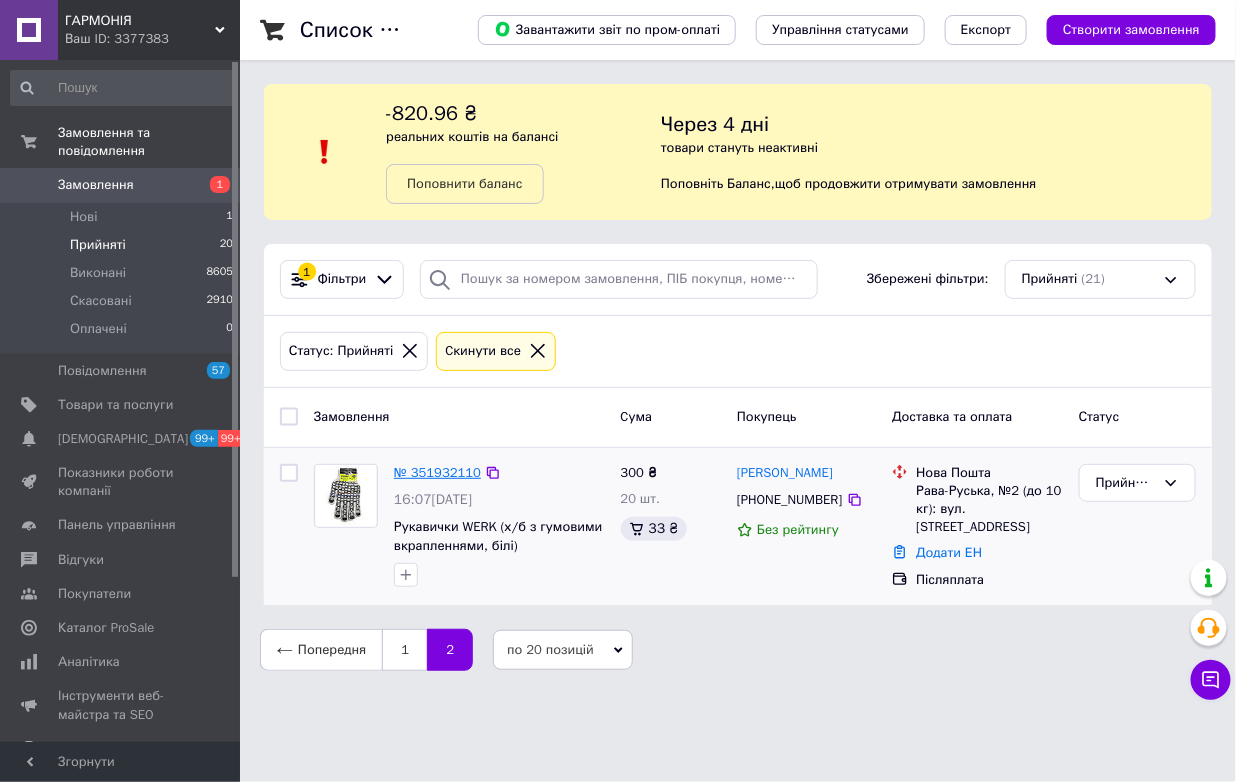 click on "№ 351932110" at bounding box center [437, 472] 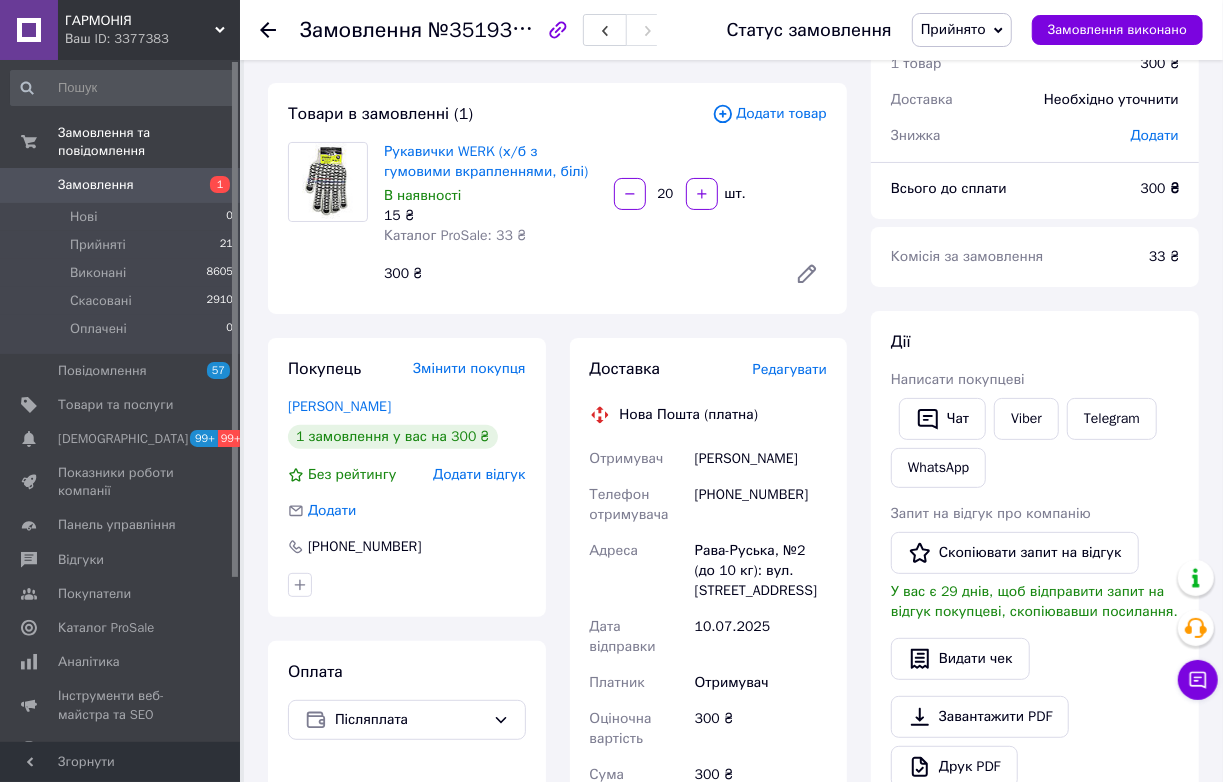 scroll, scrollTop: 181, scrollLeft: 0, axis: vertical 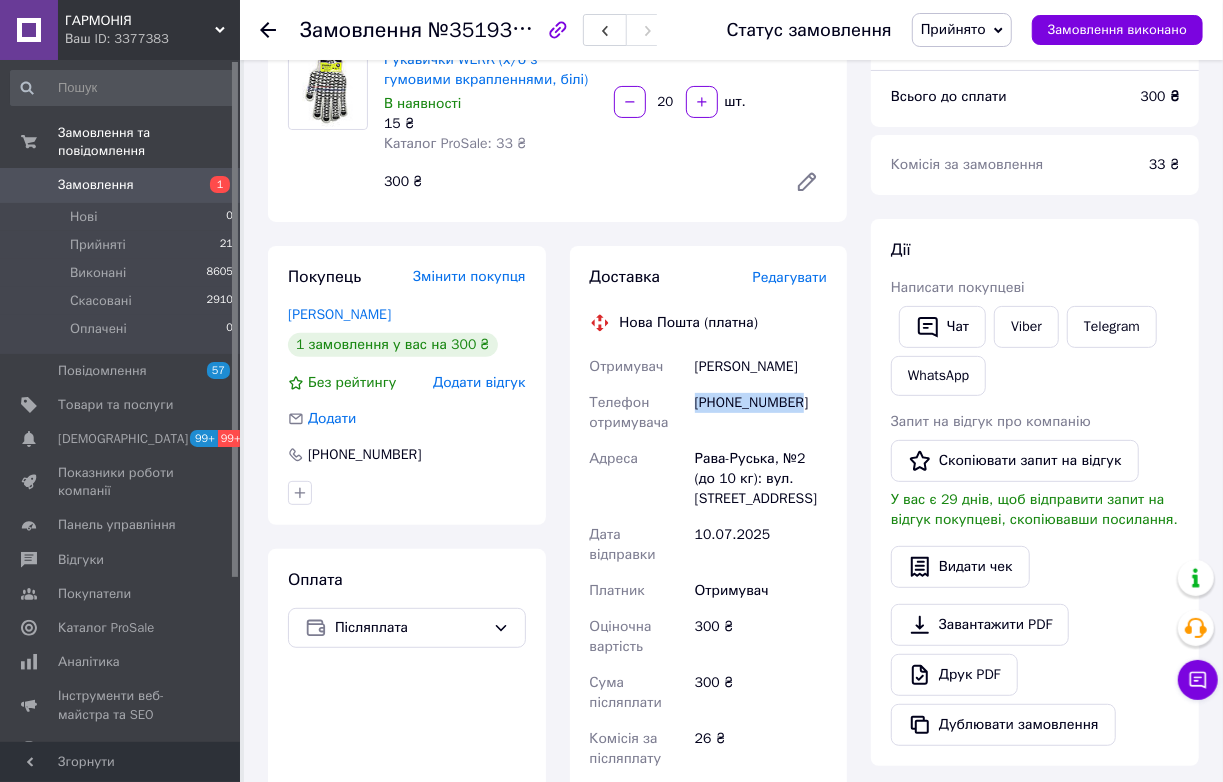 drag, startPoint x: 848, startPoint y: 592, endPoint x: 695, endPoint y: 602, distance: 153.32645 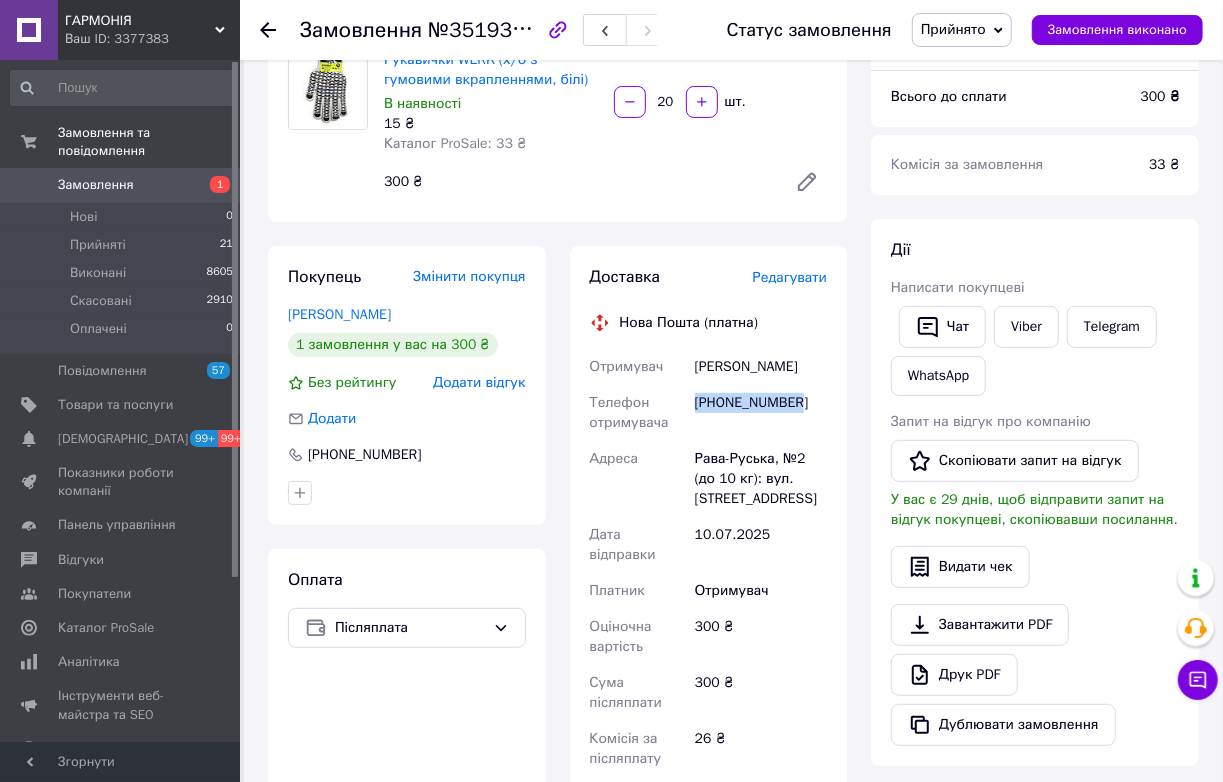 copy on "+380973860418" 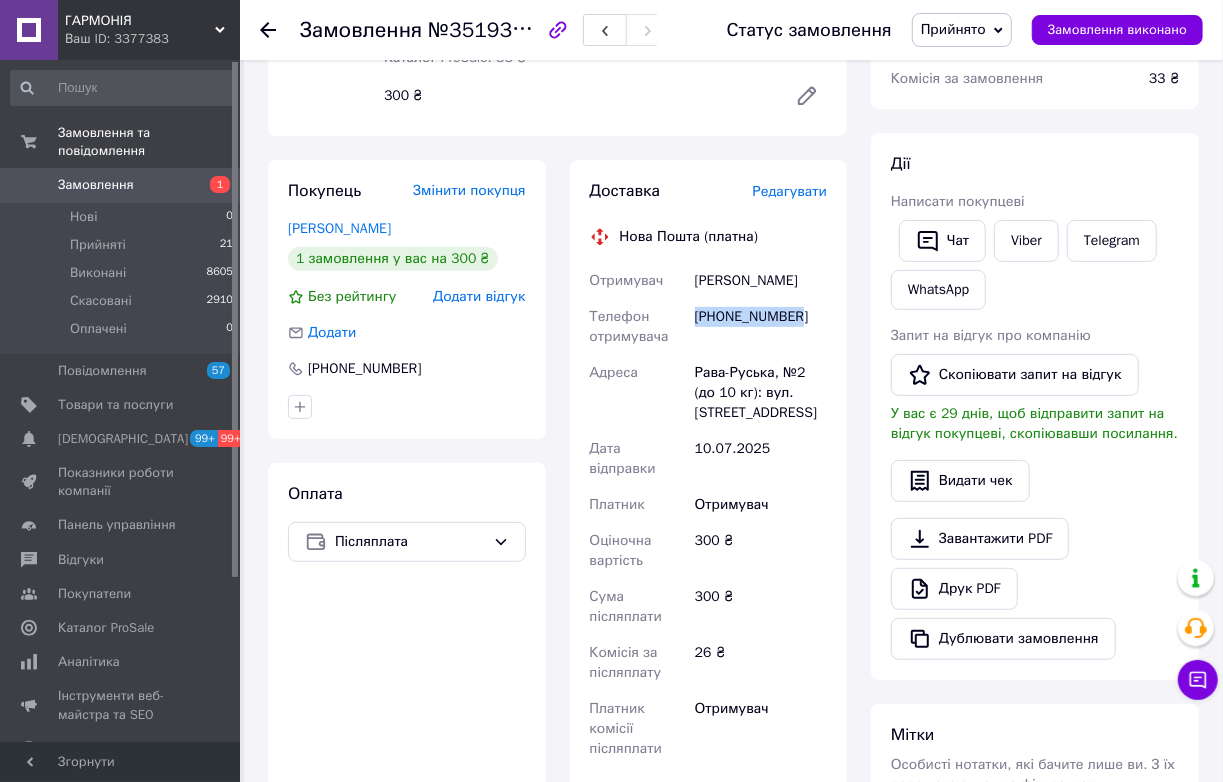 scroll, scrollTop: 272, scrollLeft: 0, axis: vertical 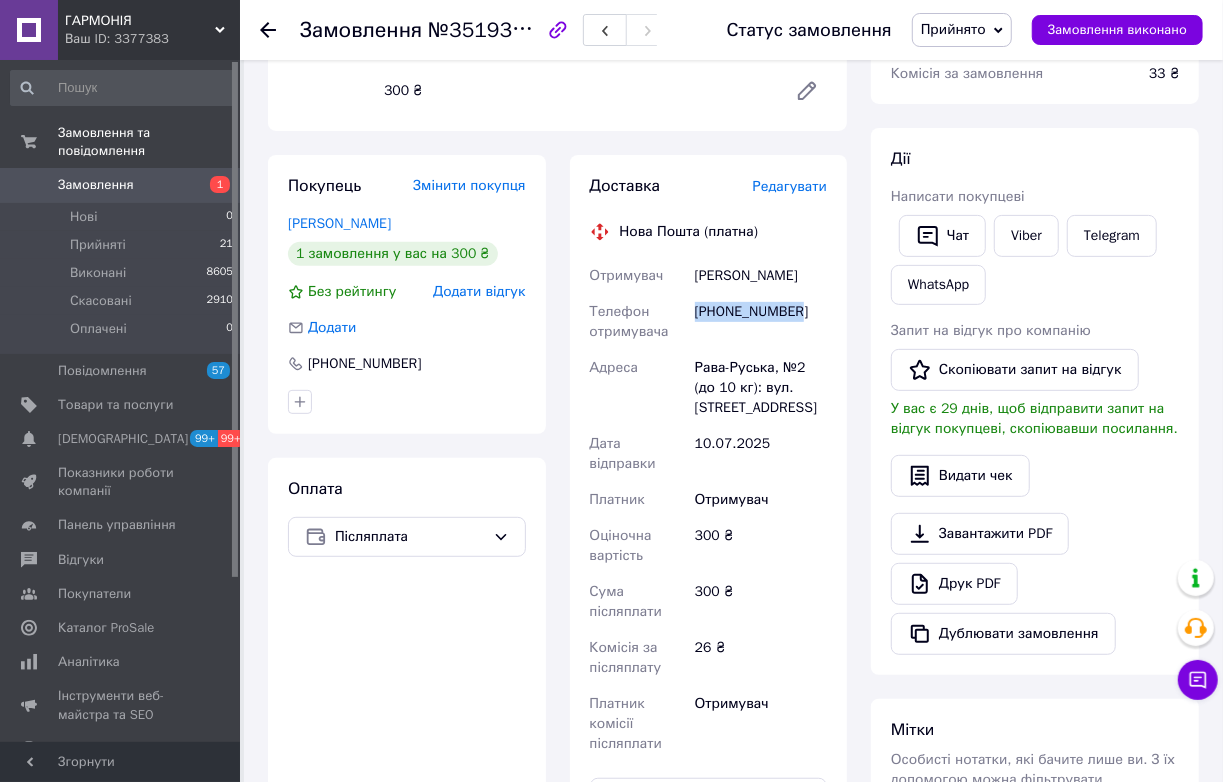 drag, startPoint x: 691, startPoint y: 425, endPoint x: 840, endPoint y: 469, distance: 155.36087 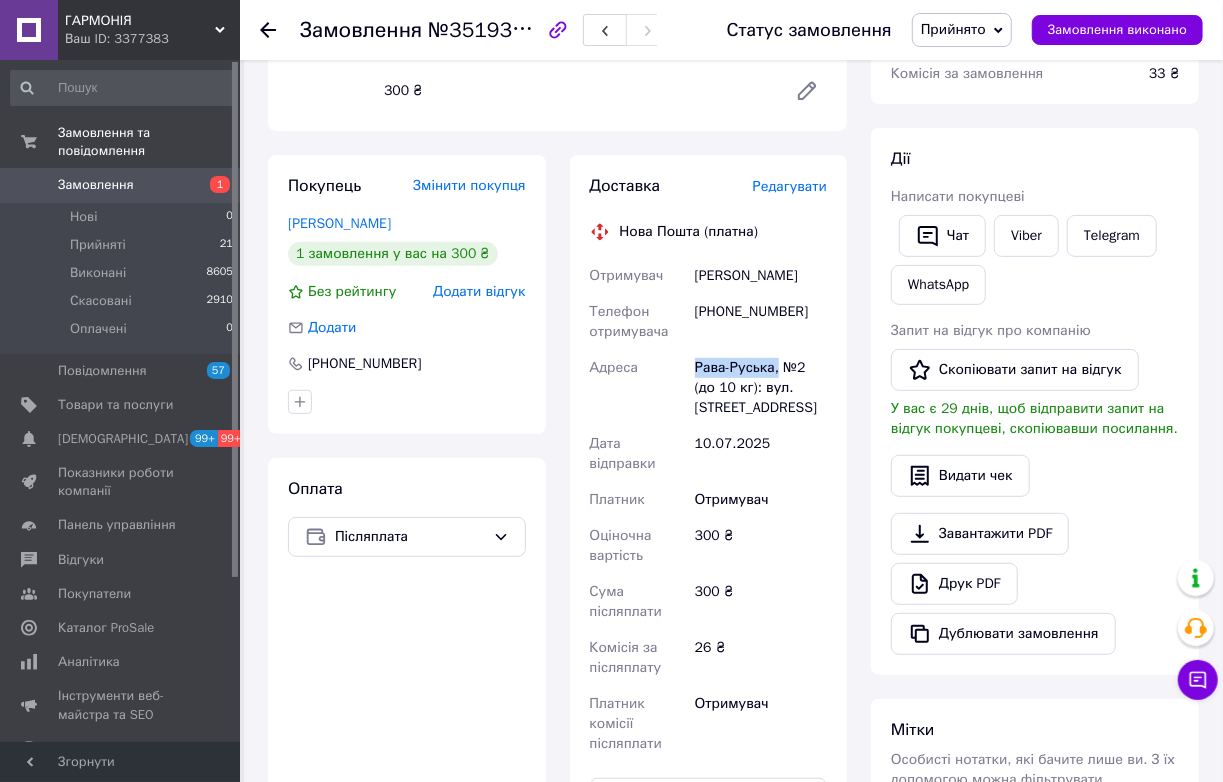 drag, startPoint x: 683, startPoint y: 585, endPoint x: 843, endPoint y: 587, distance: 160.0125 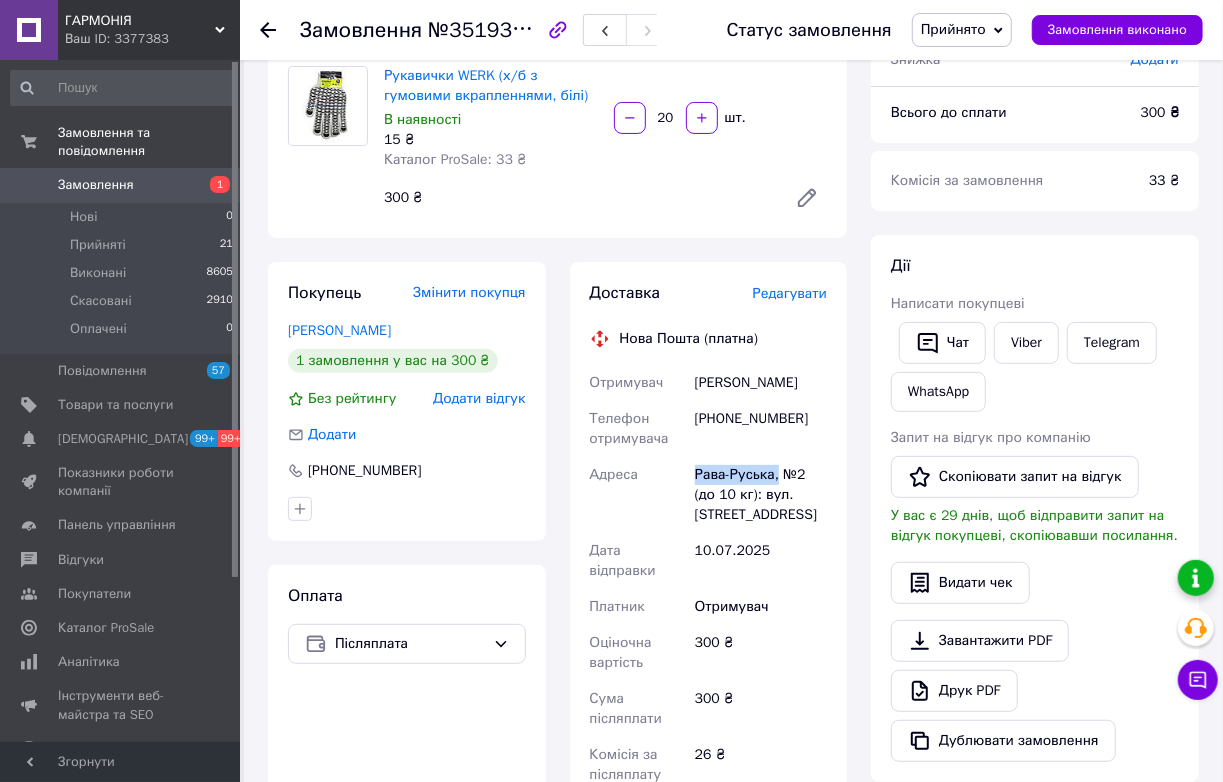 scroll, scrollTop: 0, scrollLeft: 0, axis: both 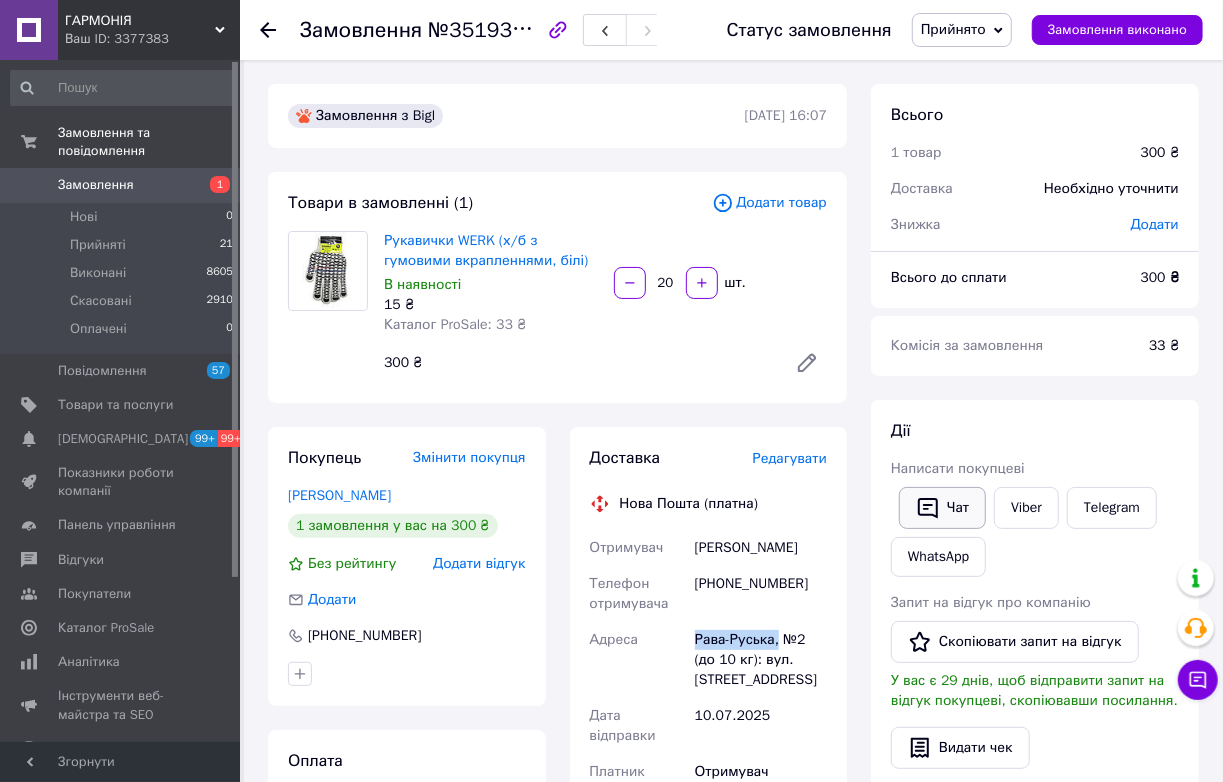 click 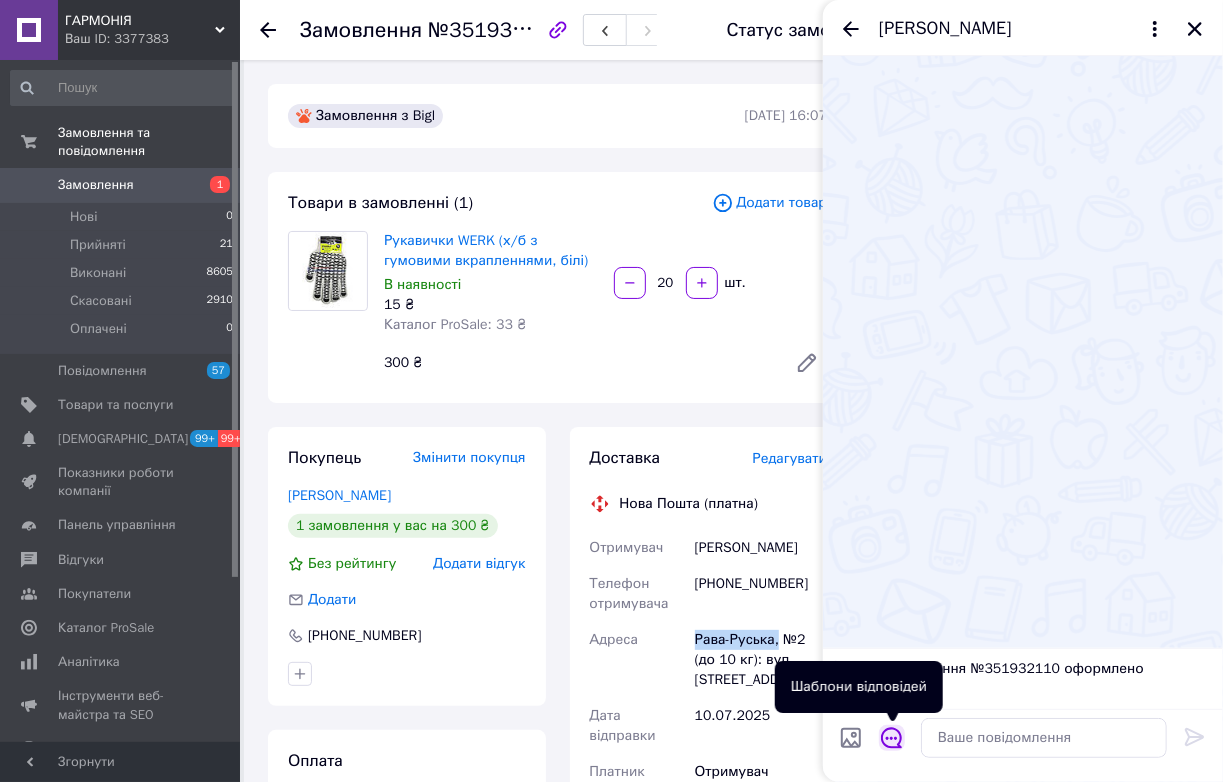 click 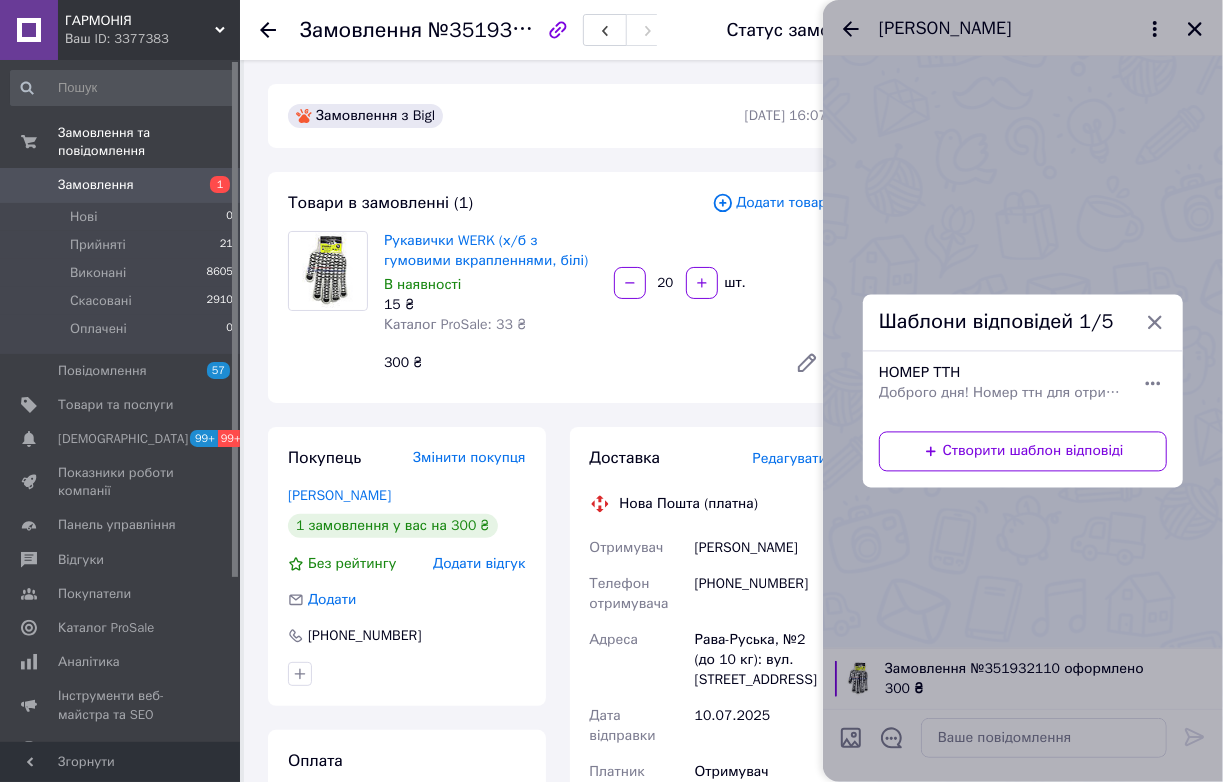 click on "Доброго дня!
Номер ттн  для отримання посилки.
Гарного та мирного дня" at bounding box center (1001, 394) 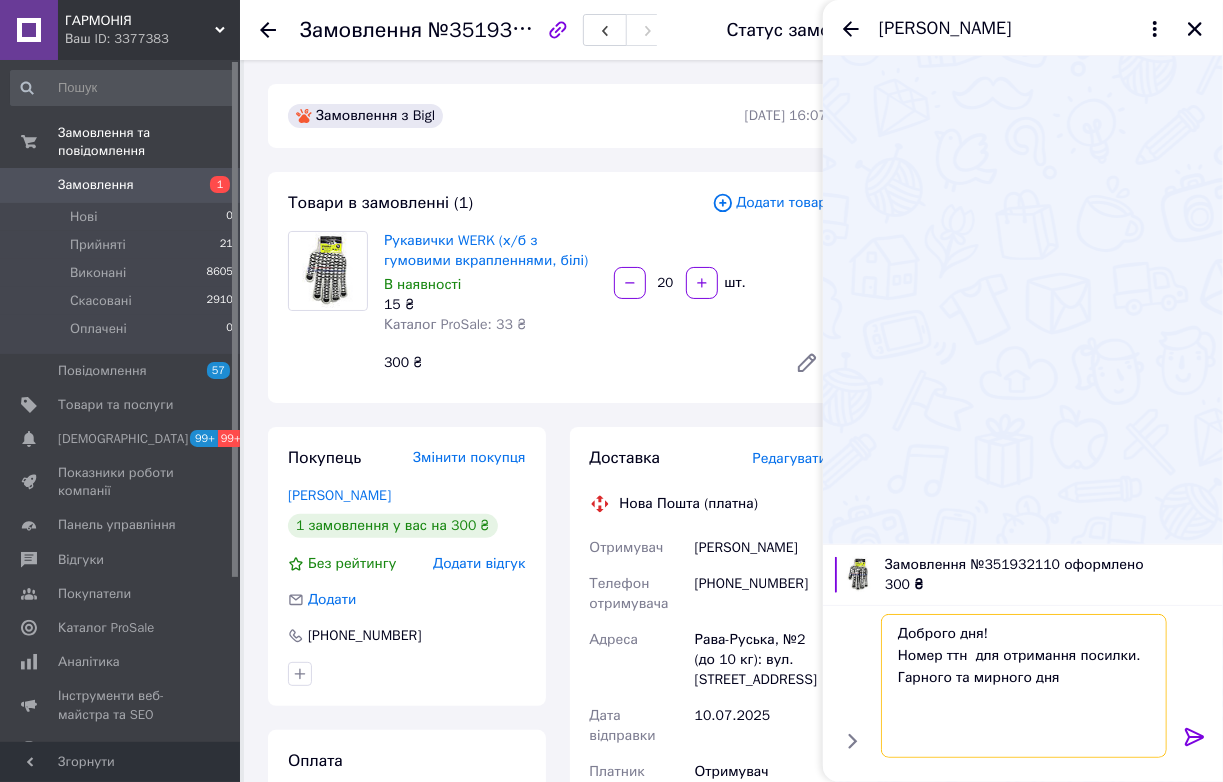 click on "Доброго дня!
Номер ттн  для отримання посилки.
Гарного та мирного дня" at bounding box center (1024, 686) 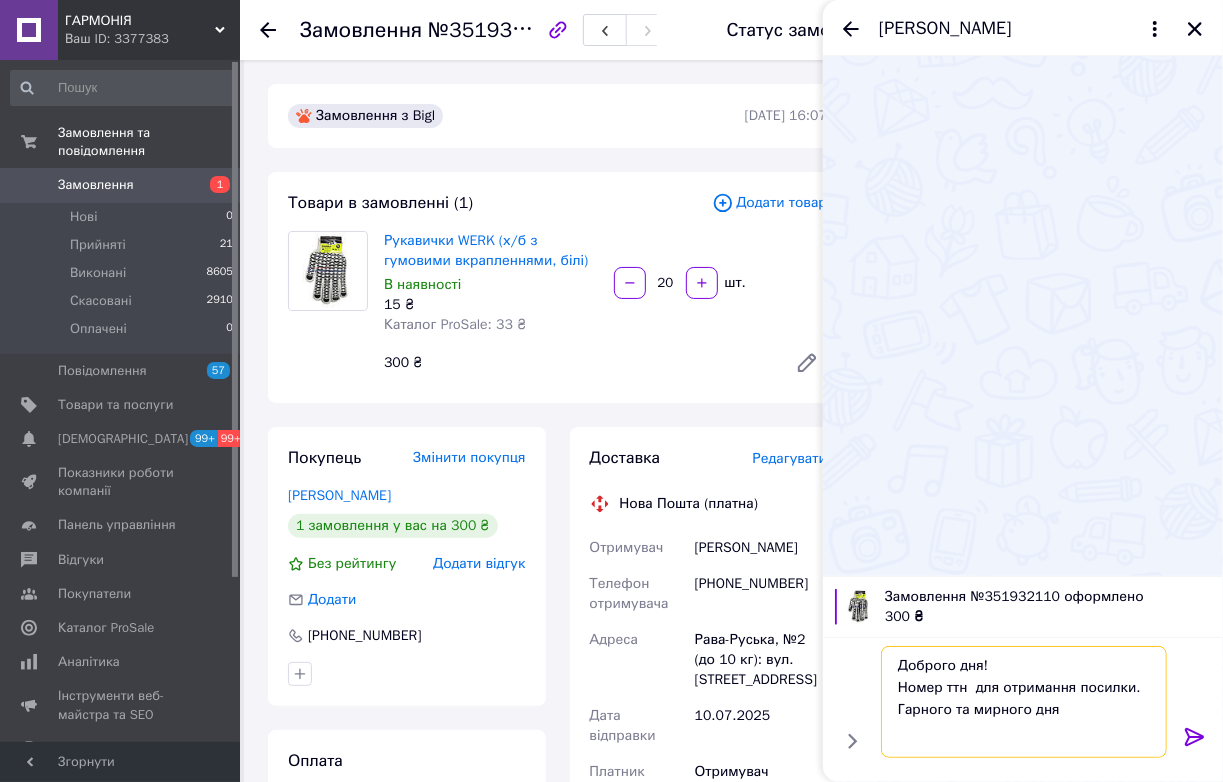 paste on "20451203319019" 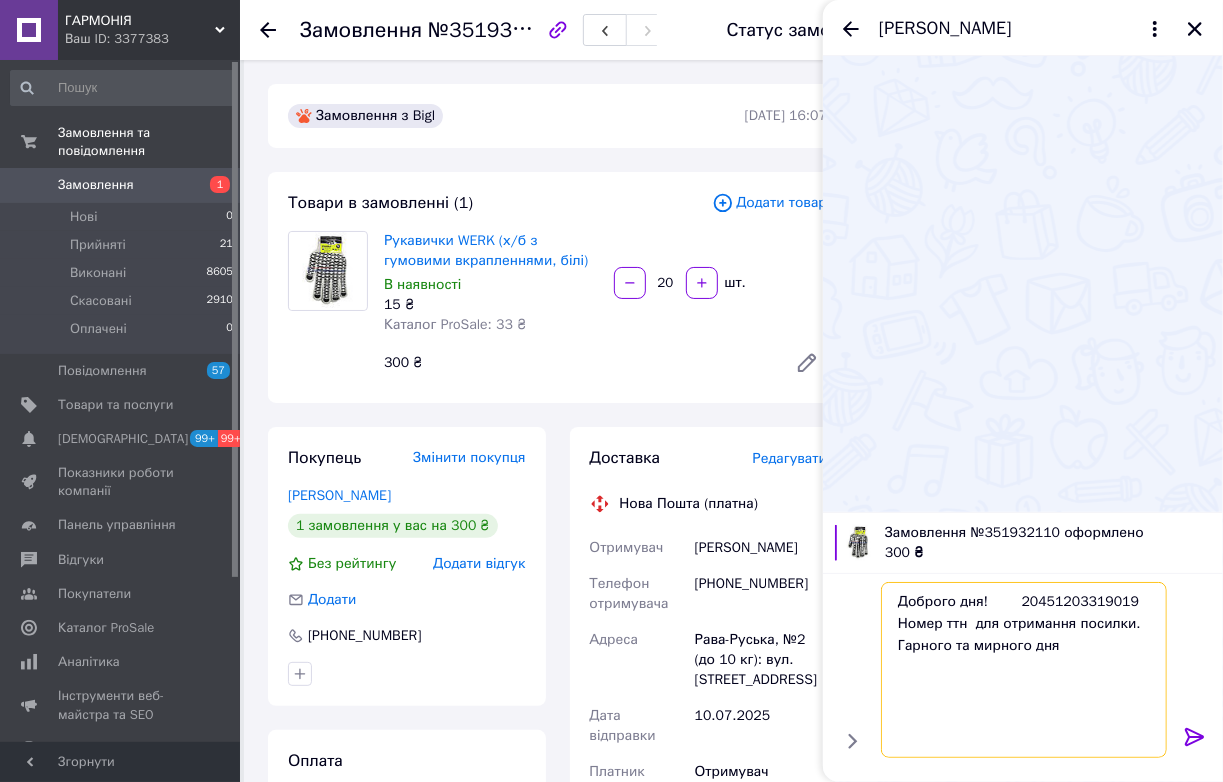 type on "Доброго дня!        20451203319019
Номер ттн  для отримання посилки.
Гарного та мирного дня" 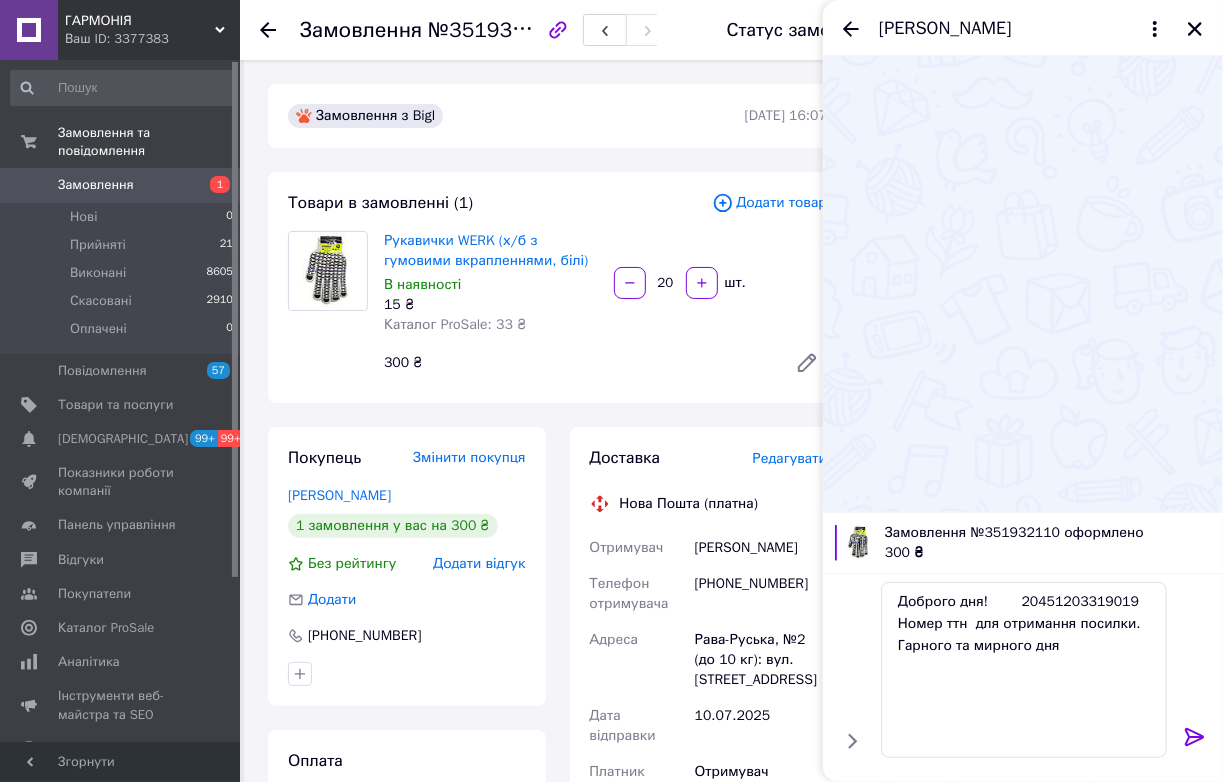 click 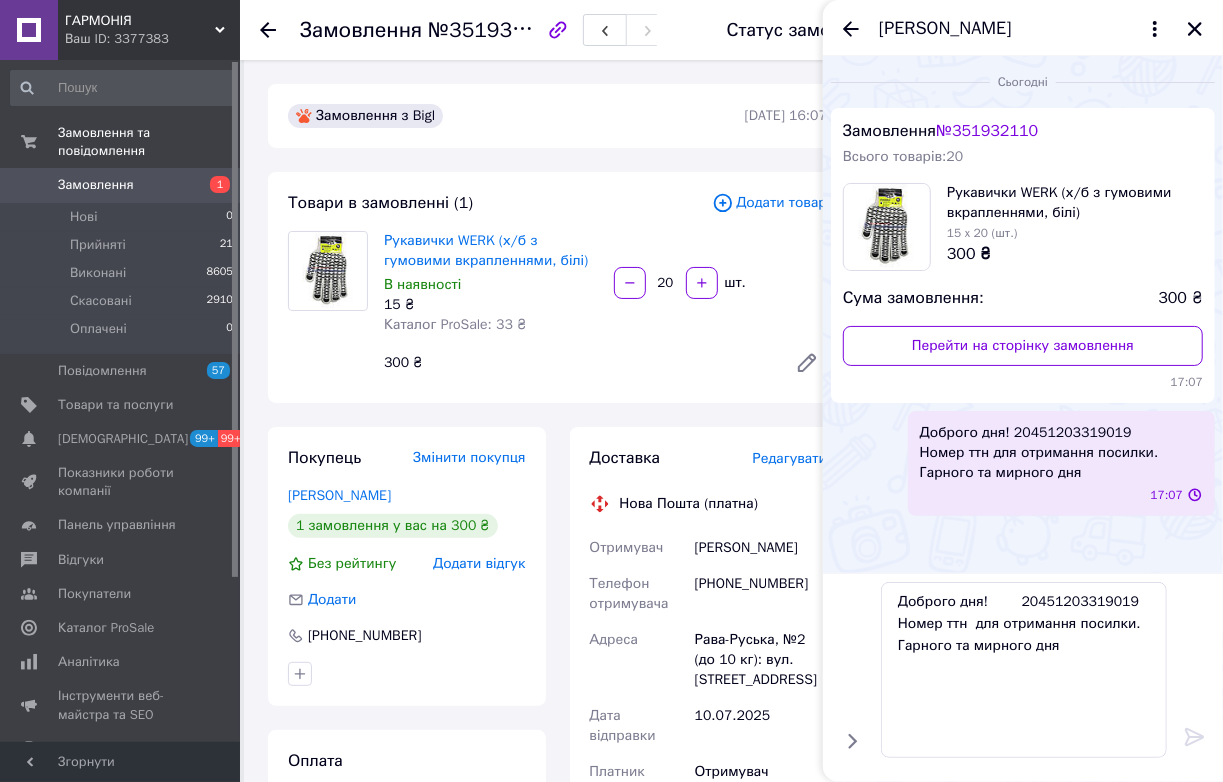 type 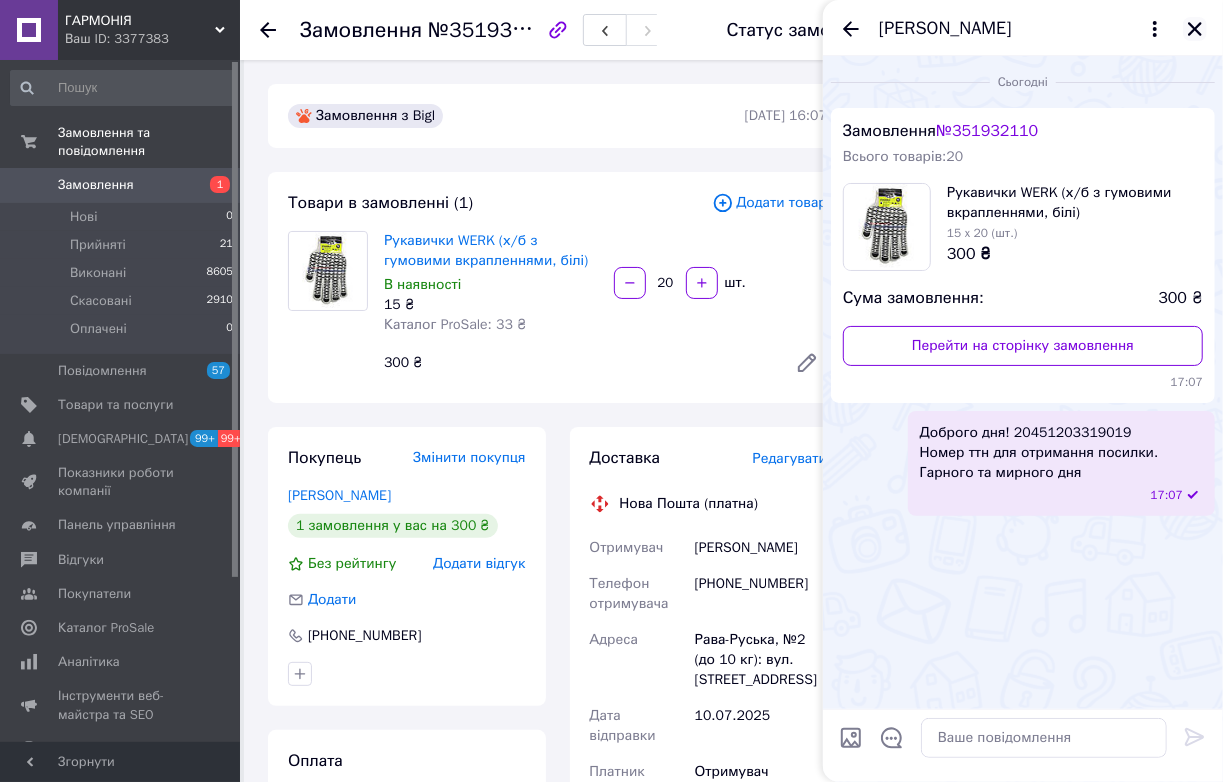 click 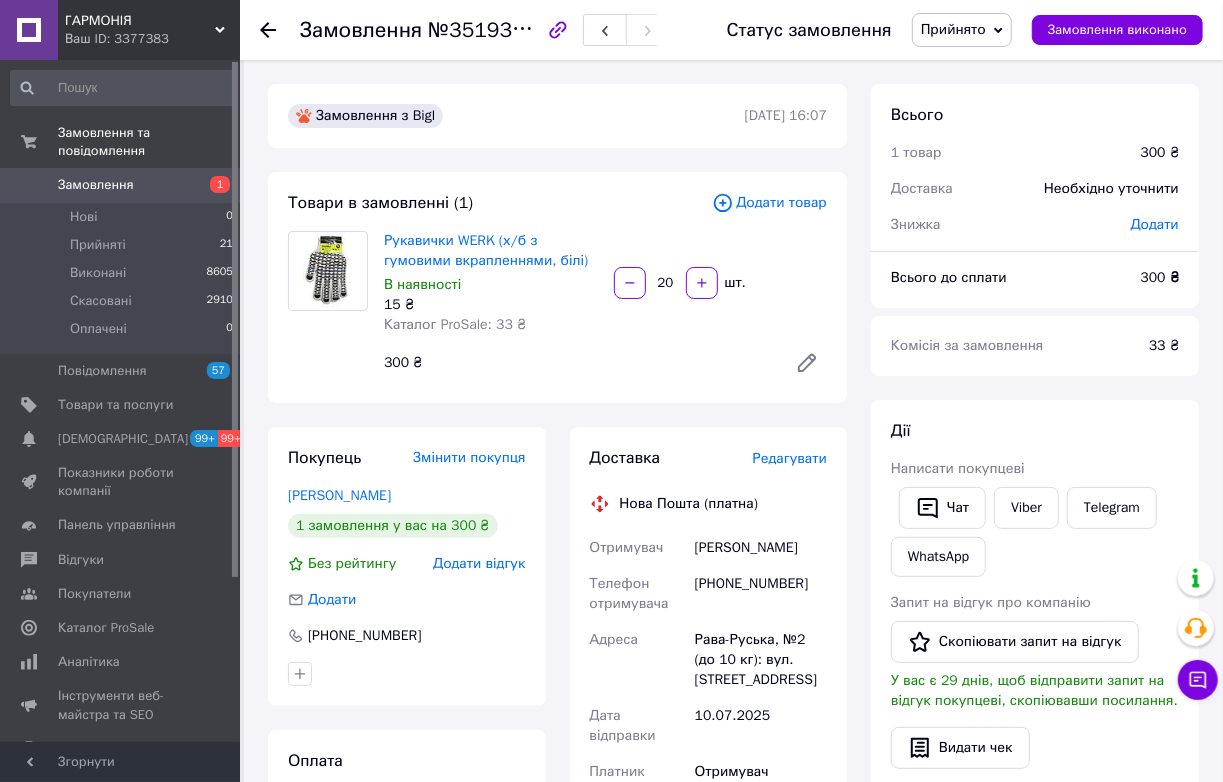 click on "Прийнято" at bounding box center [953, 29] 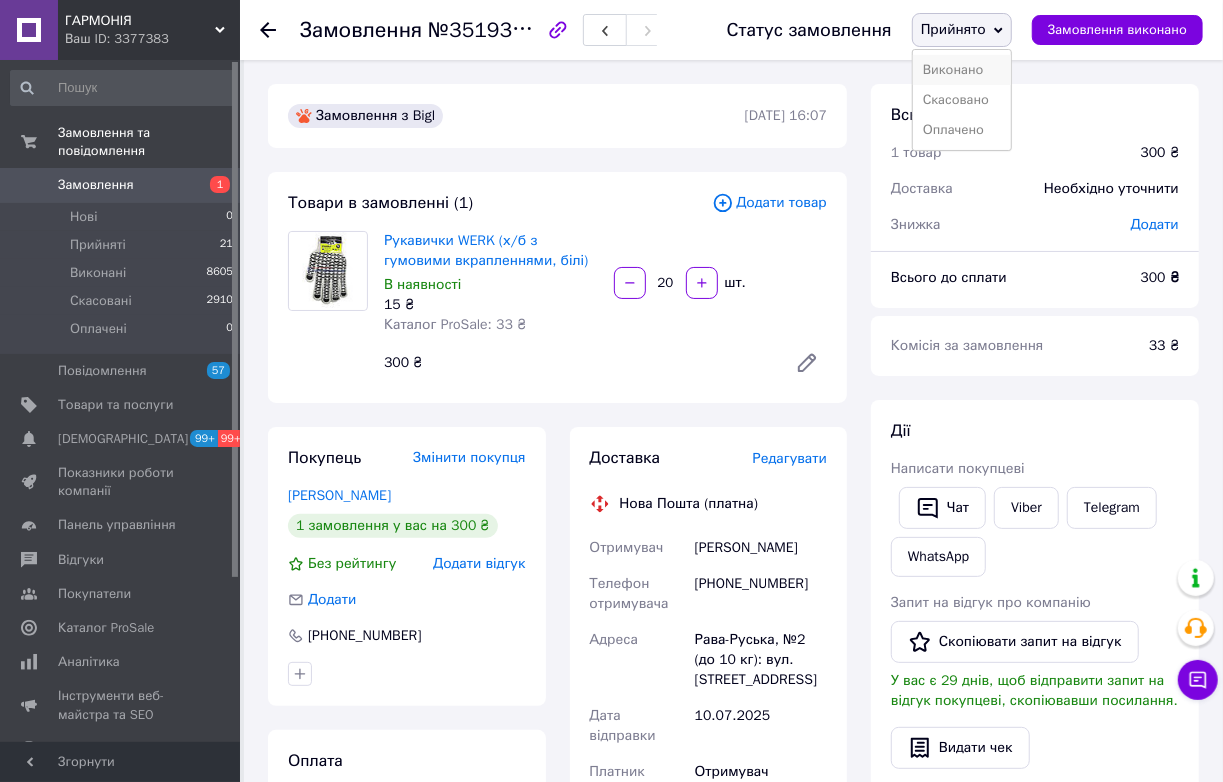 click on "Виконано" at bounding box center (962, 70) 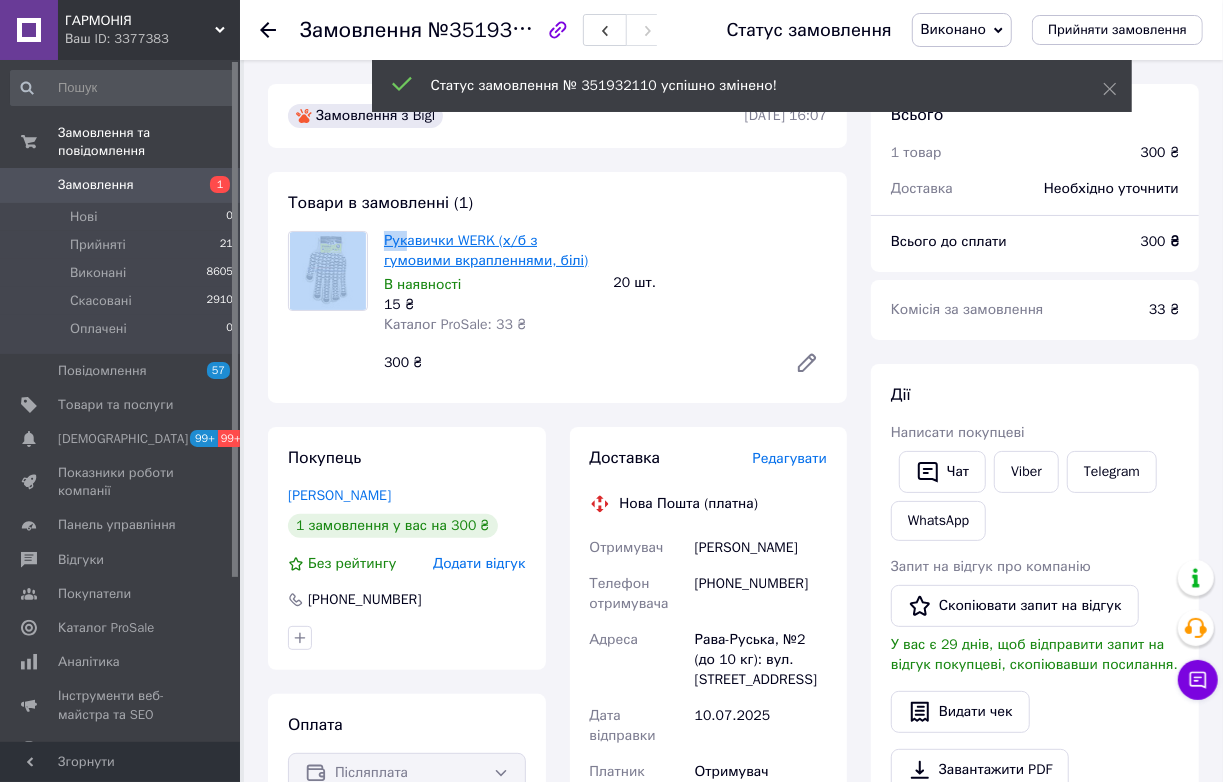 drag, startPoint x: 374, startPoint y: 256, endPoint x: 415, endPoint y: 279, distance: 47.010635 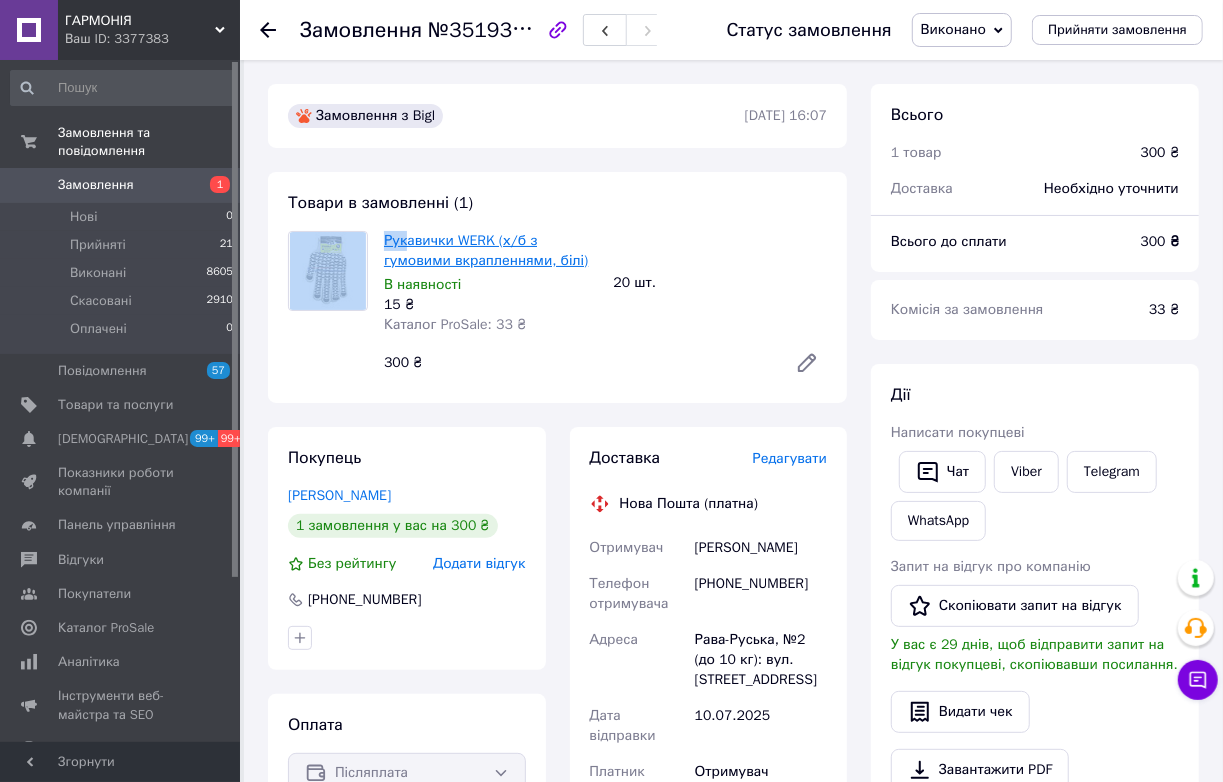 click on "Рукавички WERK (х/б з гумовими вкрапленнями, білі)" at bounding box center (486, 250) 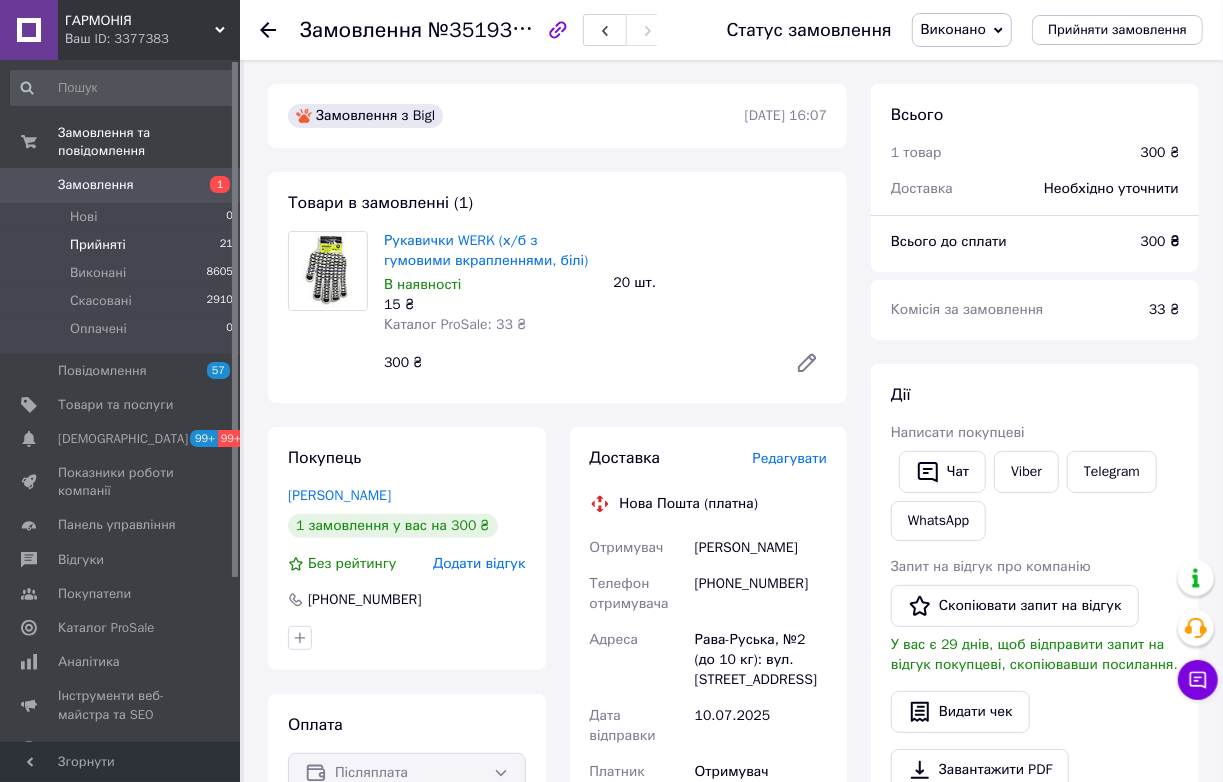 click on "Прийняті 21" at bounding box center [122, 245] 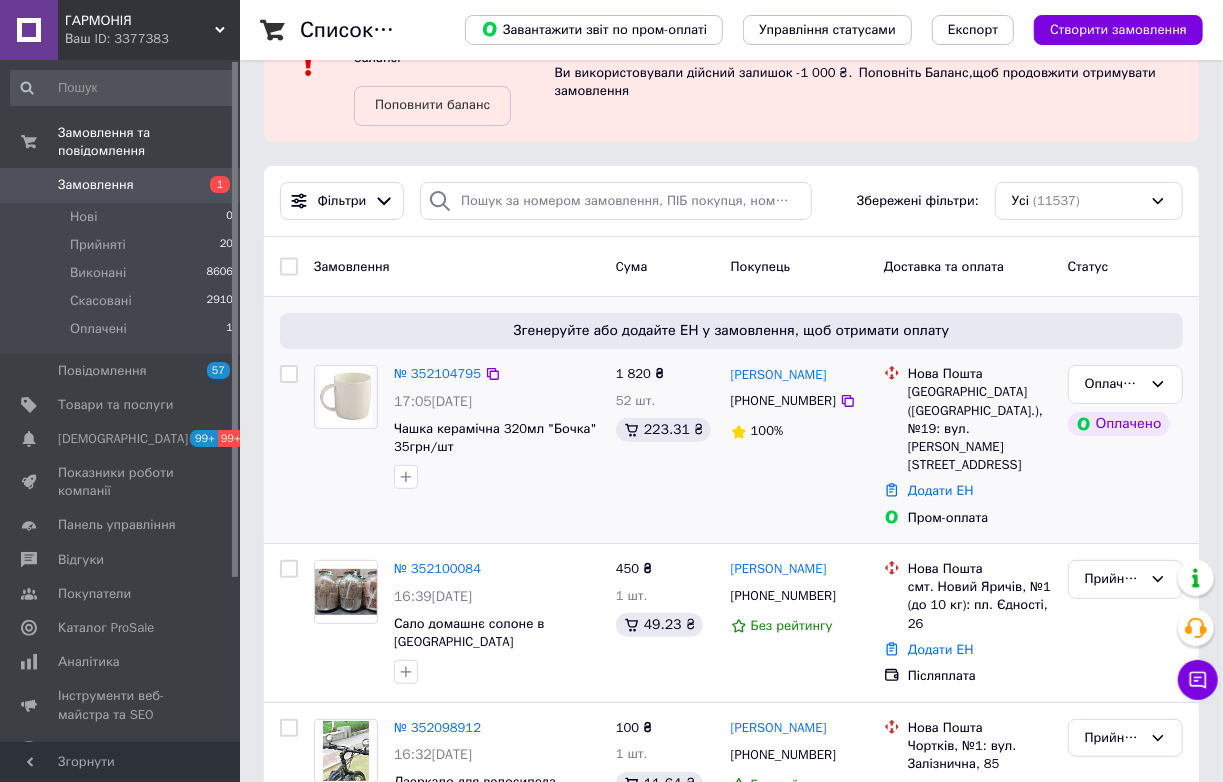 scroll, scrollTop: 181, scrollLeft: 0, axis: vertical 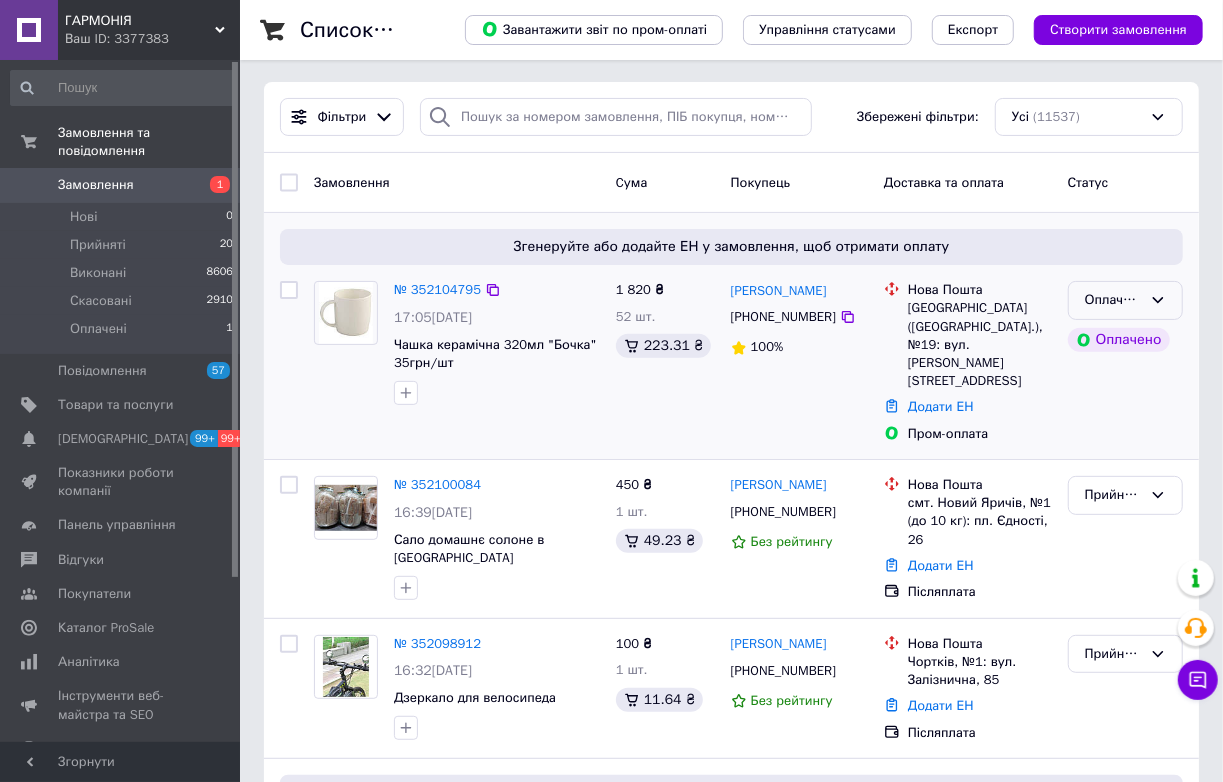 click 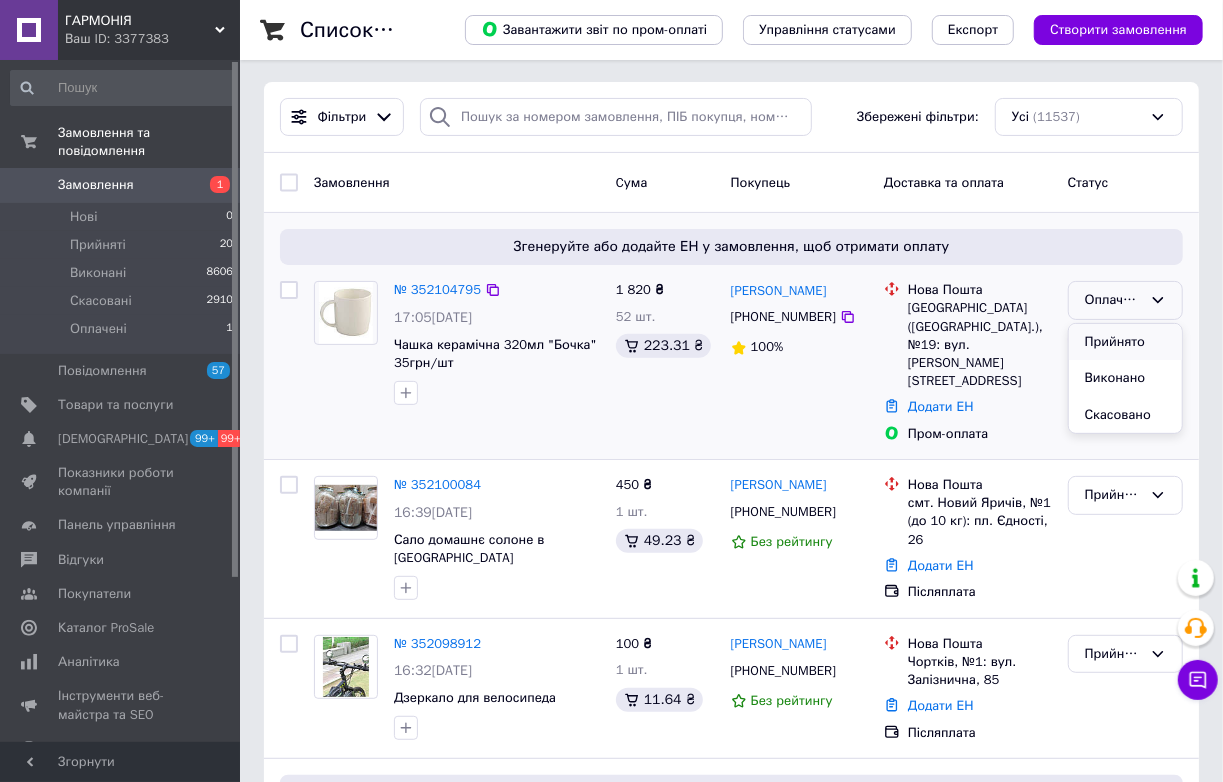 click on "Прийнято" at bounding box center [1125, 342] 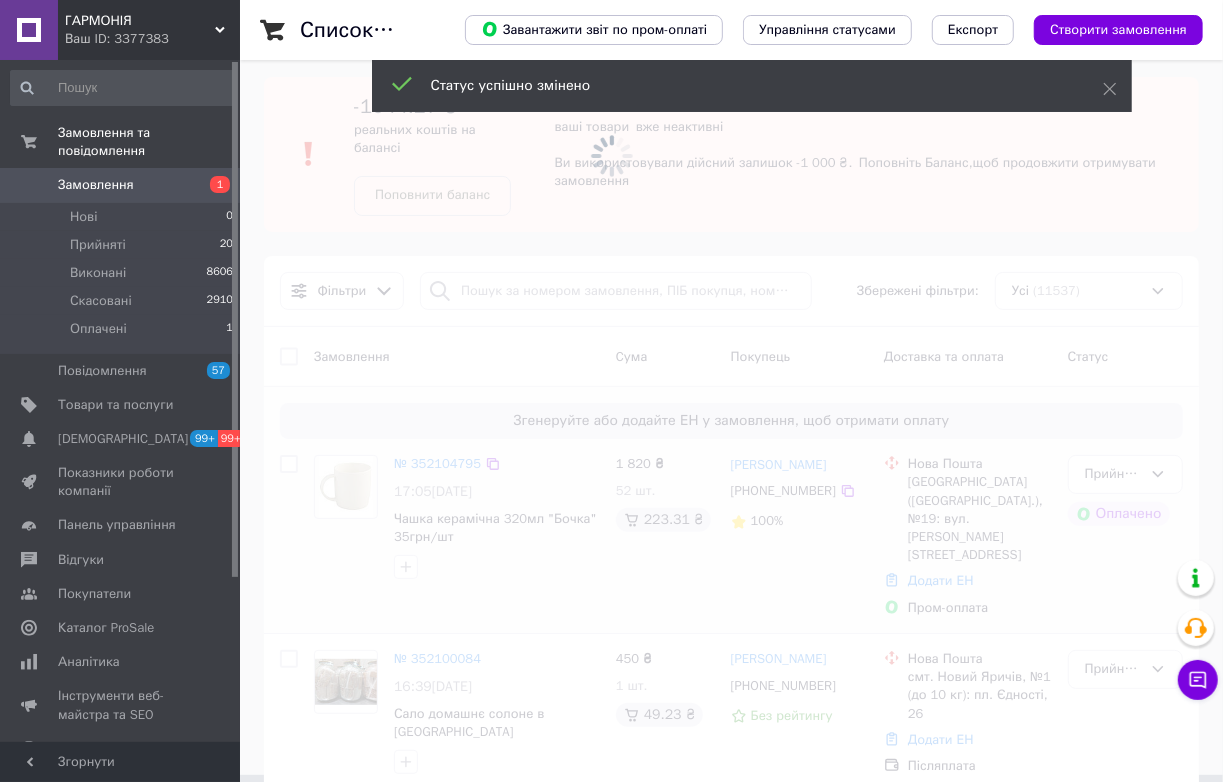 scroll, scrollTop: 0, scrollLeft: 0, axis: both 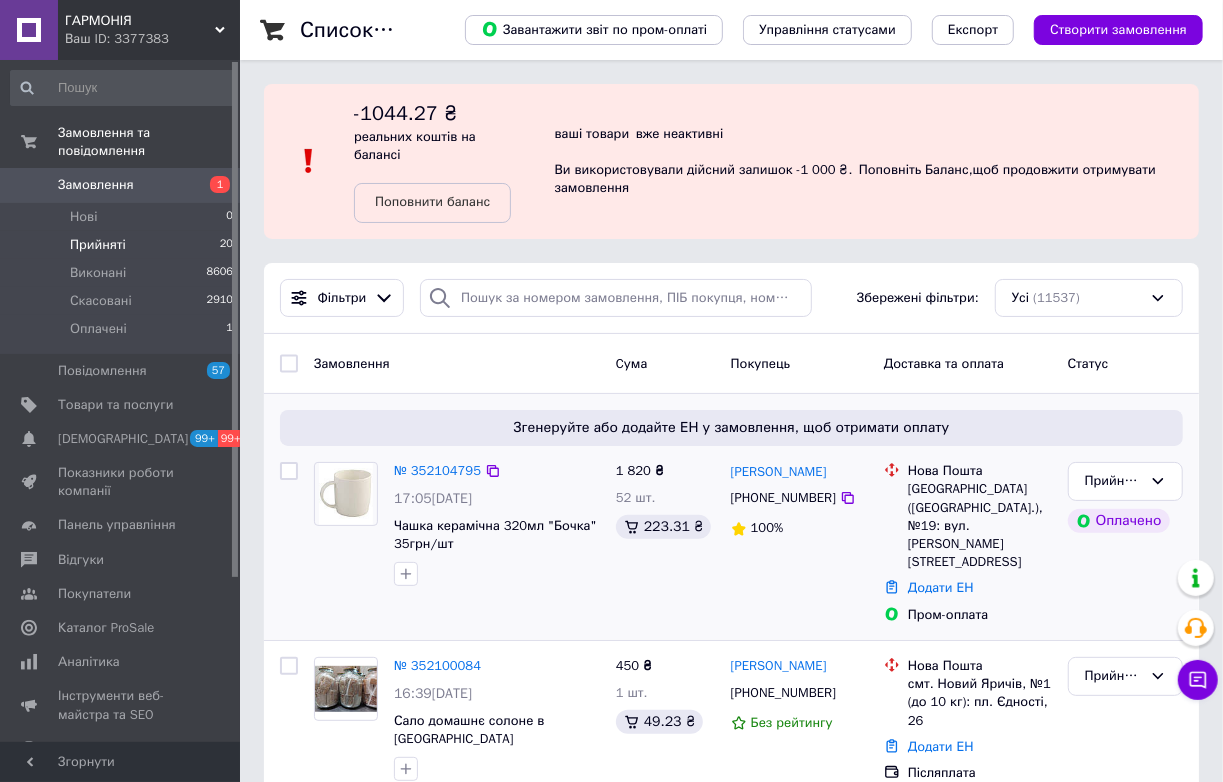 click on "Прийняті" at bounding box center (98, 245) 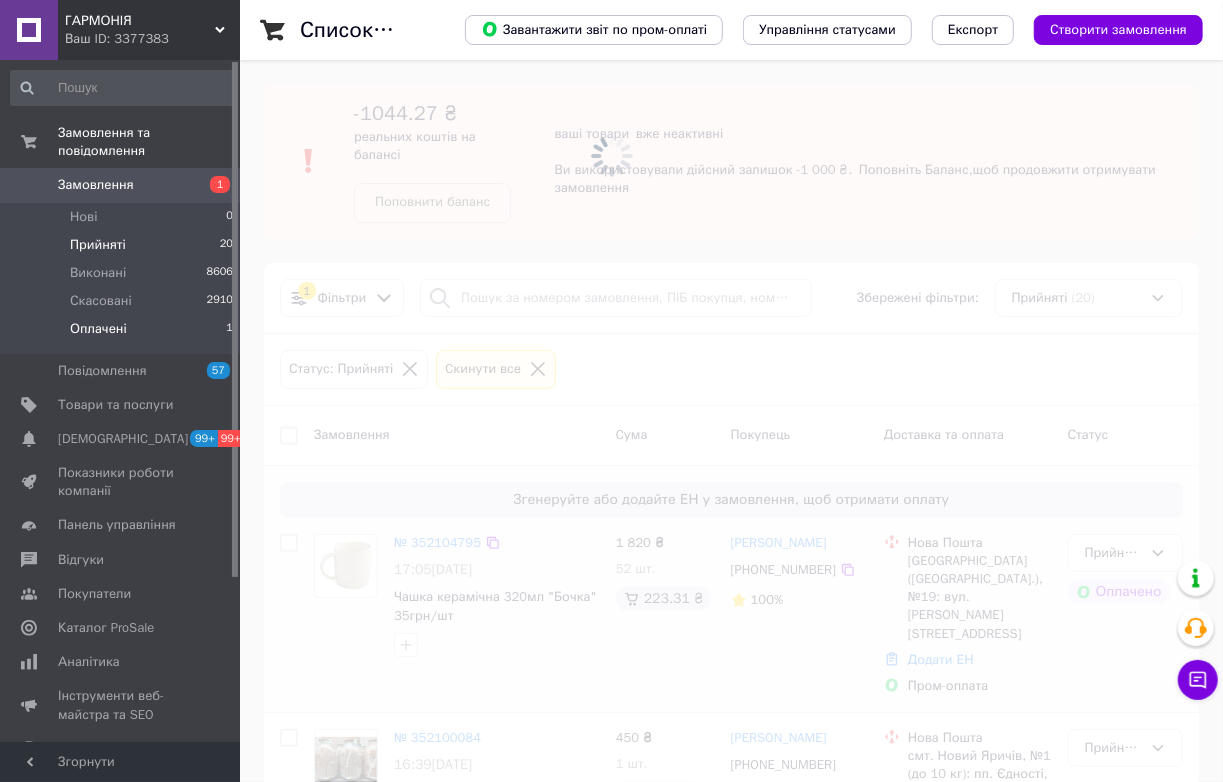 click on "Оплачені 1" at bounding box center [122, 334] 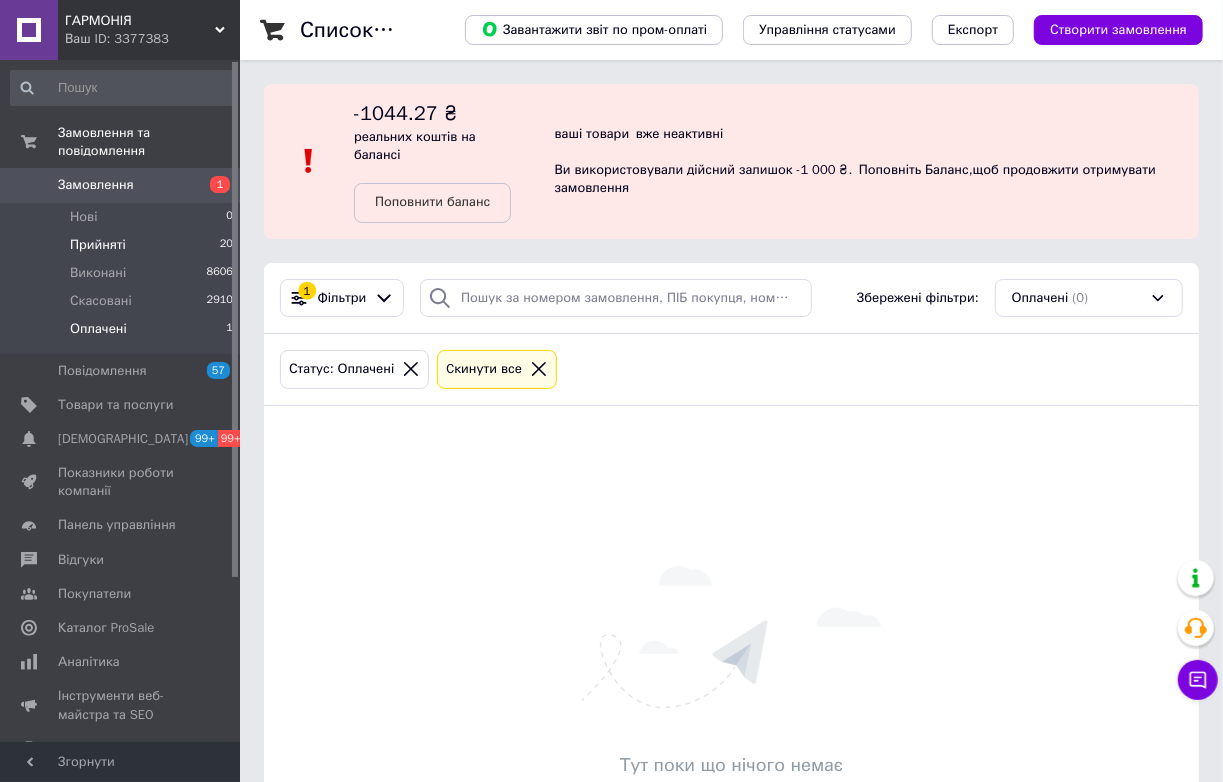 click on "Прийняті" at bounding box center [98, 245] 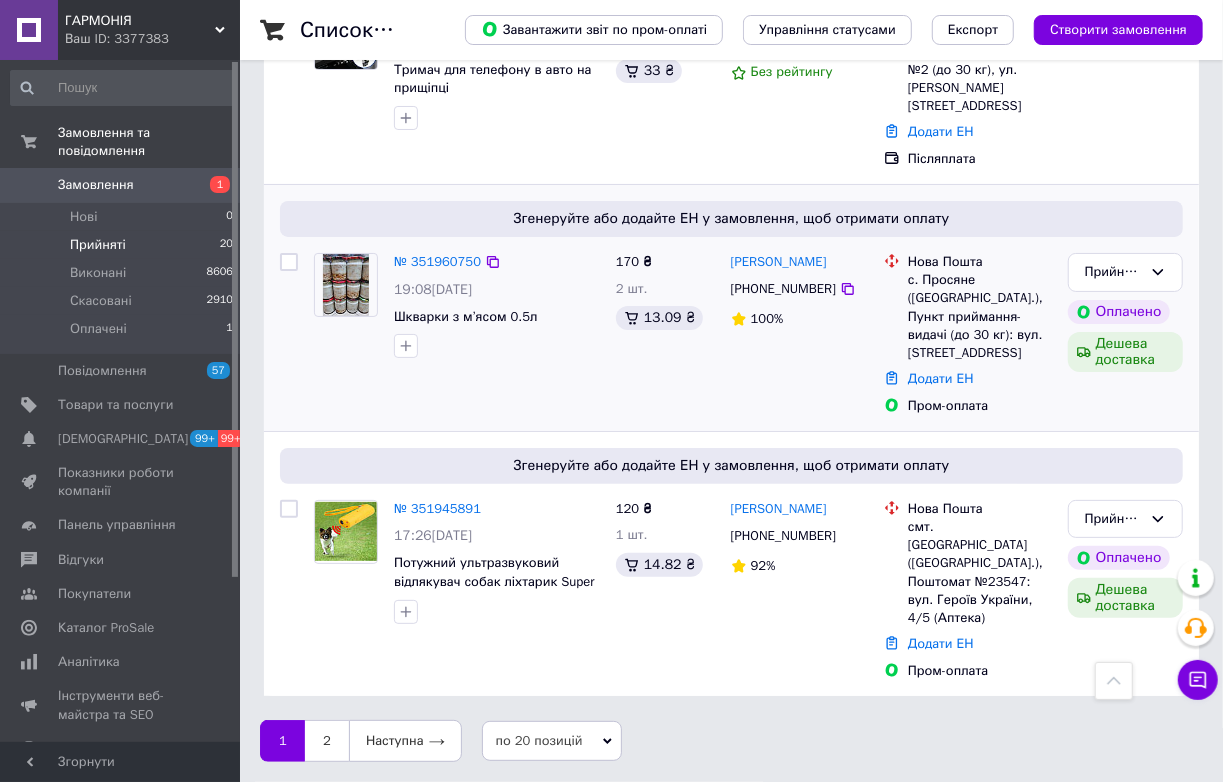 scroll, scrollTop: 4462, scrollLeft: 0, axis: vertical 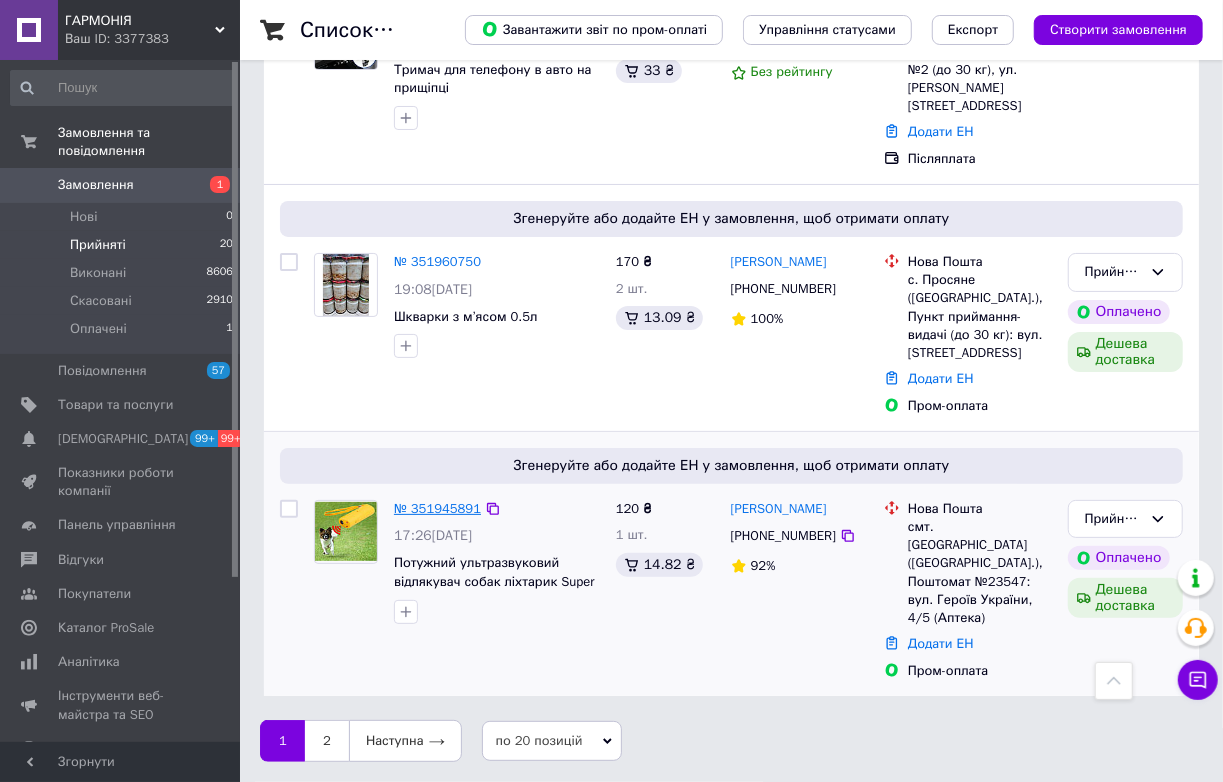 click on "№ 351945891" at bounding box center (437, 508) 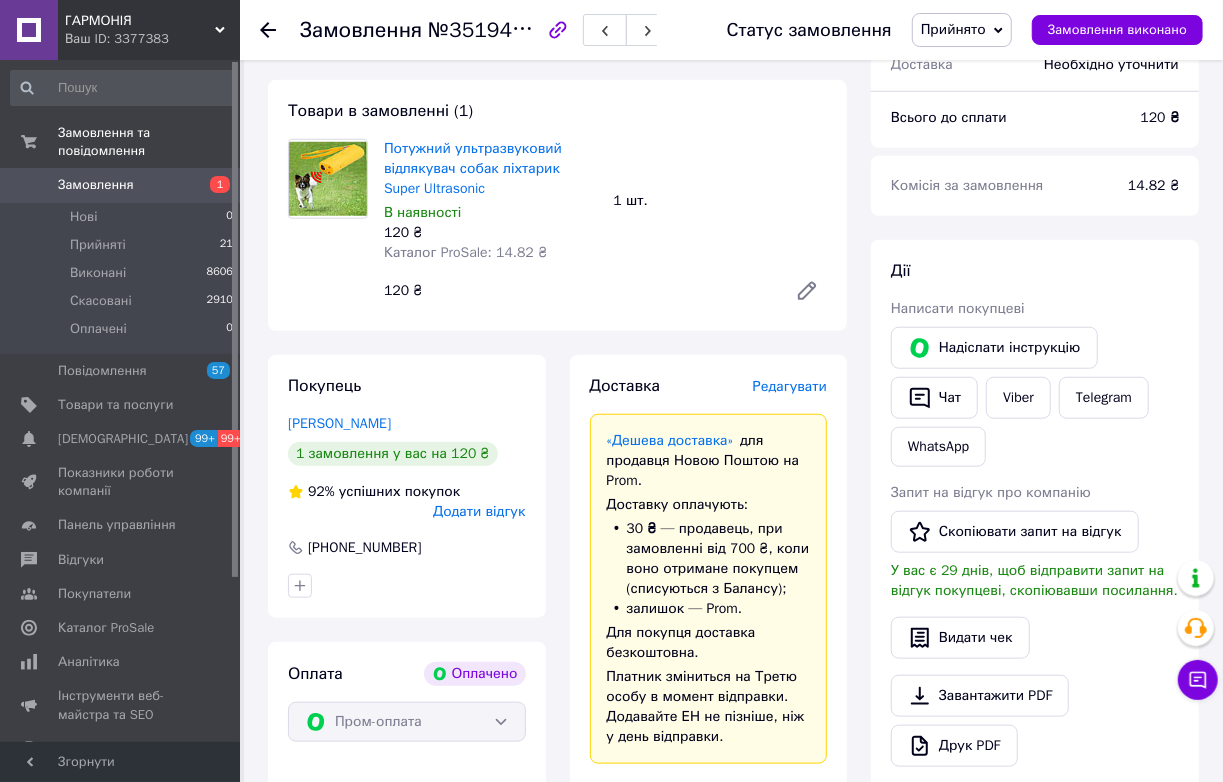 scroll, scrollTop: 740, scrollLeft: 0, axis: vertical 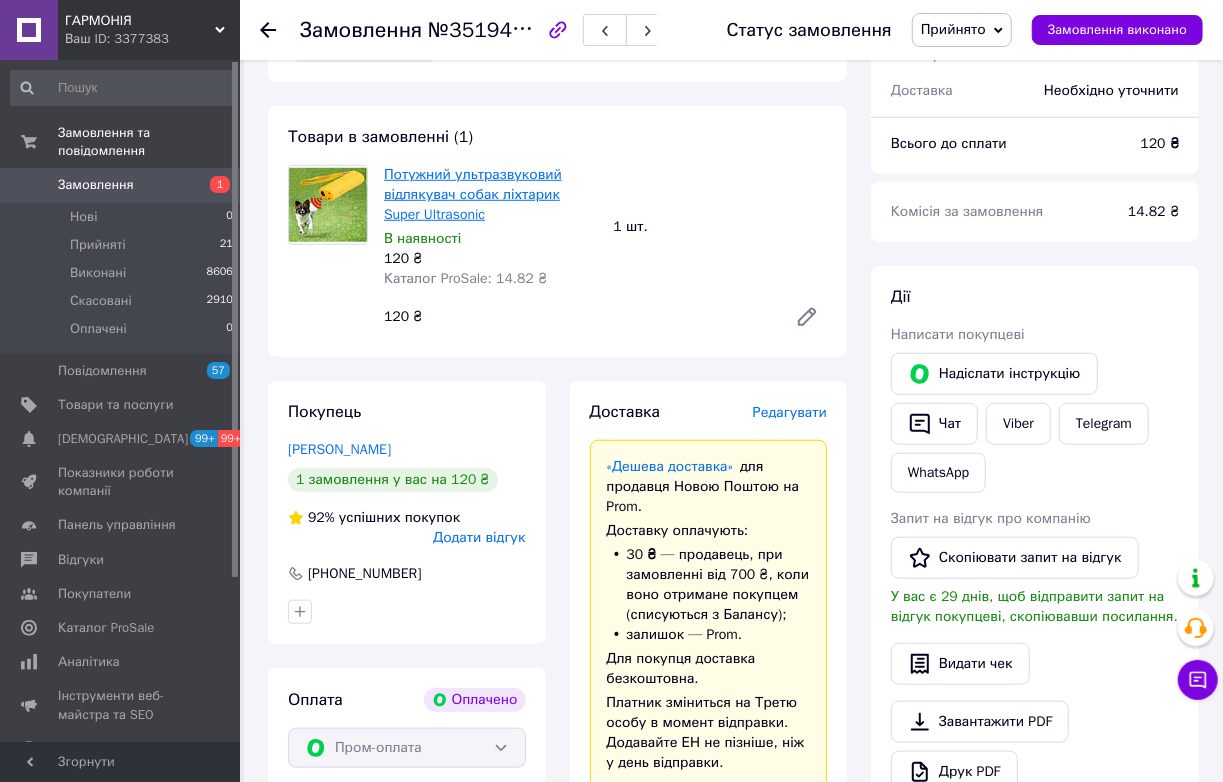 click on "Потужний ультразвуковий відлякувач собак ліхтарик Super Ultrasonic" at bounding box center (473, 194) 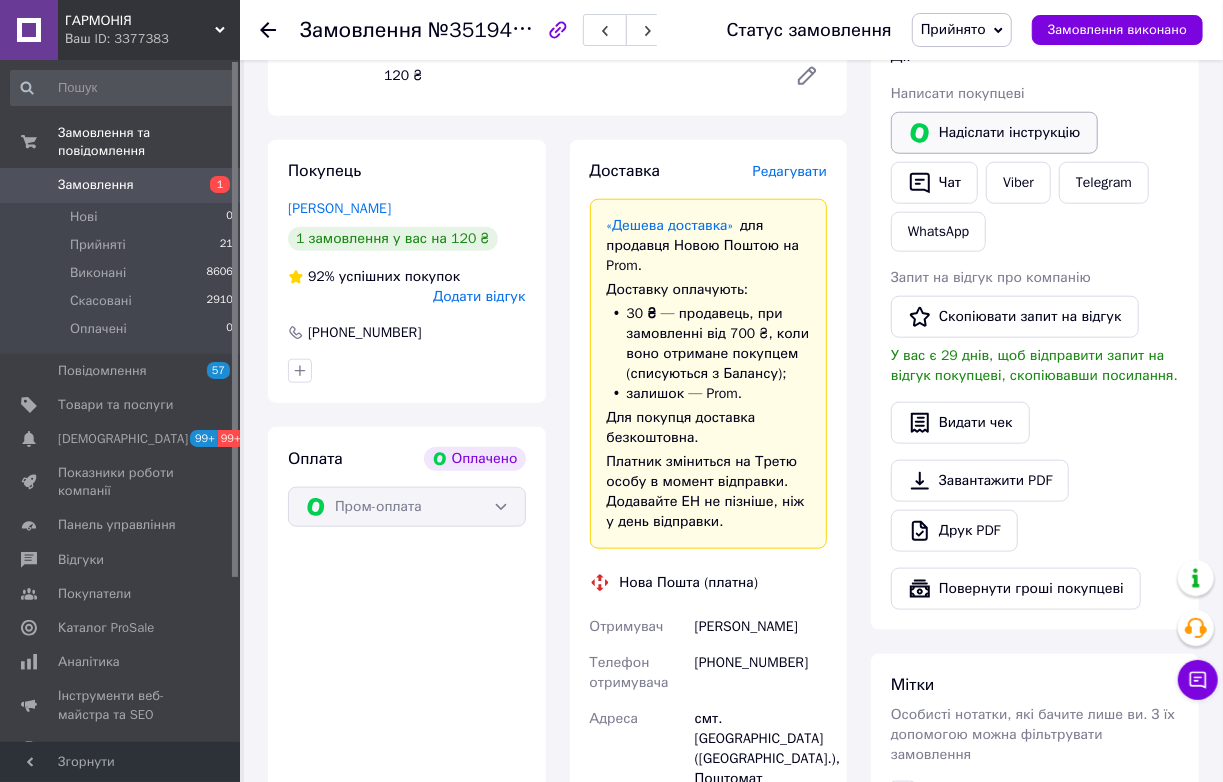 scroll, scrollTop: 1013, scrollLeft: 0, axis: vertical 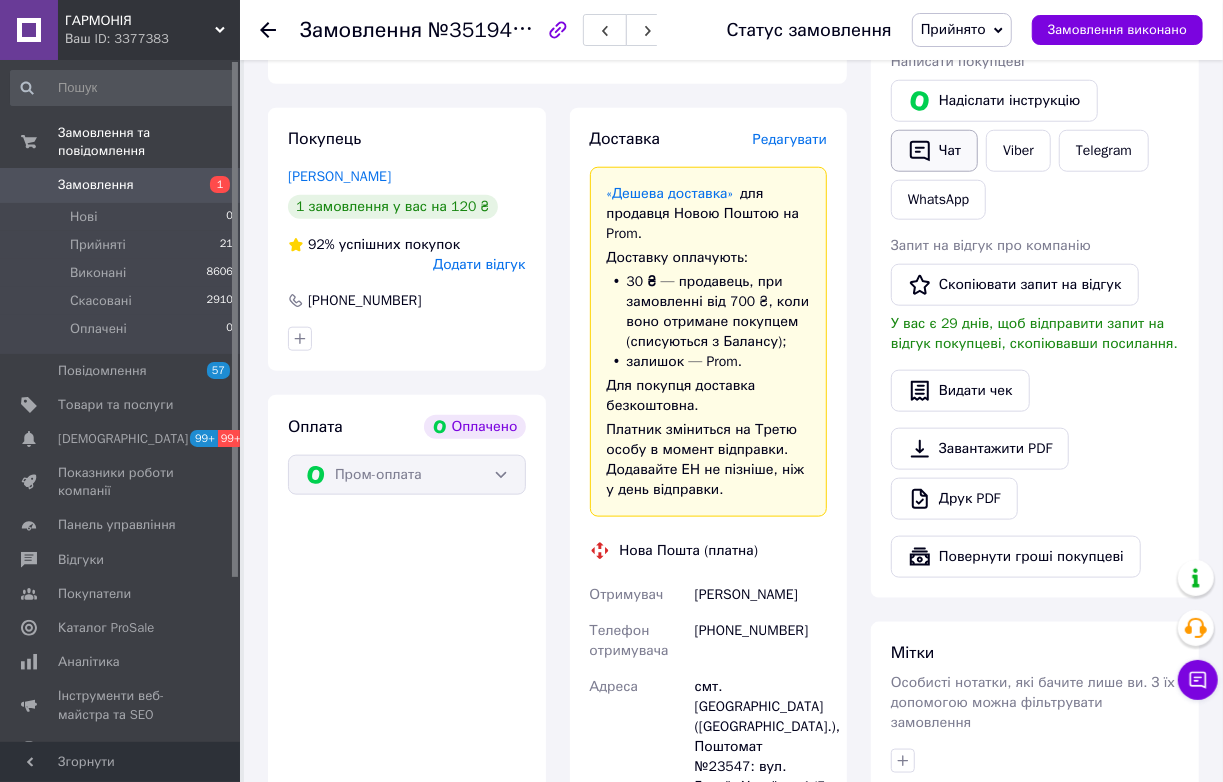 click on "Чат" at bounding box center [934, 151] 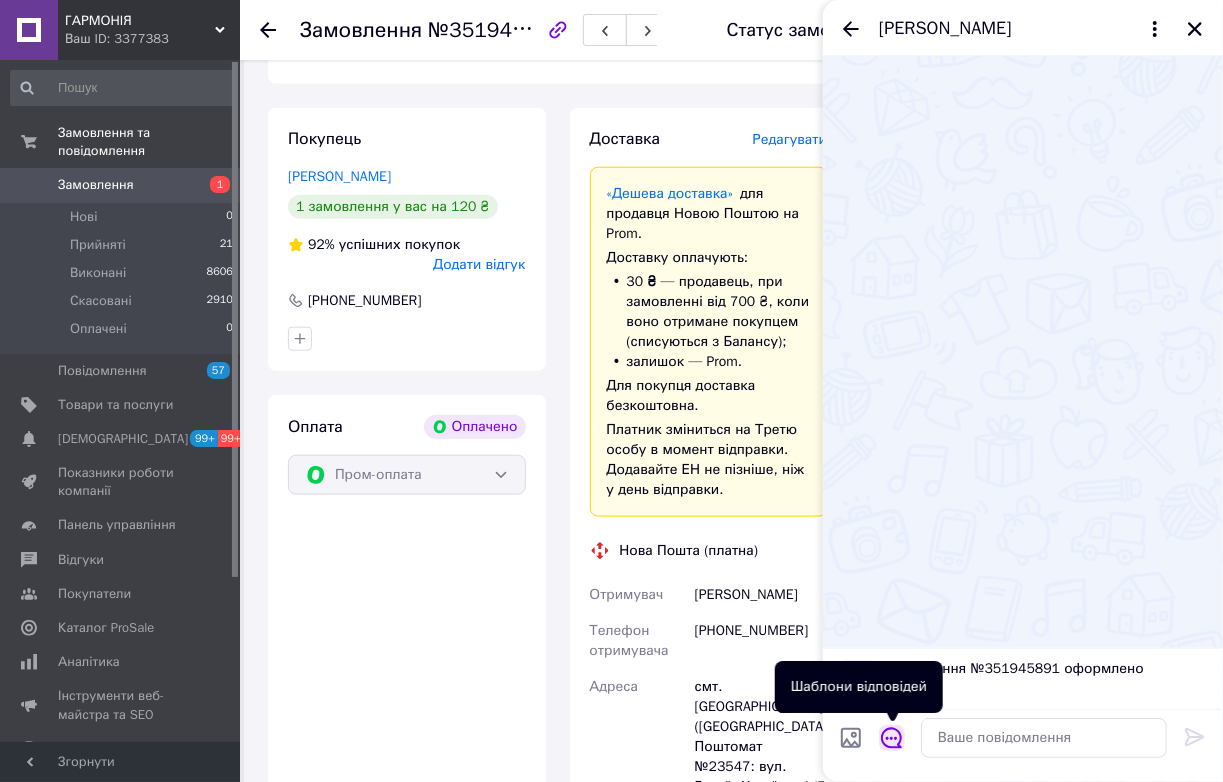 click 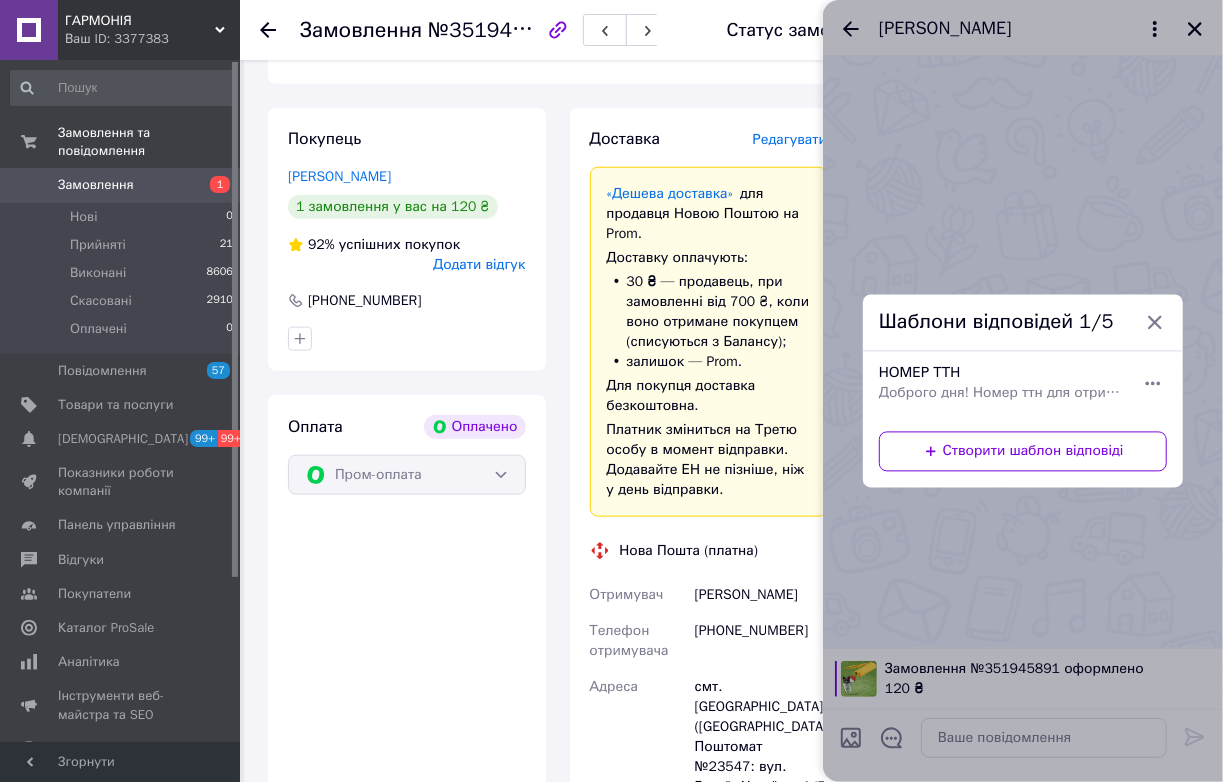 click on "Доброго дня!
Номер ттн  для отримання посилки.
Гарного та мирного дня" at bounding box center (1001, 394) 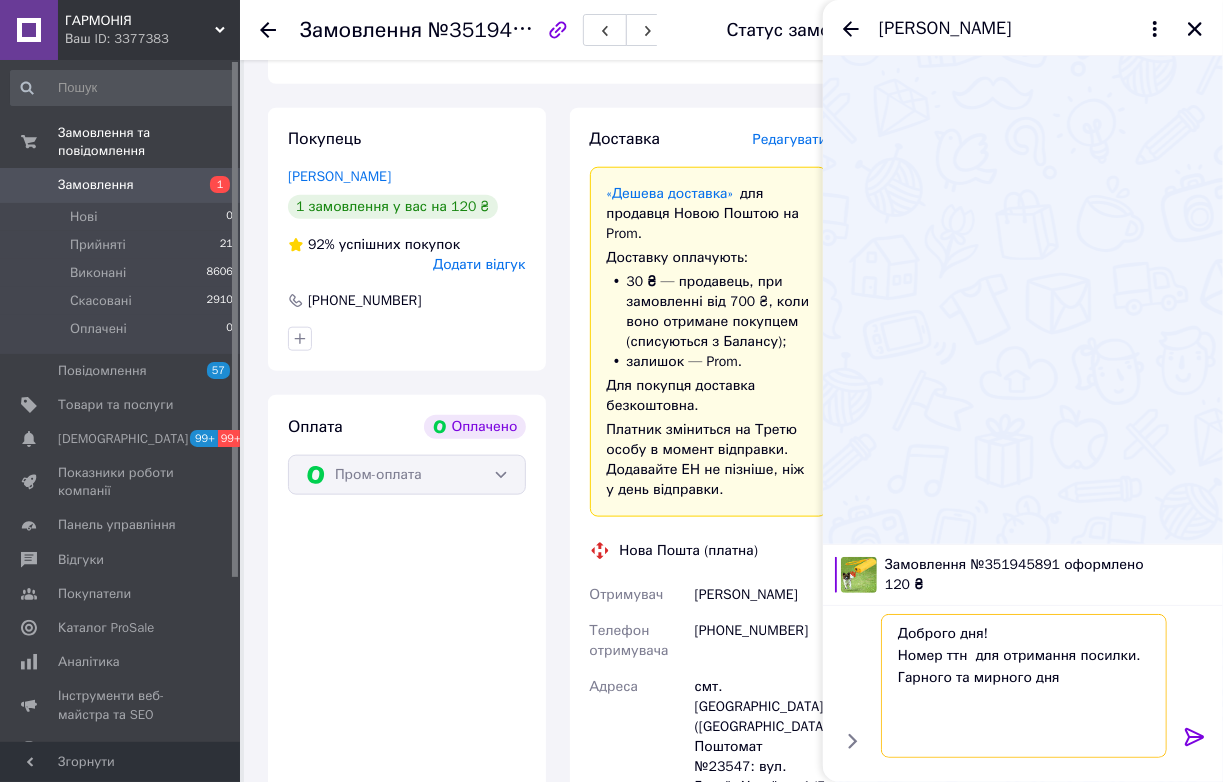 drag, startPoint x: 891, startPoint y: 678, endPoint x: 1109, endPoint y: 700, distance: 219.10728 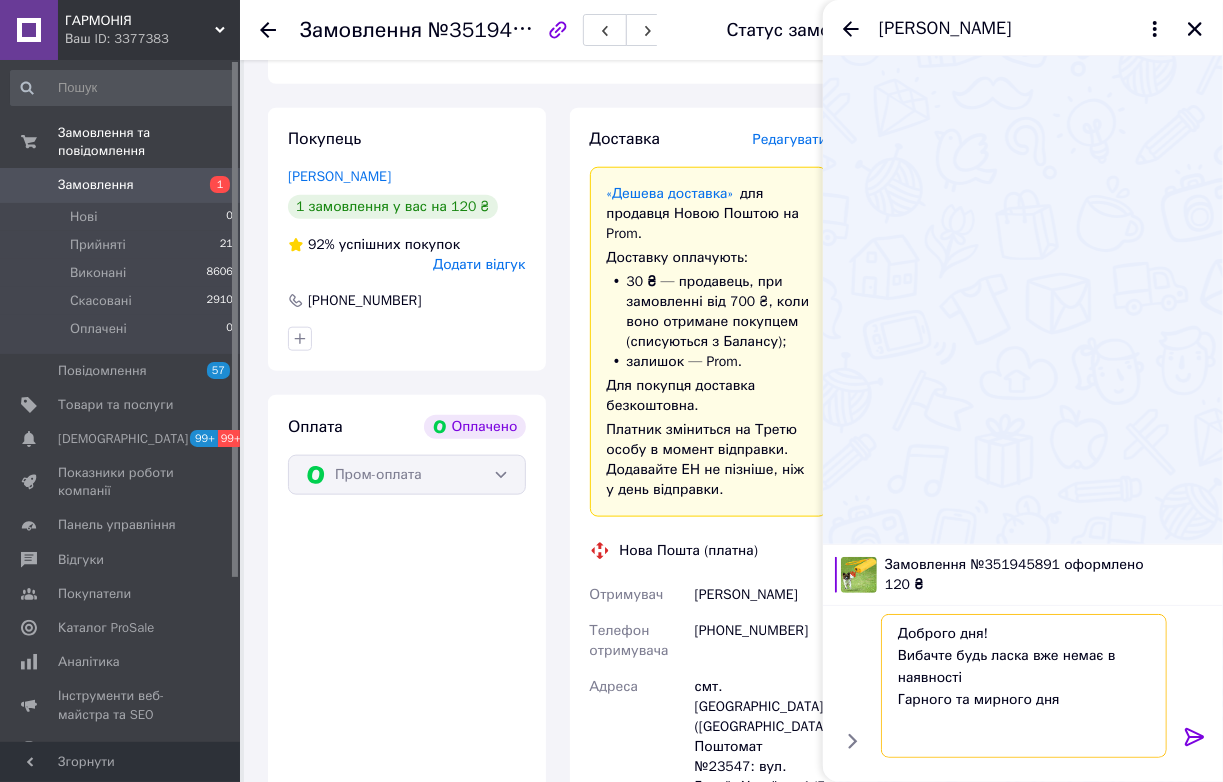 type on "Доброго дня!
Вибачте будь ласка вже немає в наявності
Гарного та мирного дня" 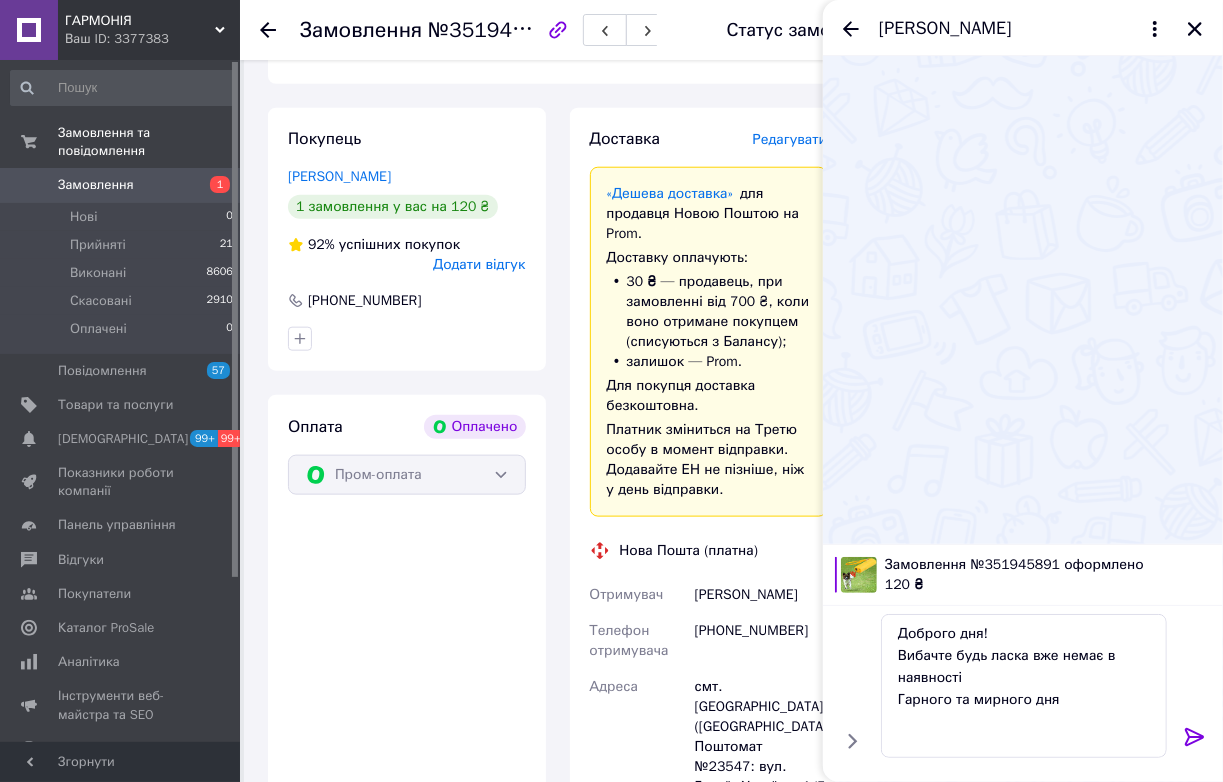 click 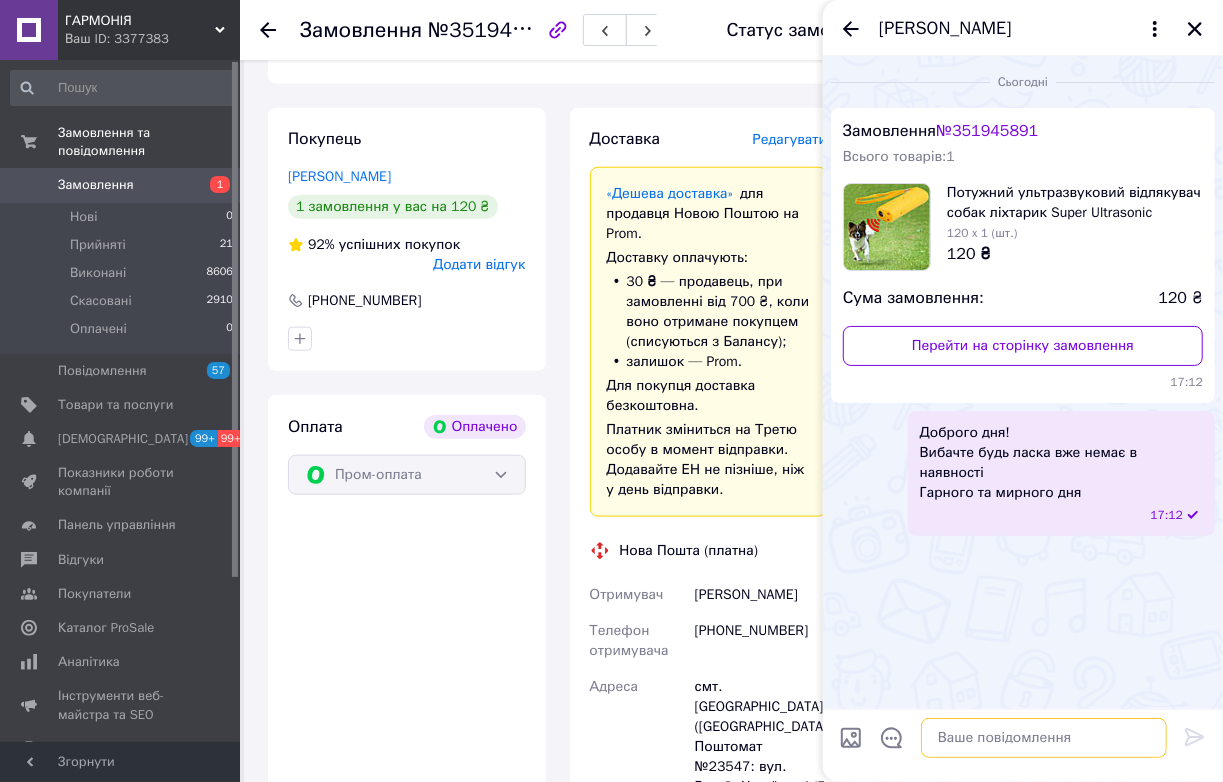 click at bounding box center (1044, 738) 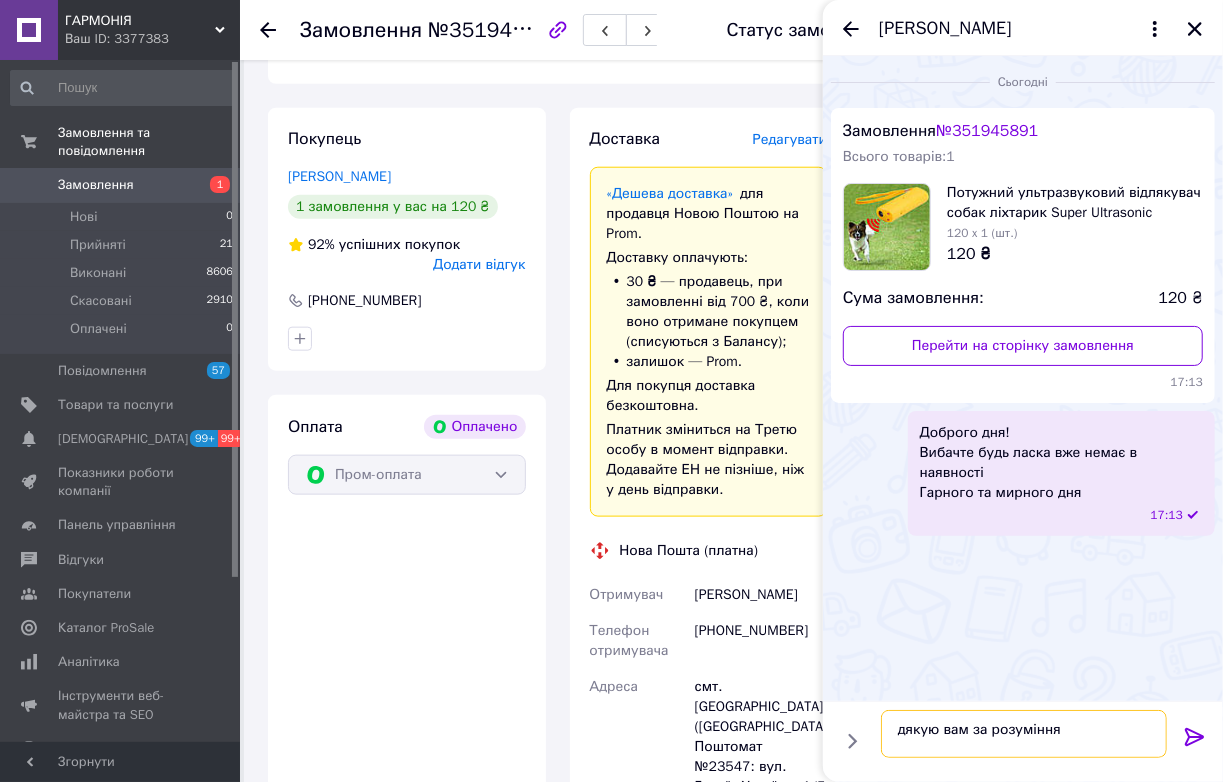 type on "дякую вам за розуміння" 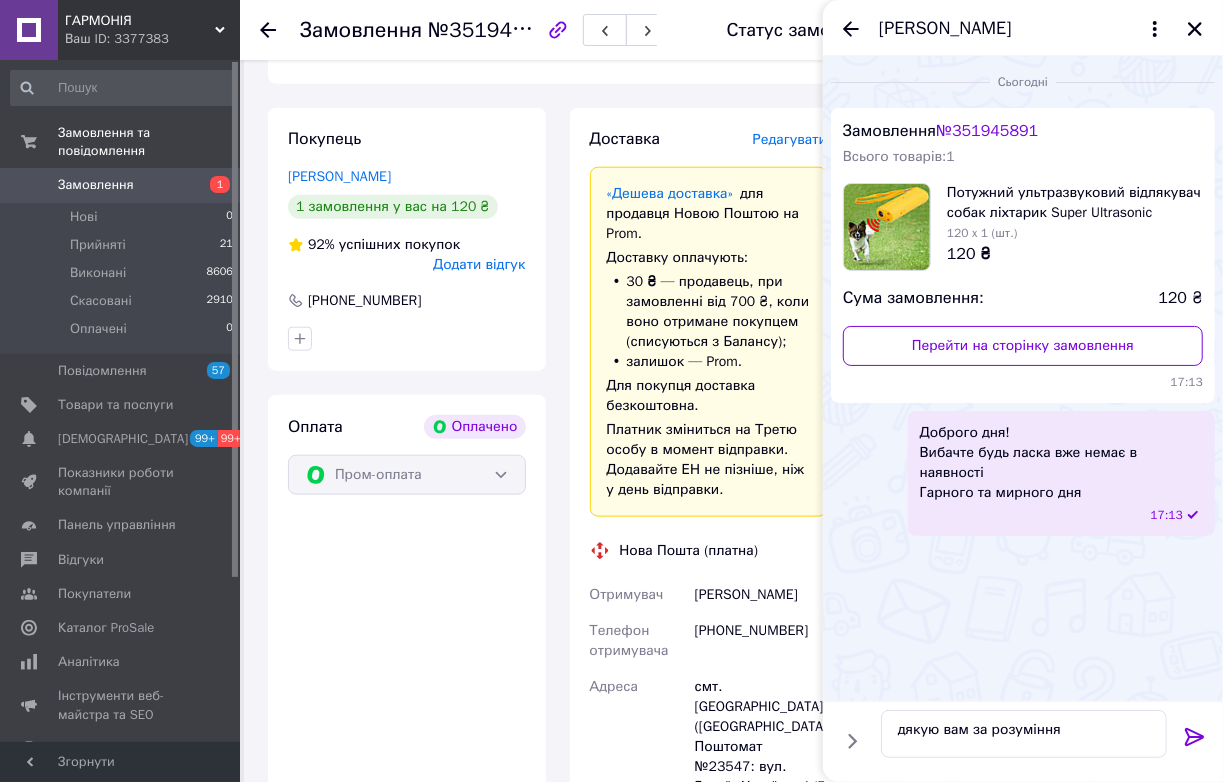 click 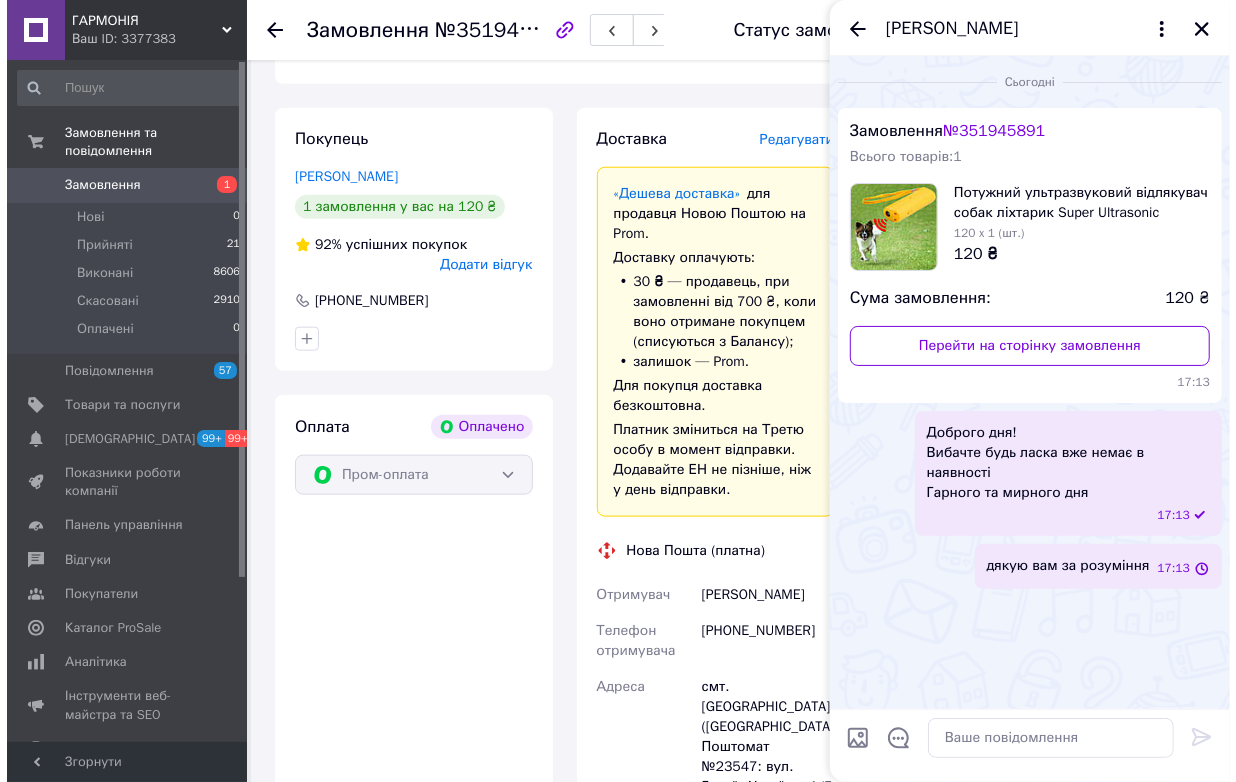 scroll, scrollTop: 104, scrollLeft: 0, axis: vertical 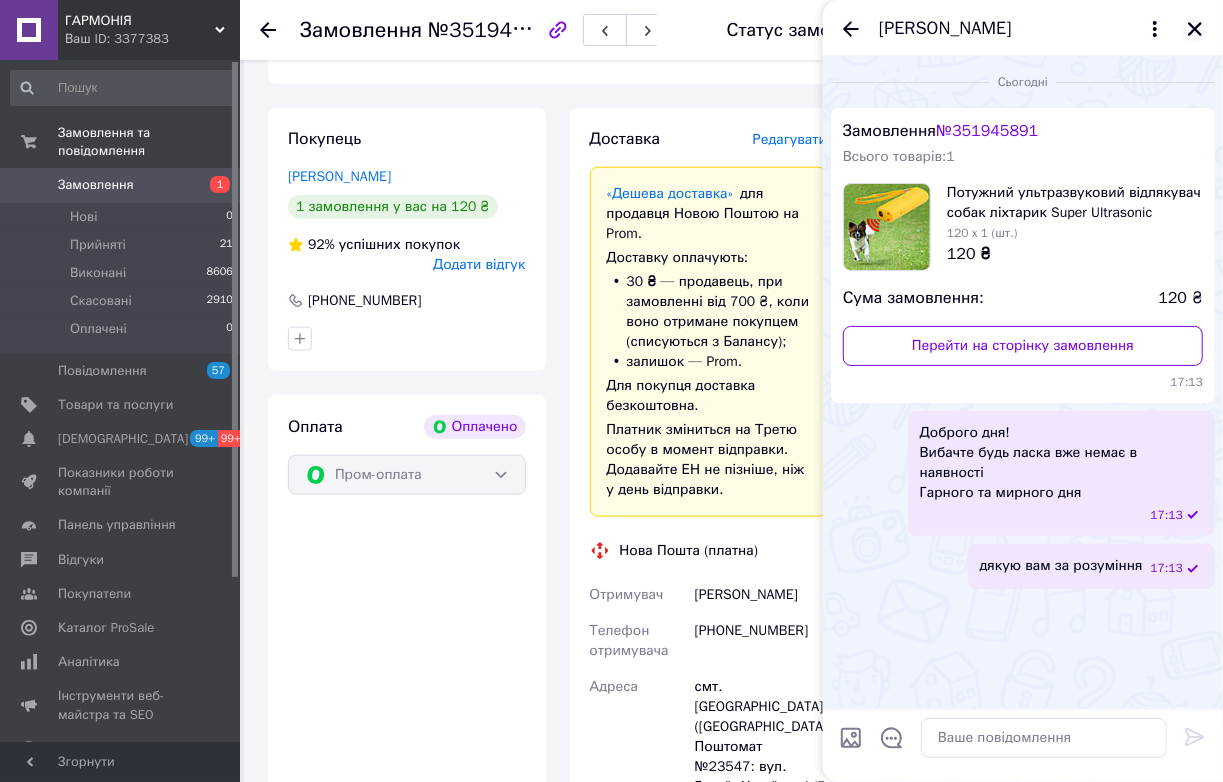 click 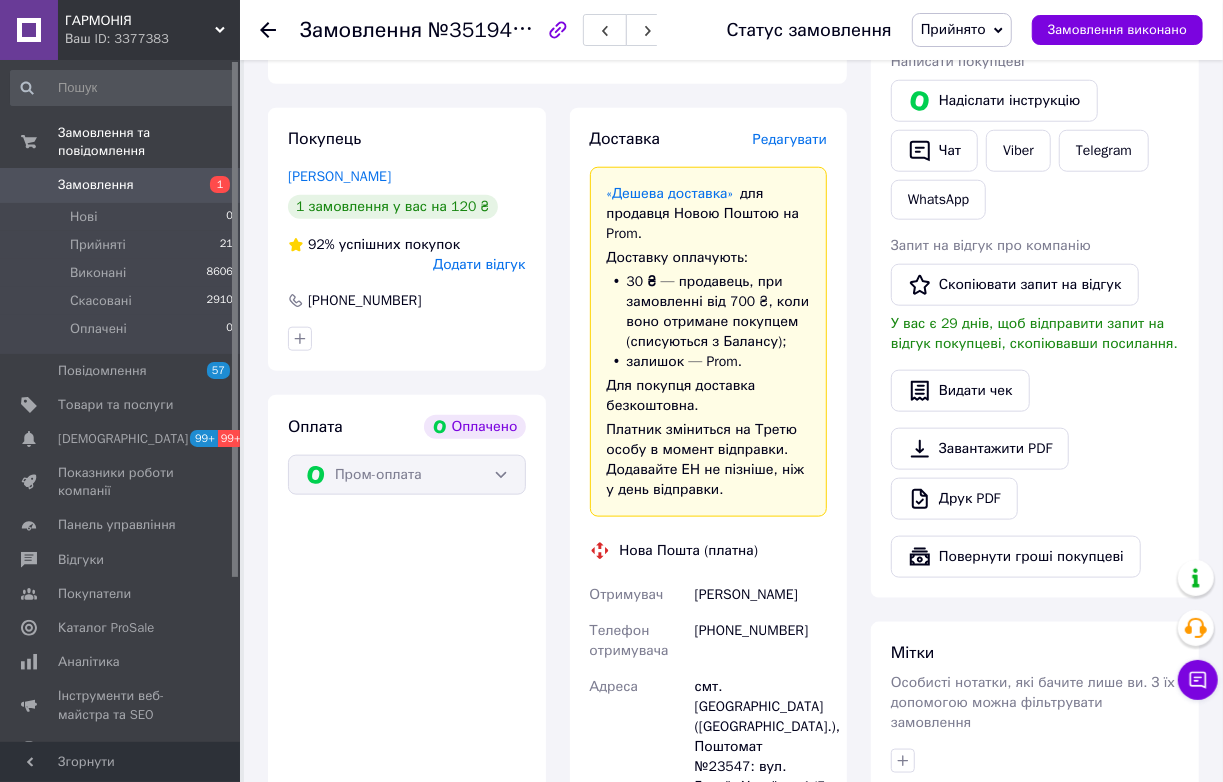 click on "Прийнято" at bounding box center (953, 29) 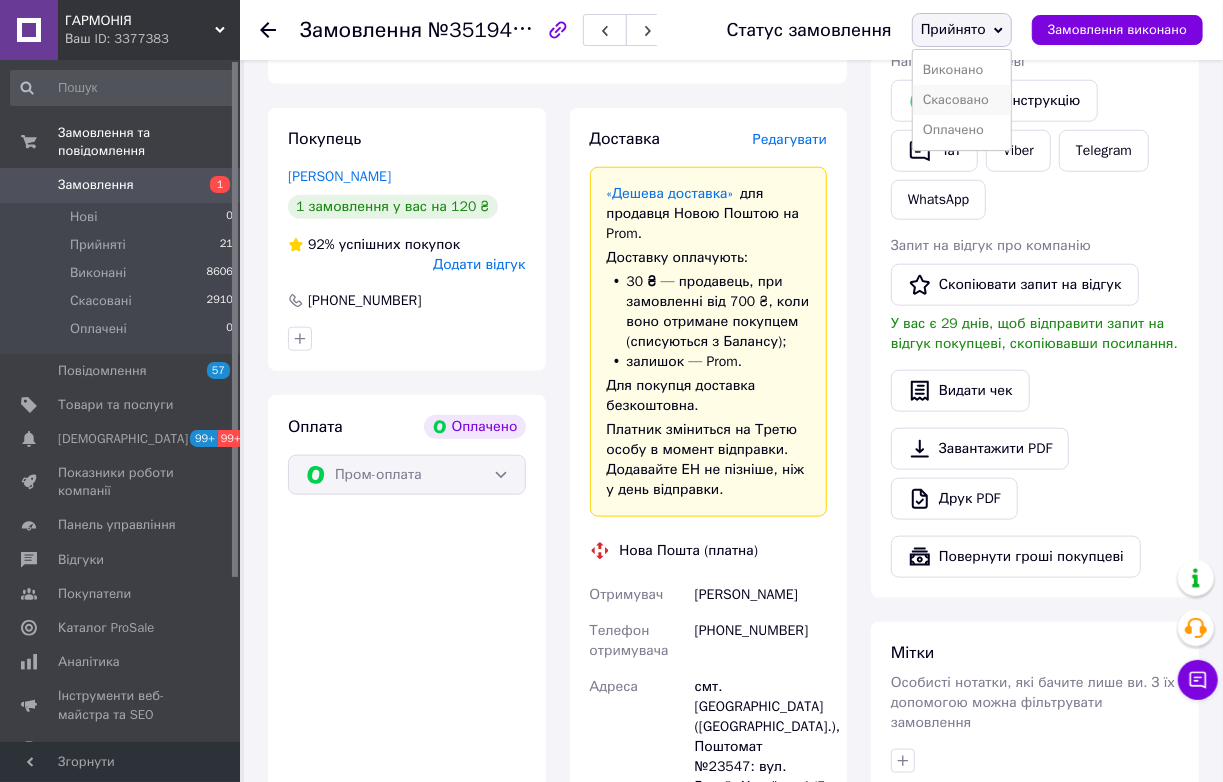click on "Скасовано" at bounding box center (962, 100) 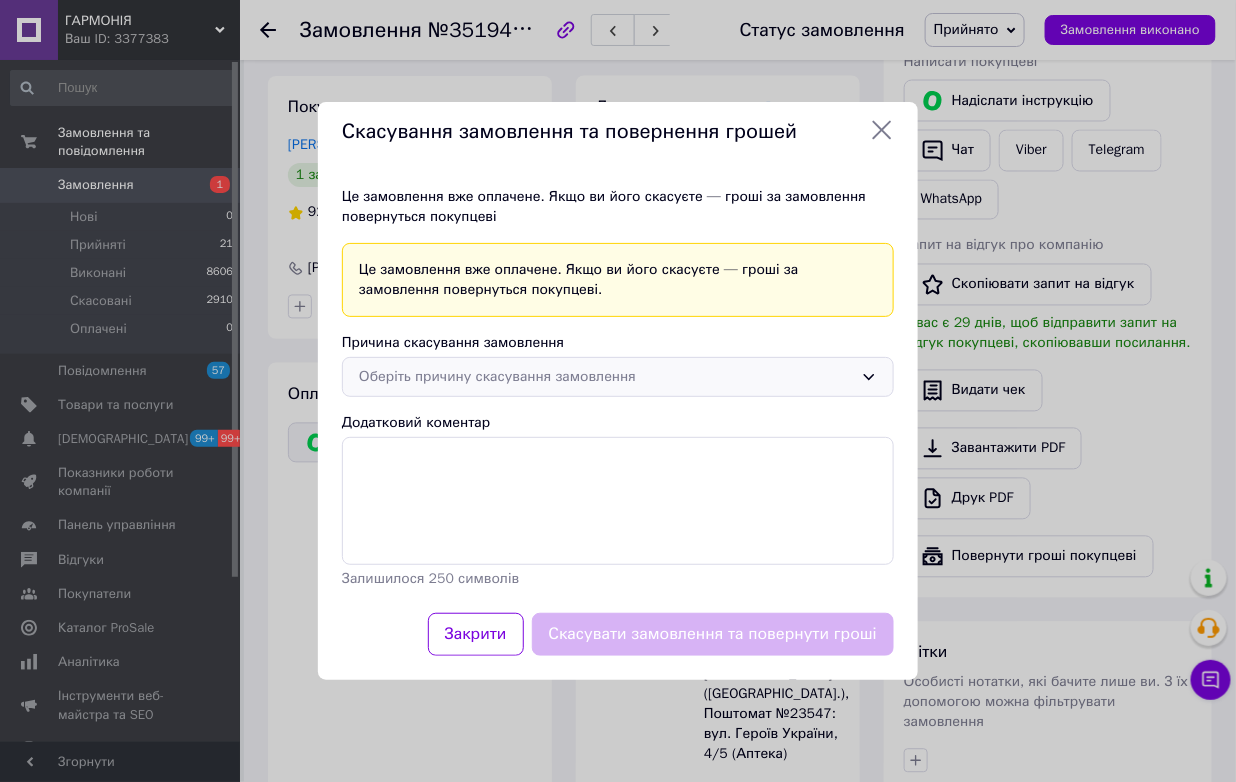 click on "Оберіть причину скасування замовлення" at bounding box center [606, 377] 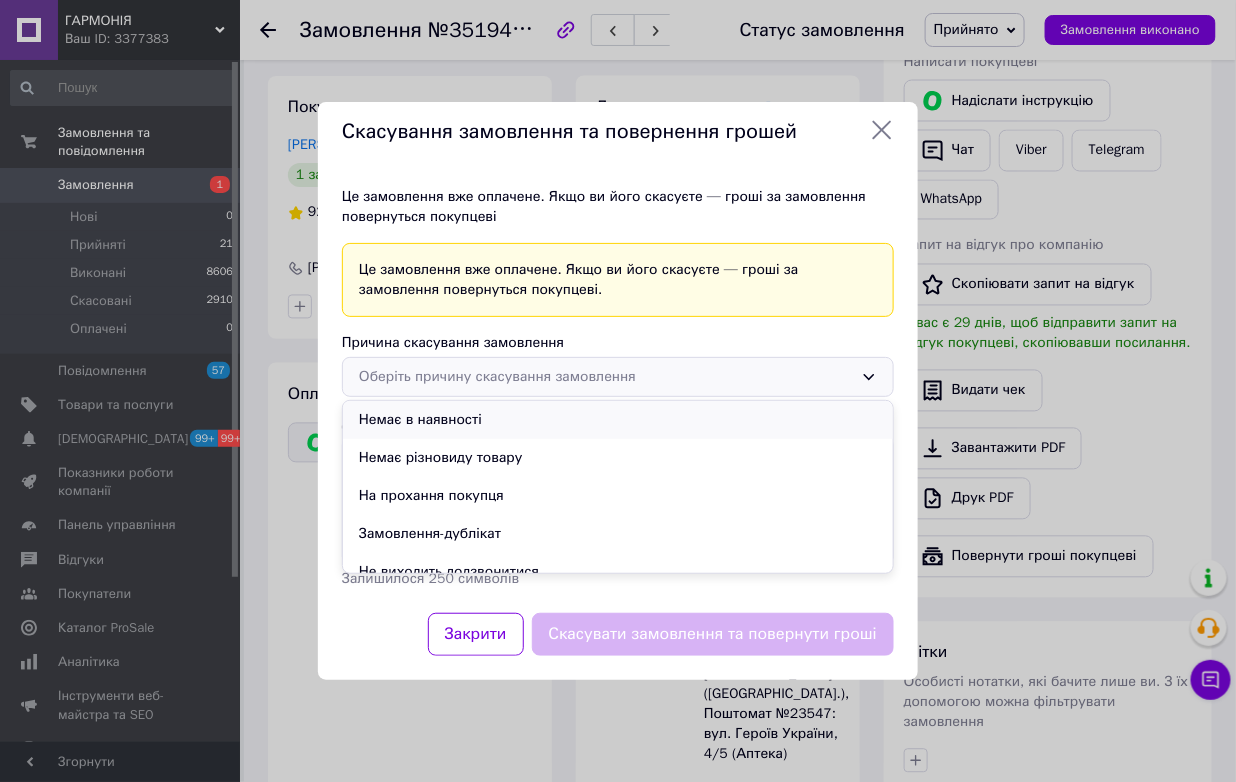 click on "Немає в наявності" at bounding box center [618, 420] 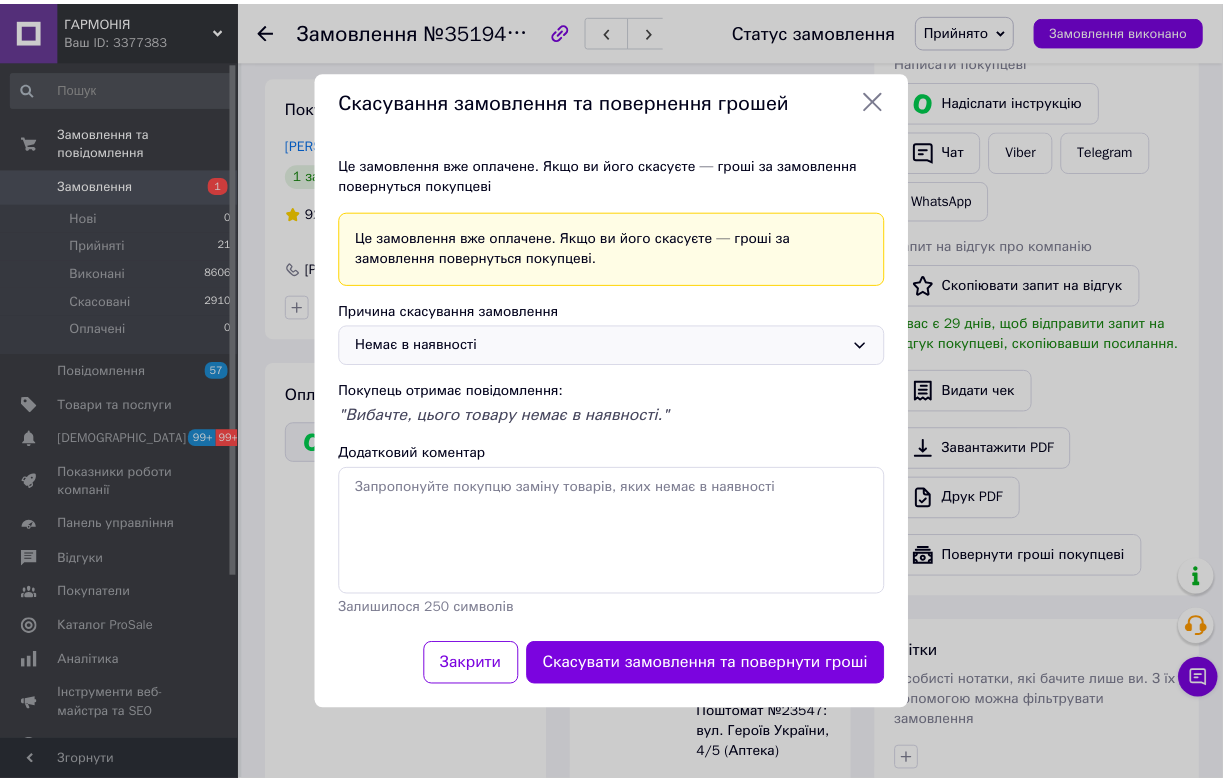 scroll, scrollTop: 241, scrollLeft: 0, axis: vertical 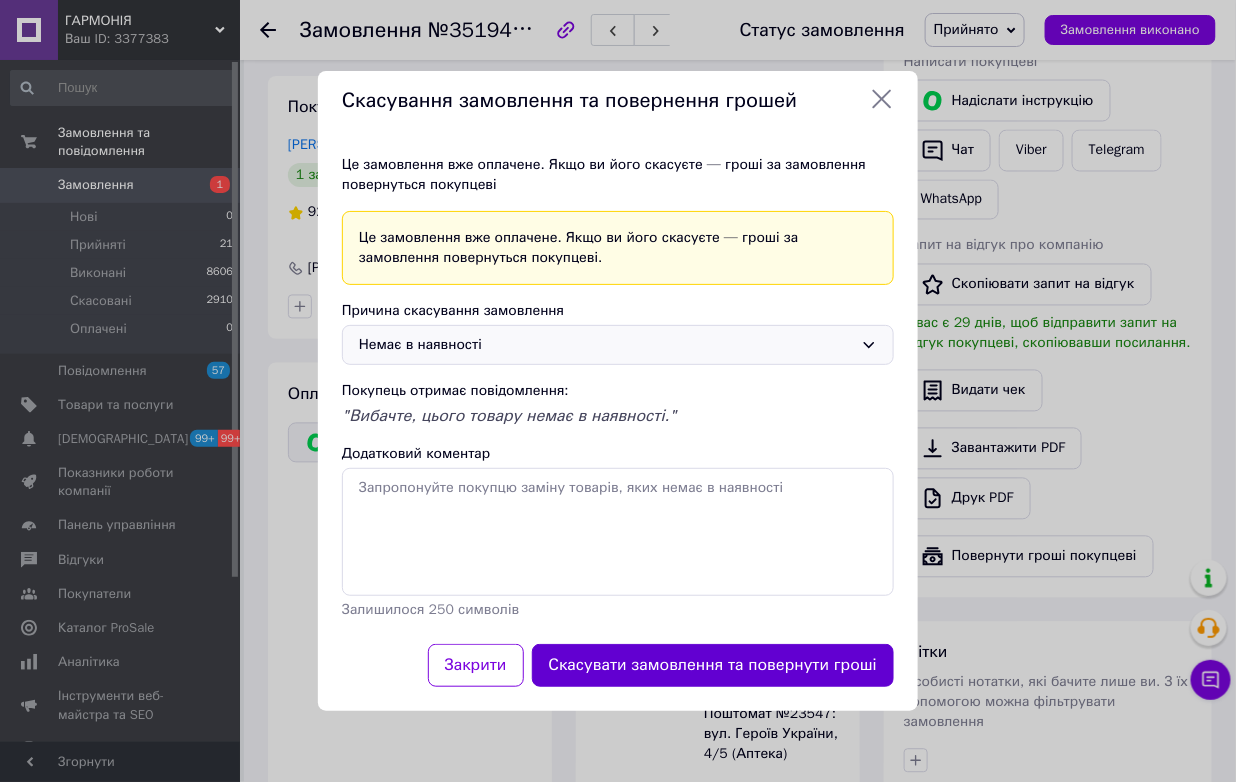 click on "Скасувати замовлення та повернути гроші" at bounding box center [713, 665] 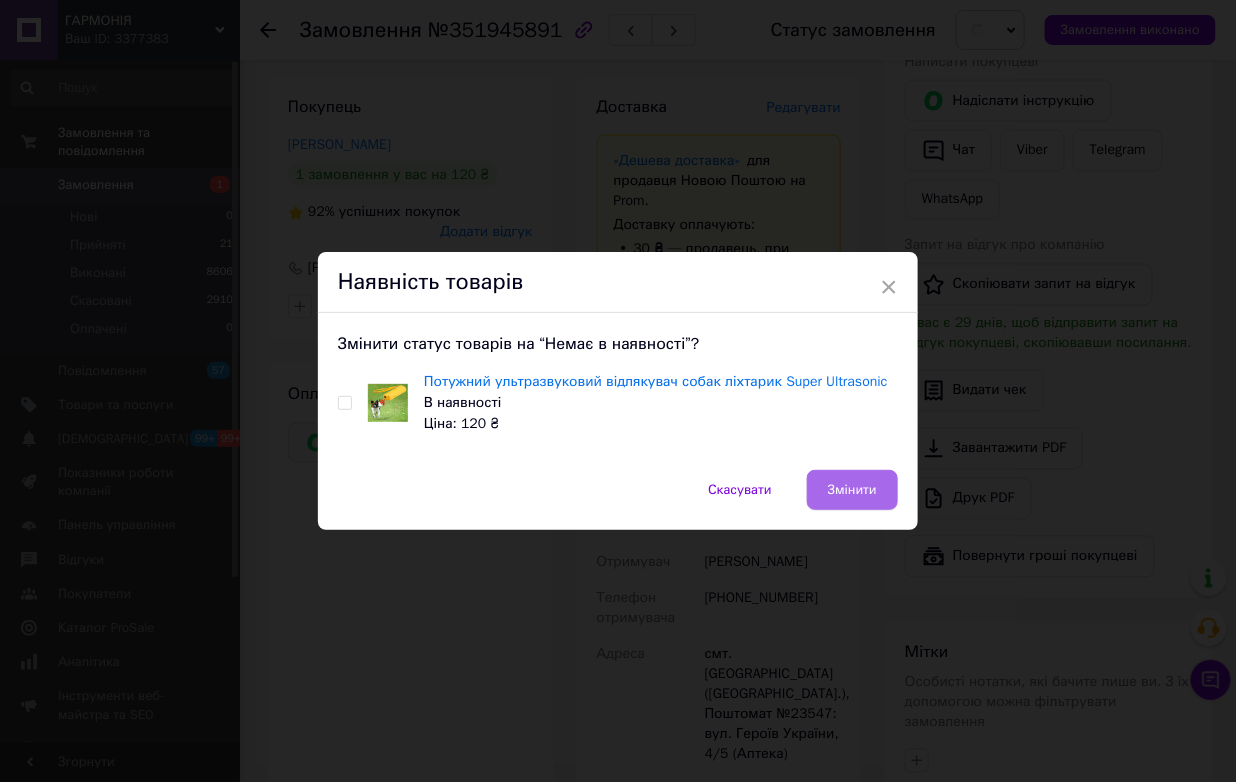 click on "Змінити" at bounding box center [852, 490] 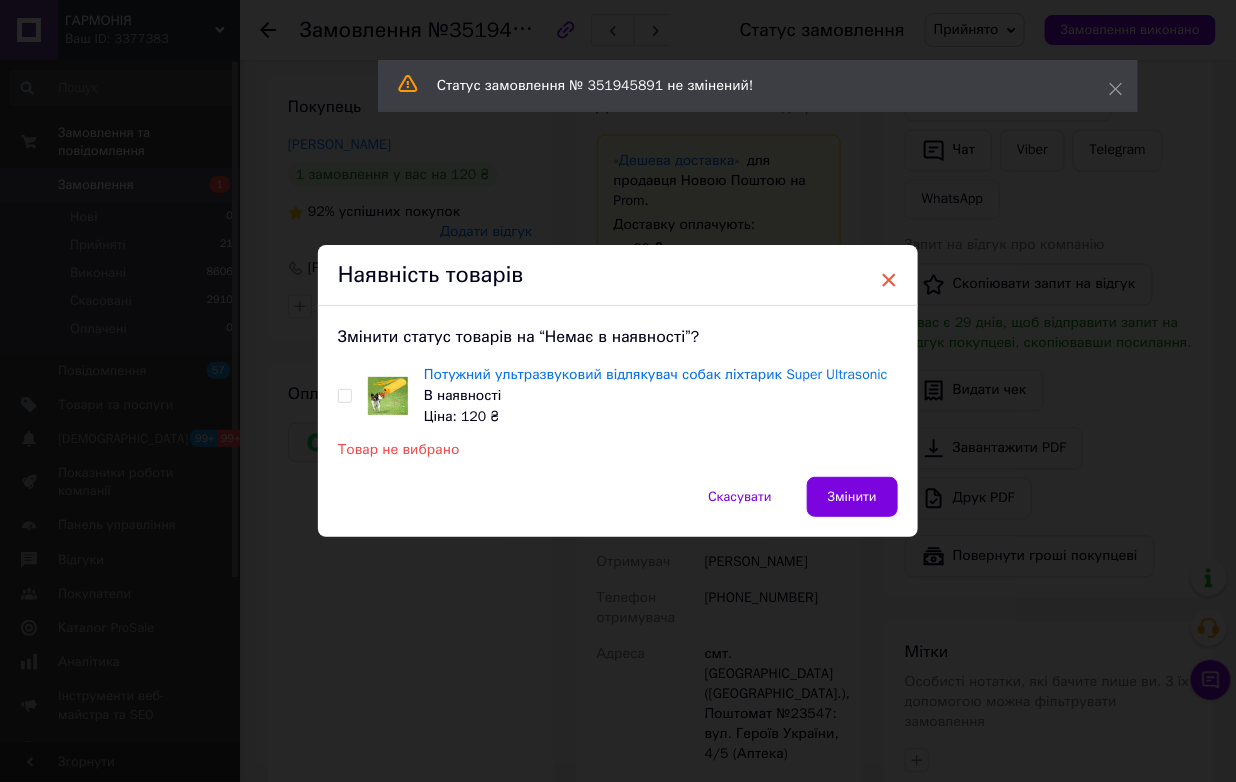 click on "×" at bounding box center [889, 280] 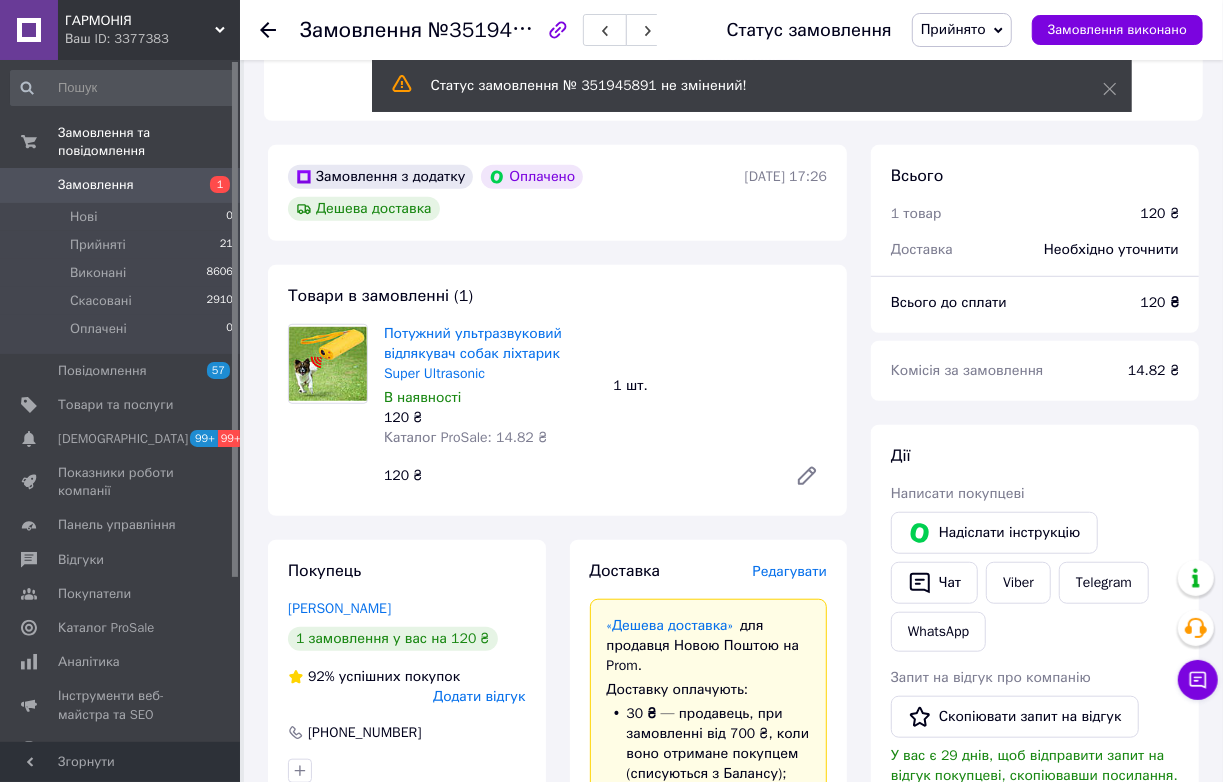 scroll, scrollTop: 558, scrollLeft: 0, axis: vertical 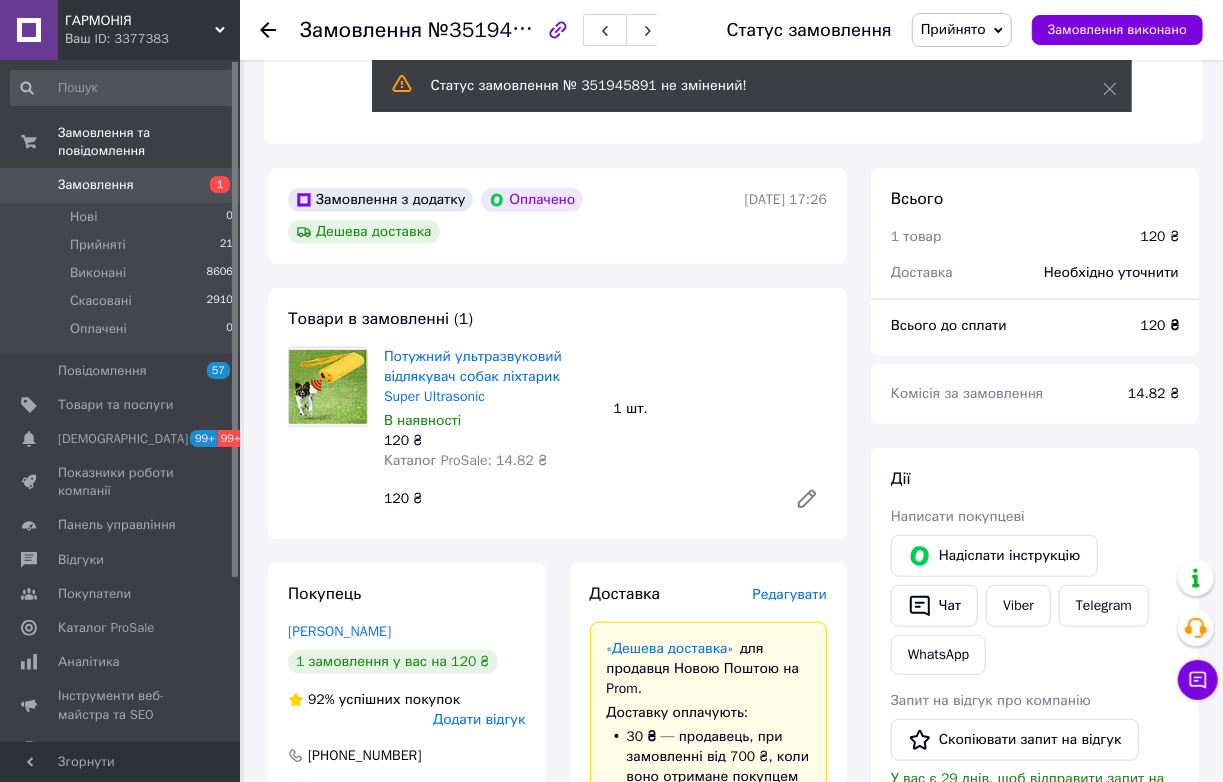 click on "Прийнято" at bounding box center (962, 30) 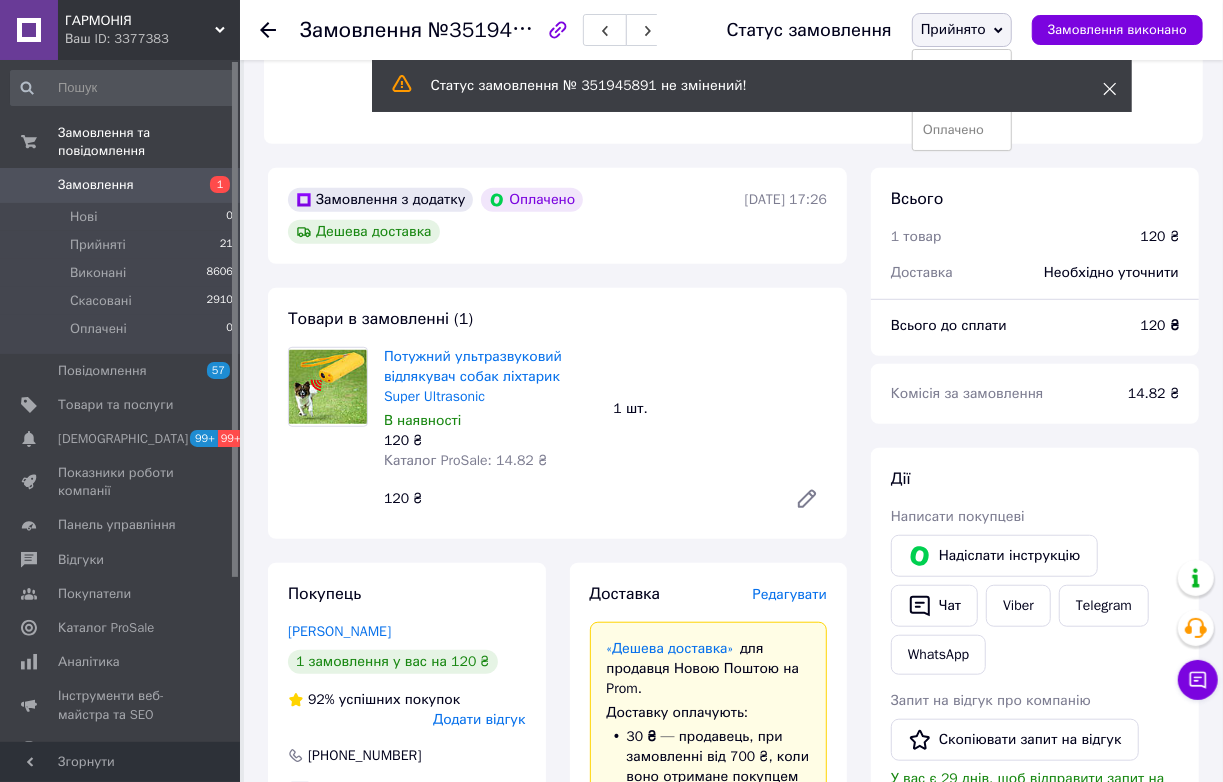 click at bounding box center (1110, 89) 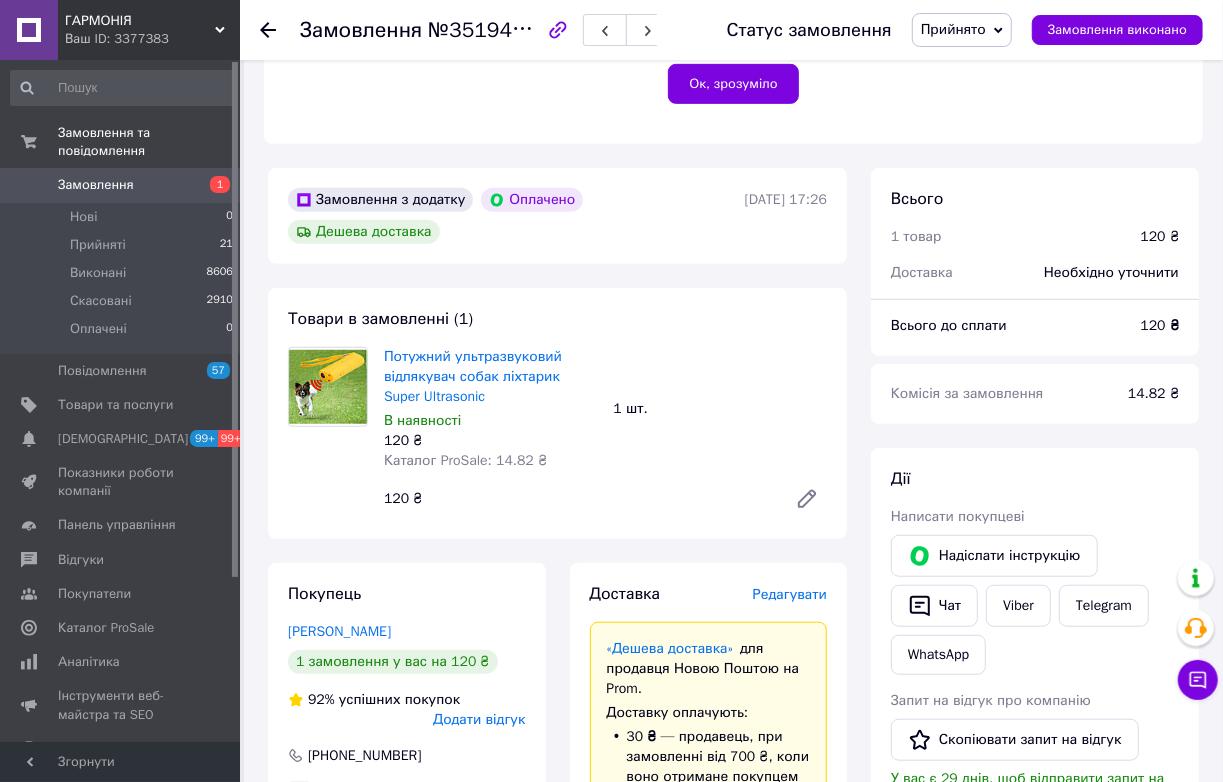 click on "Прийнято" at bounding box center (953, 29) 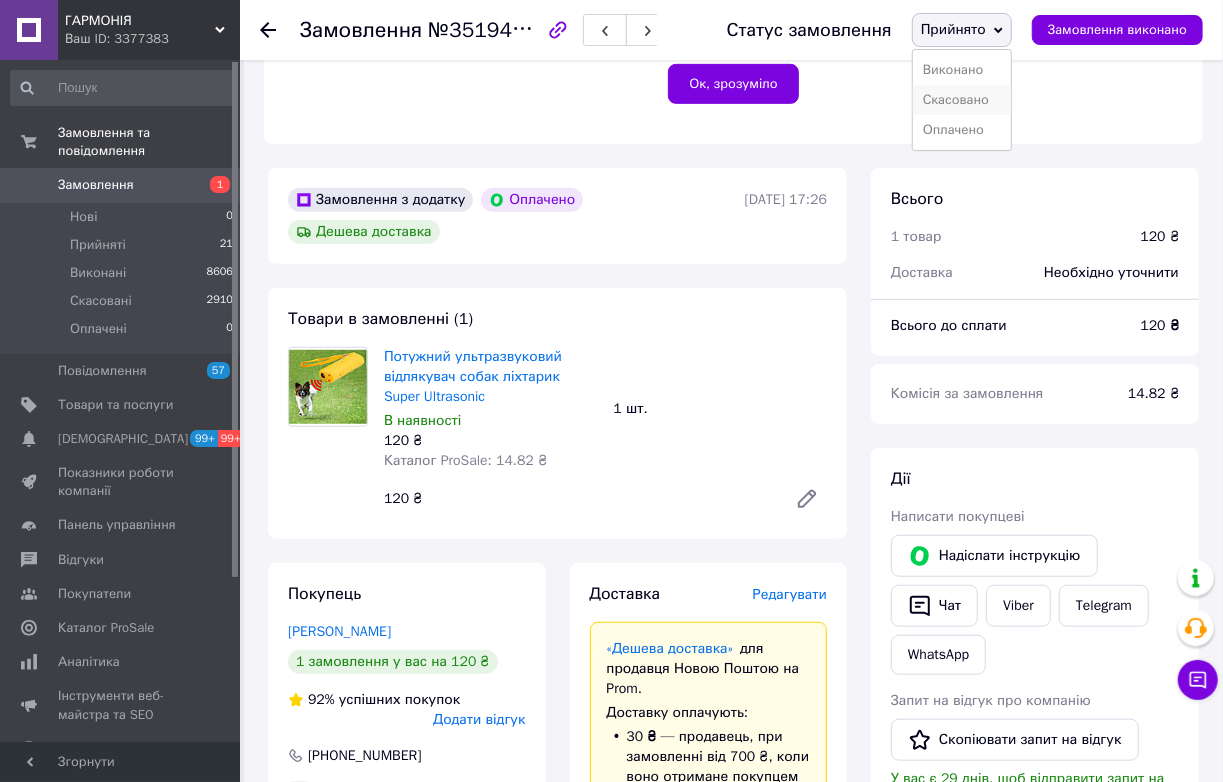 click on "Скасовано" at bounding box center (962, 100) 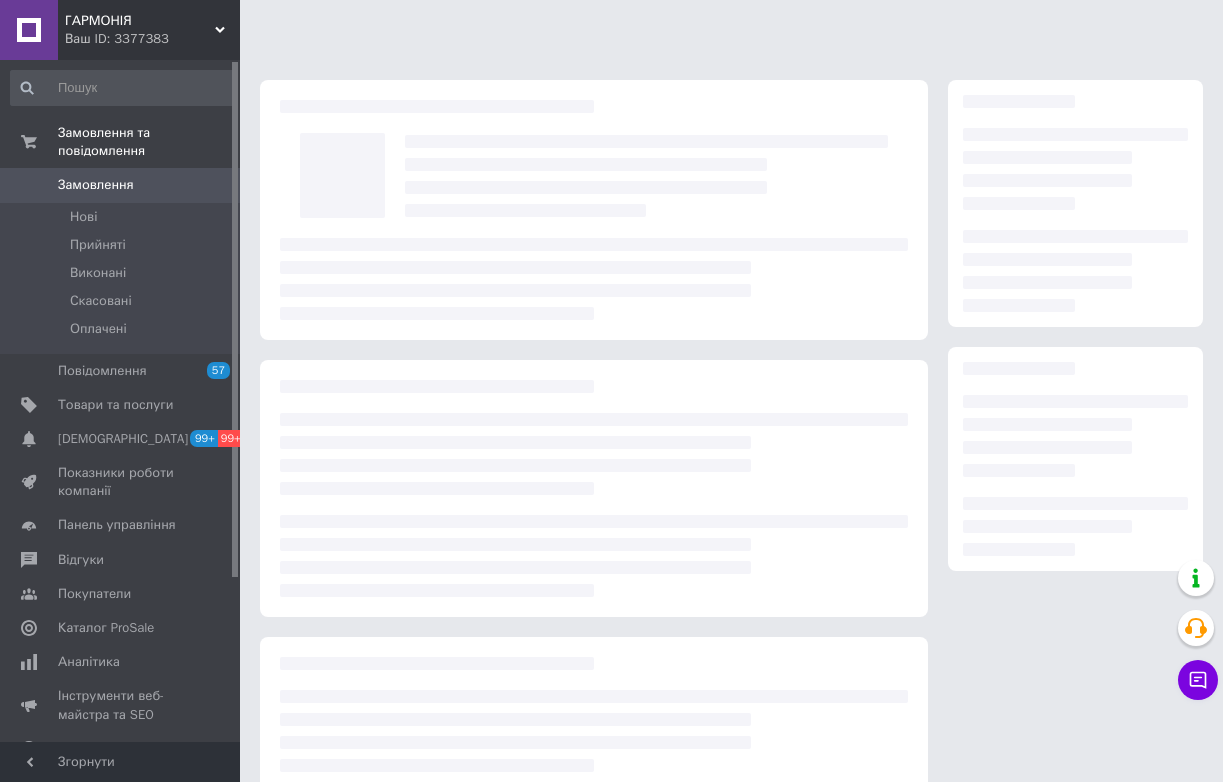 scroll, scrollTop: 156, scrollLeft: 0, axis: vertical 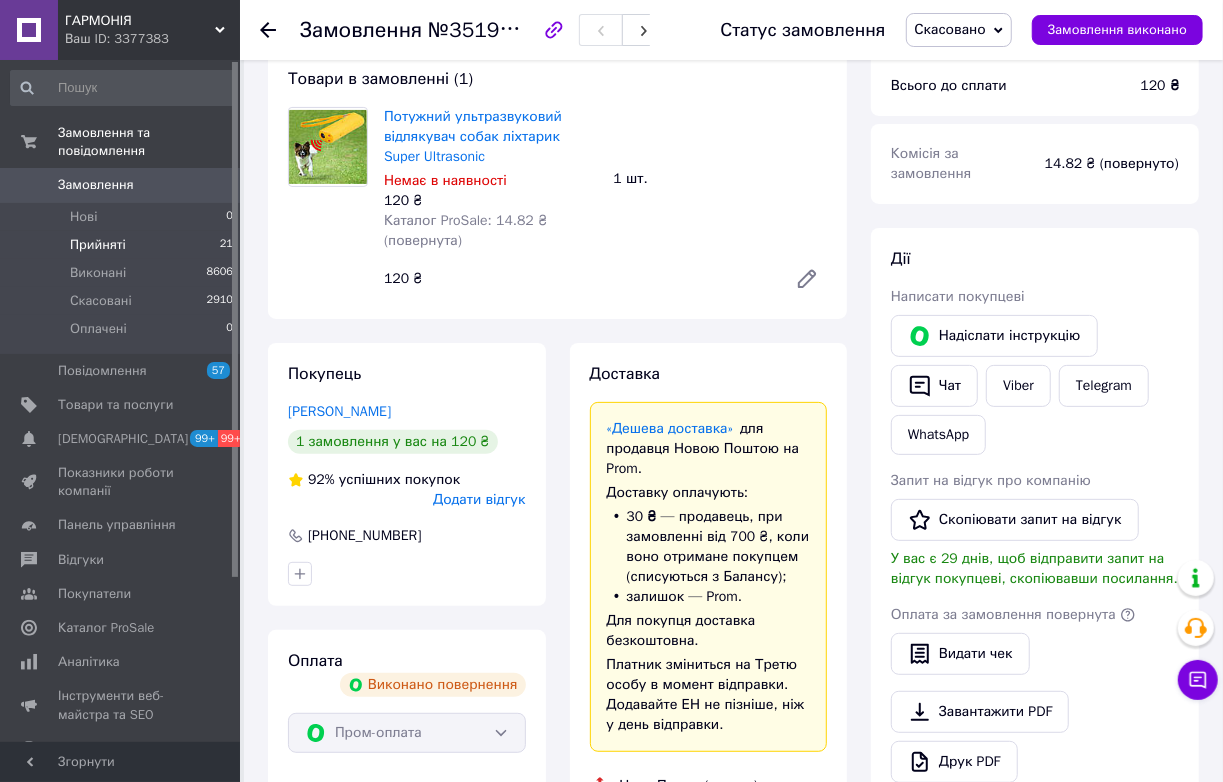 click on "Прийняті 21" at bounding box center (122, 245) 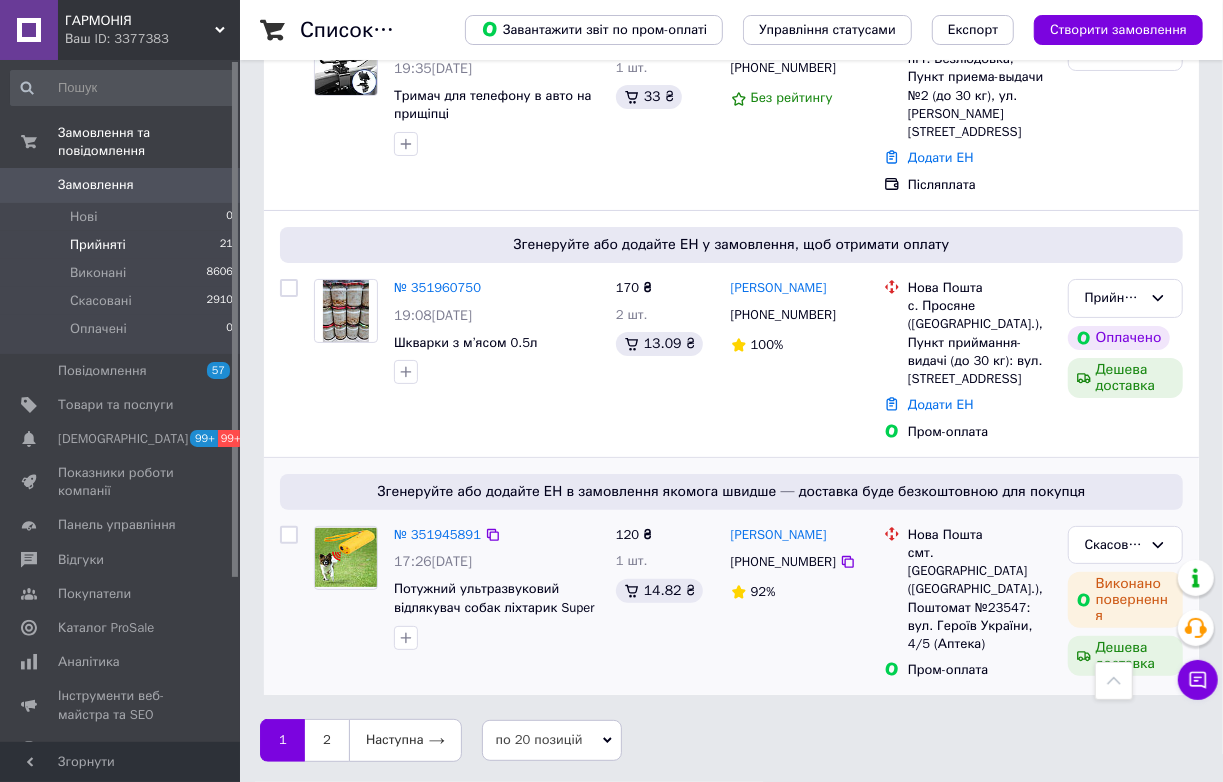 scroll, scrollTop: 4538, scrollLeft: 0, axis: vertical 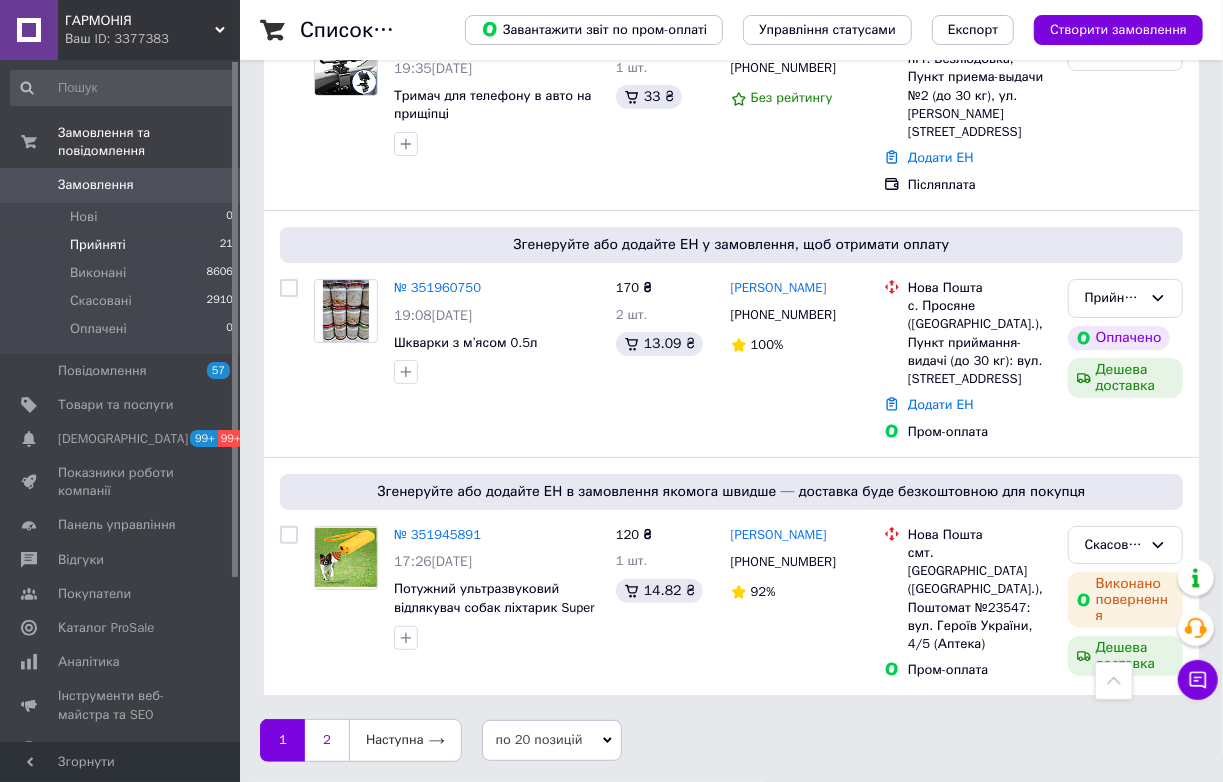 click on "2" at bounding box center (327, 740) 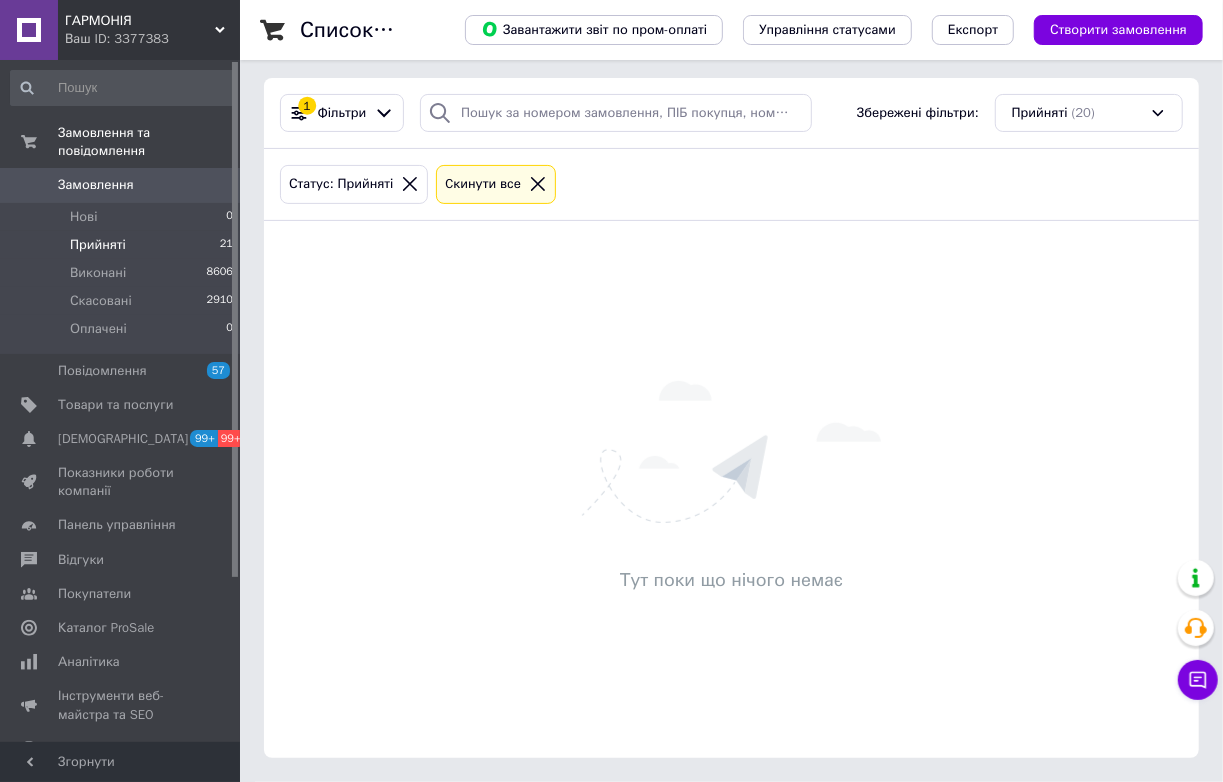 scroll, scrollTop: 0, scrollLeft: 0, axis: both 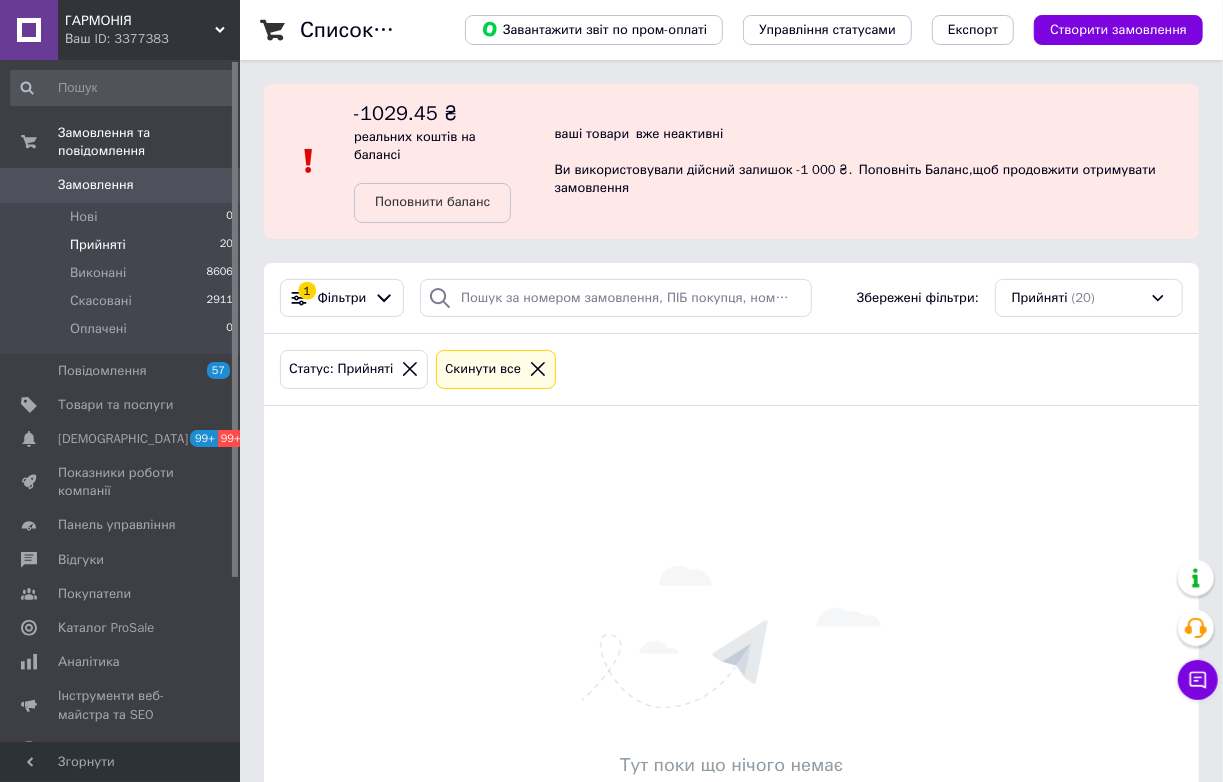 click on "Прийняті 20" at bounding box center [122, 245] 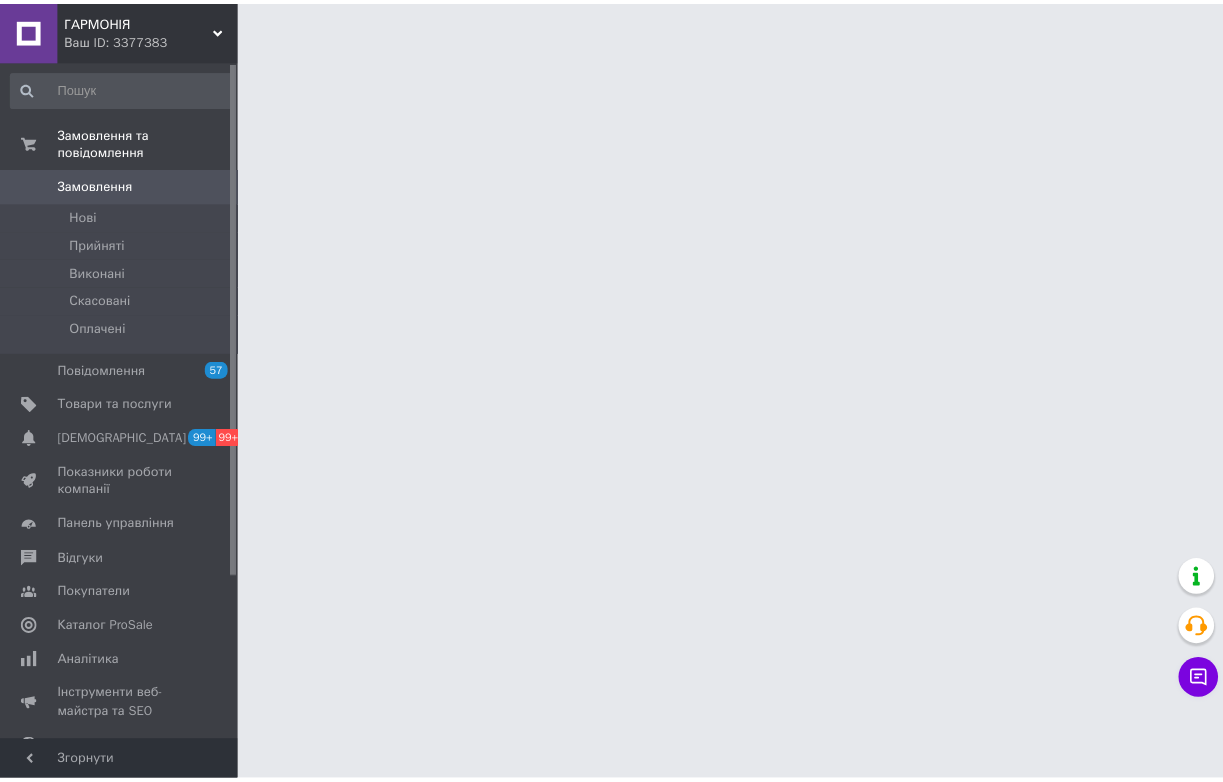 scroll, scrollTop: 0, scrollLeft: 0, axis: both 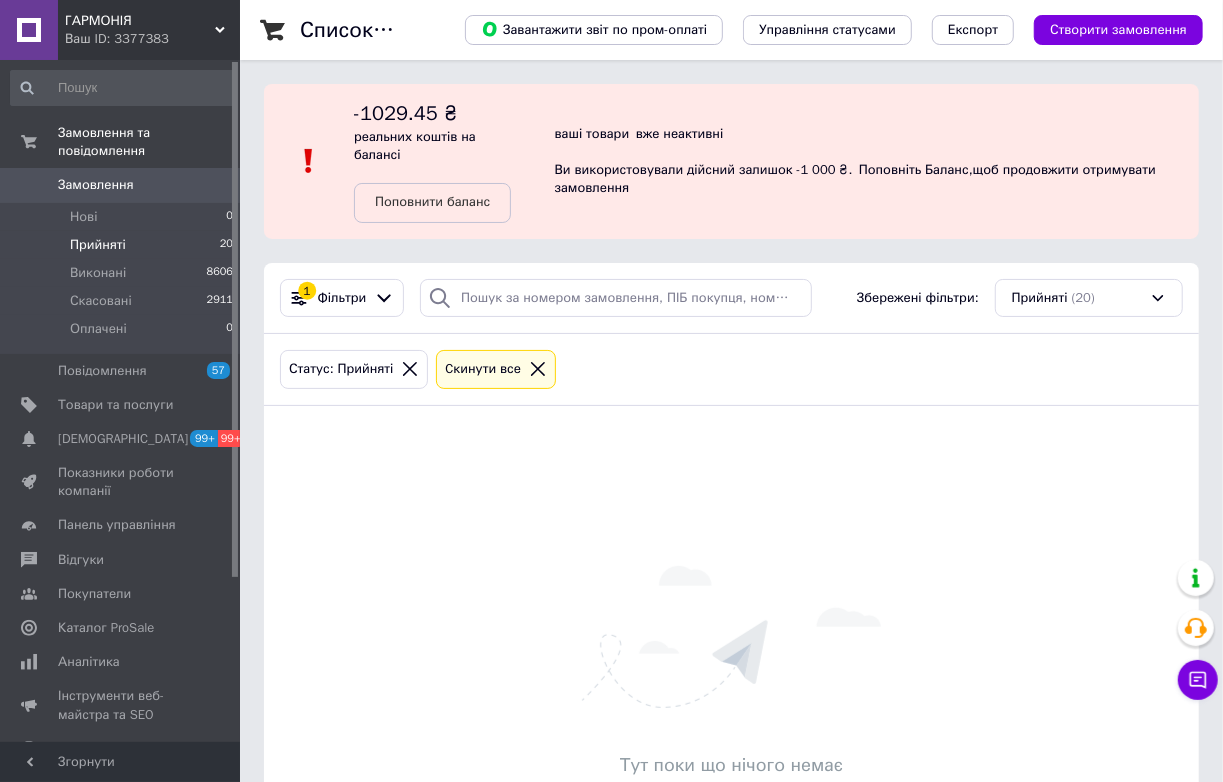 click on "Прийняті 20" at bounding box center (122, 245) 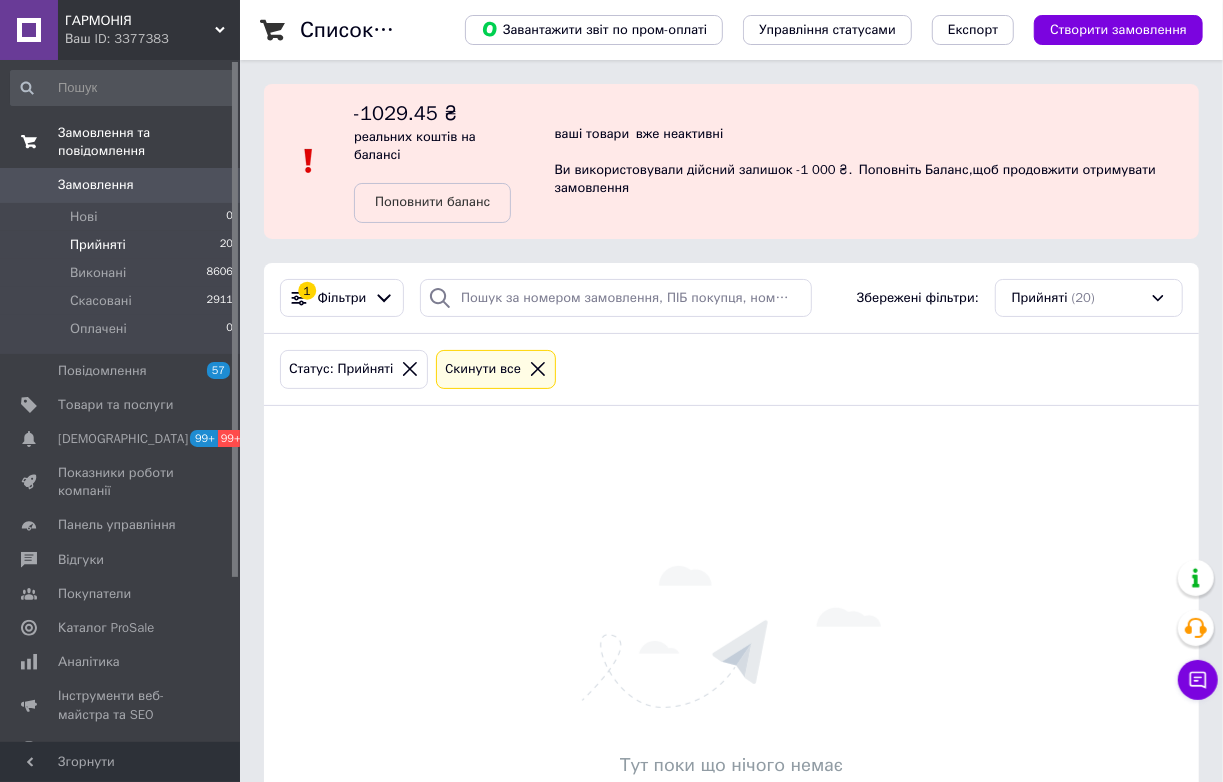 click on "Замовлення та повідомлення" at bounding box center (149, 142) 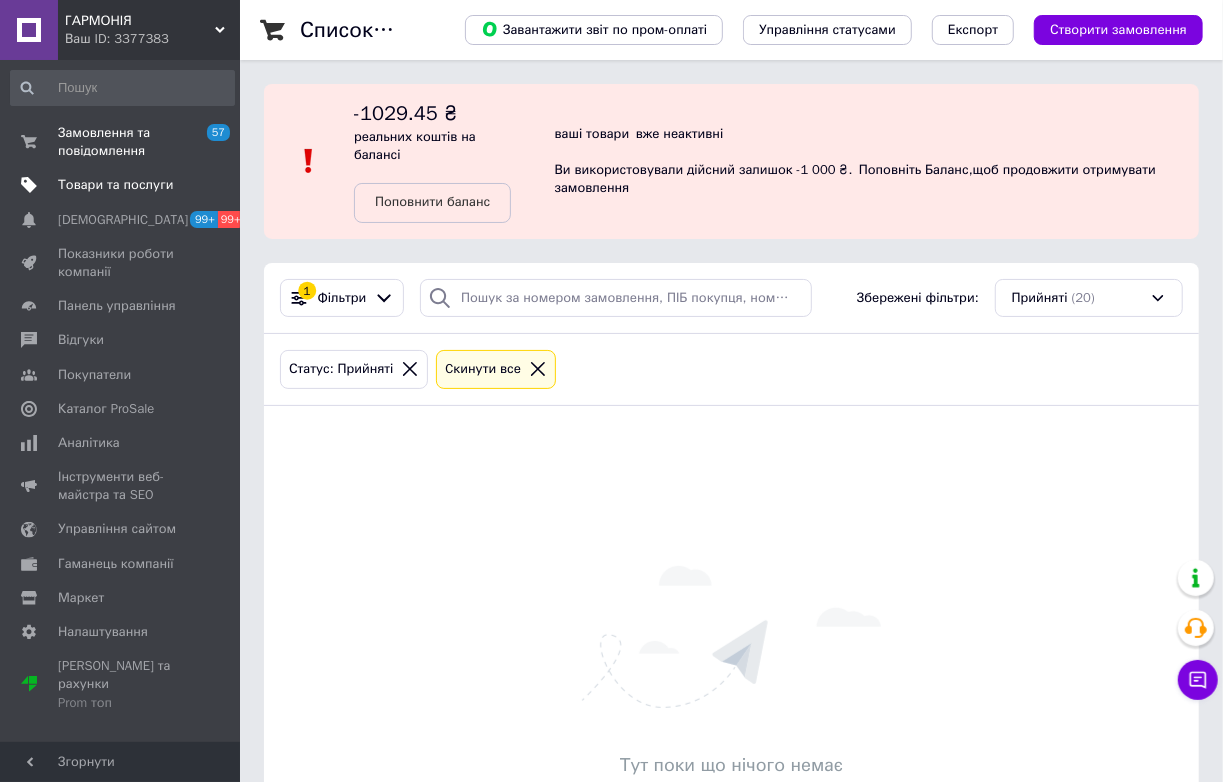 click on "Товари та послуги" at bounding box center (115, 185) 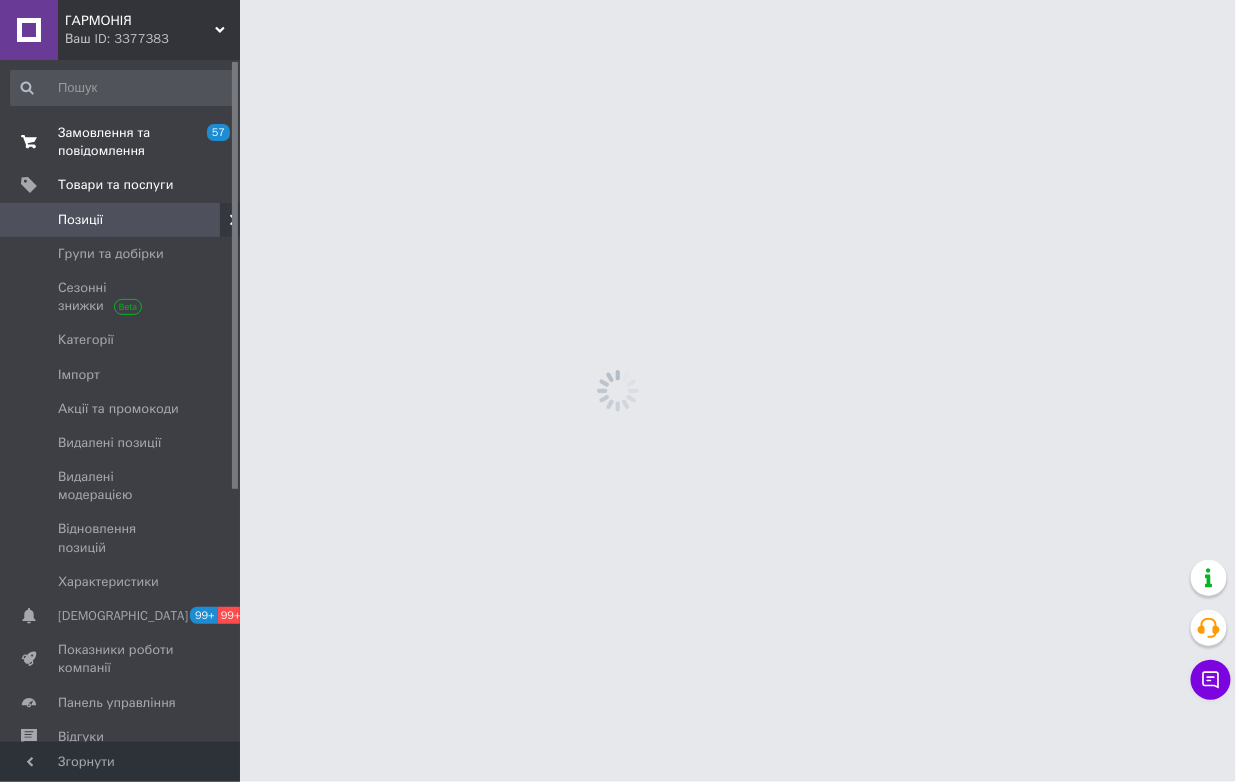 click on "Замовлення та повідомлення" at bounding box center [121, 142] 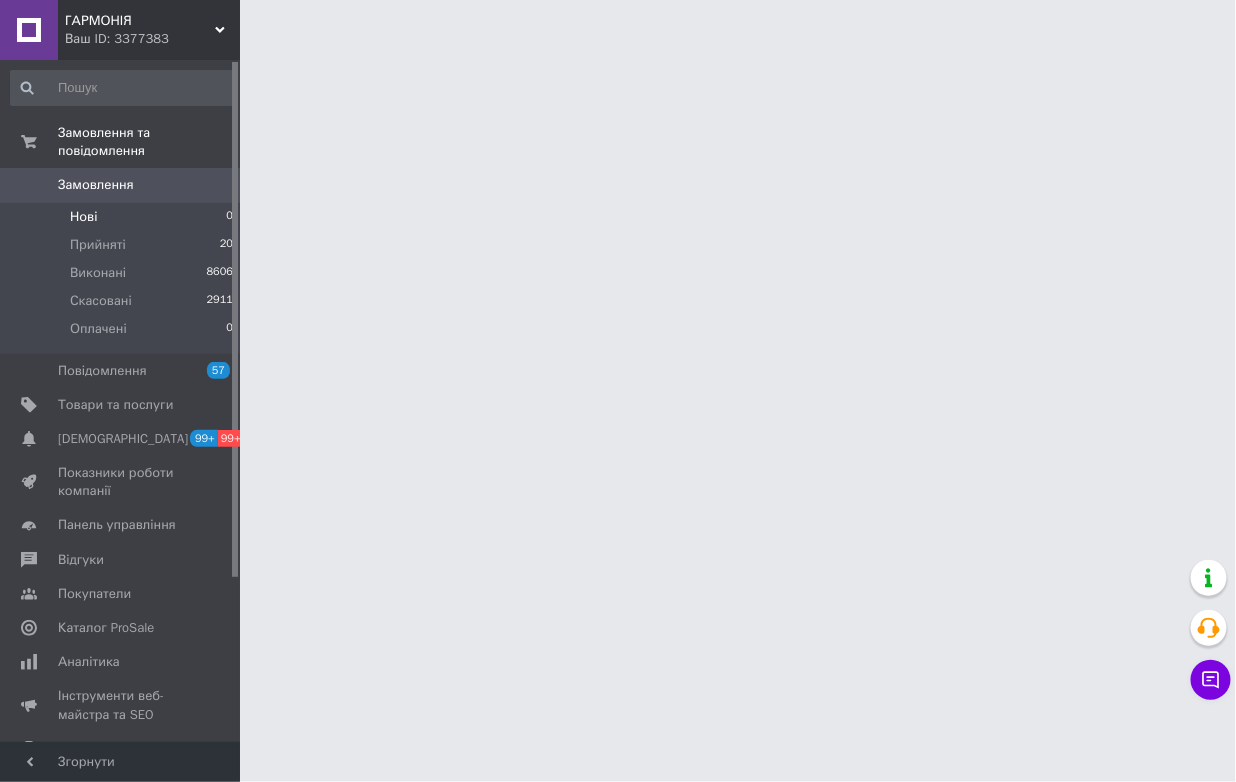 click on "Нові 0" at bounding box center (122, 217) 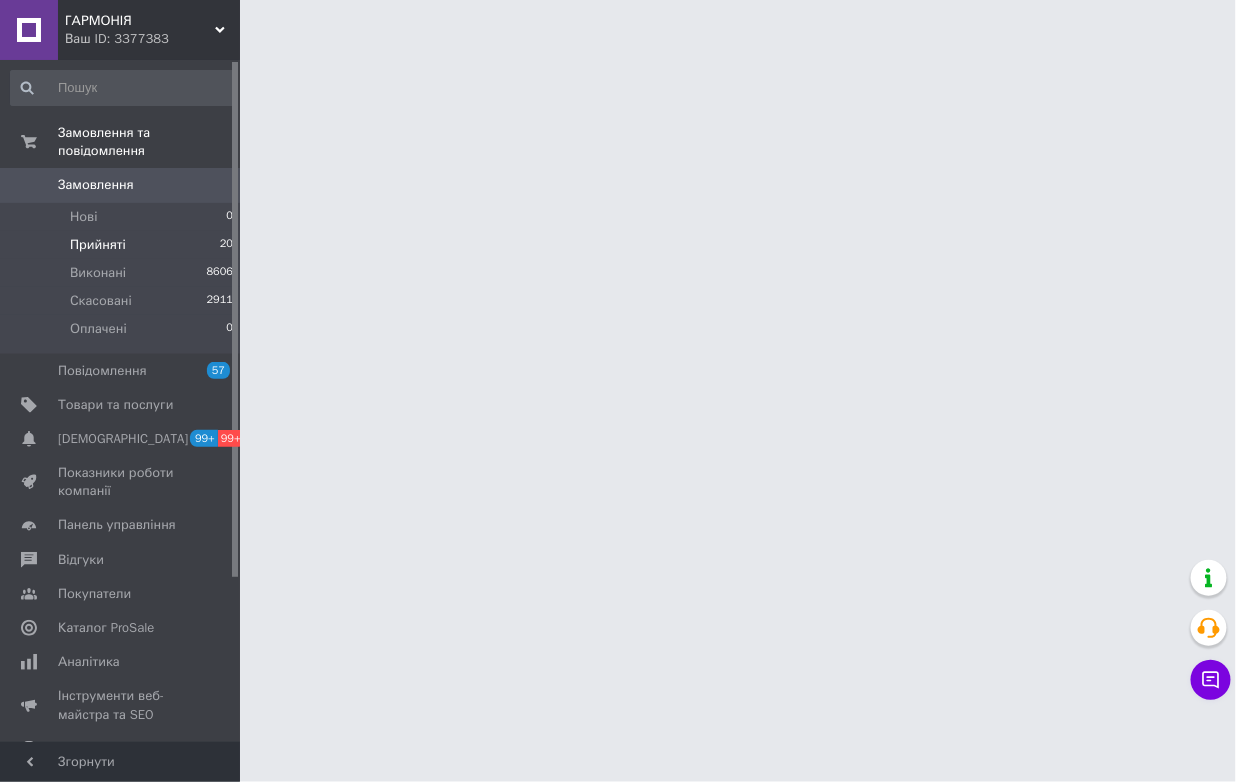 click on "Прийняті 20" at bounding box center [122, 245] 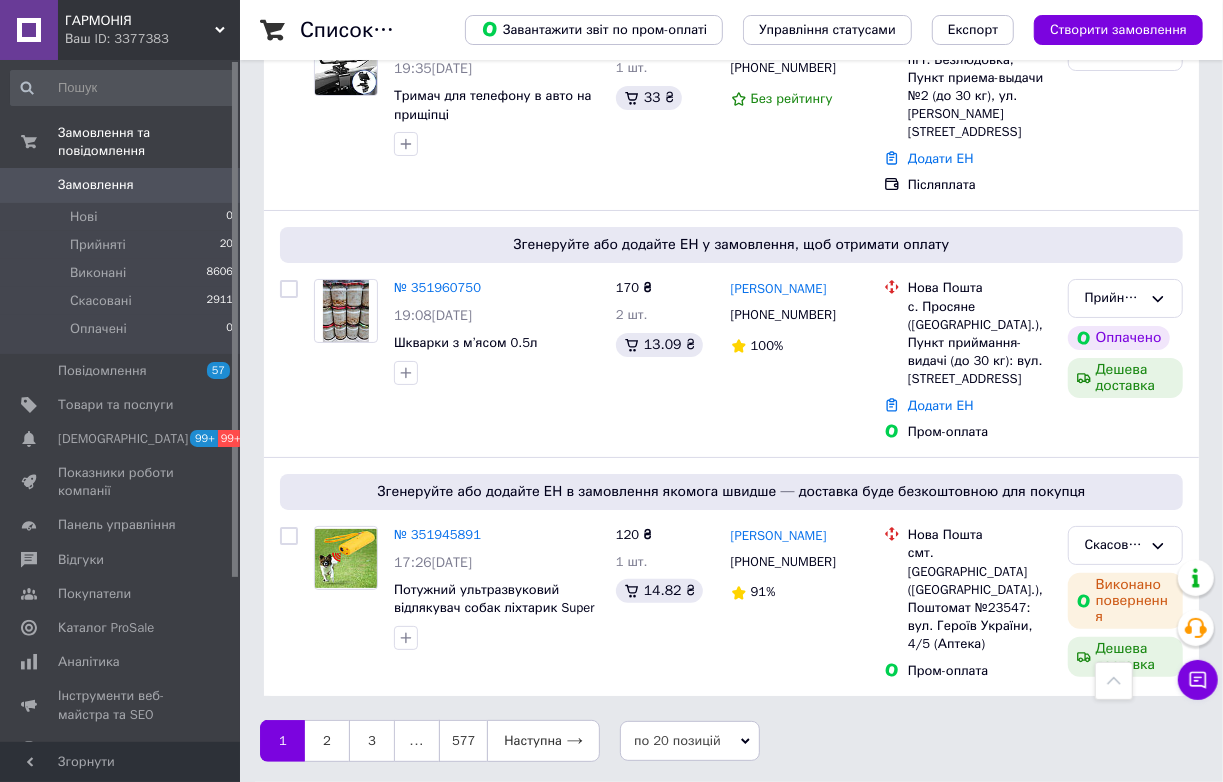 scroll, scrollTop: 4466, scrollLeft: 0, axis: vertical 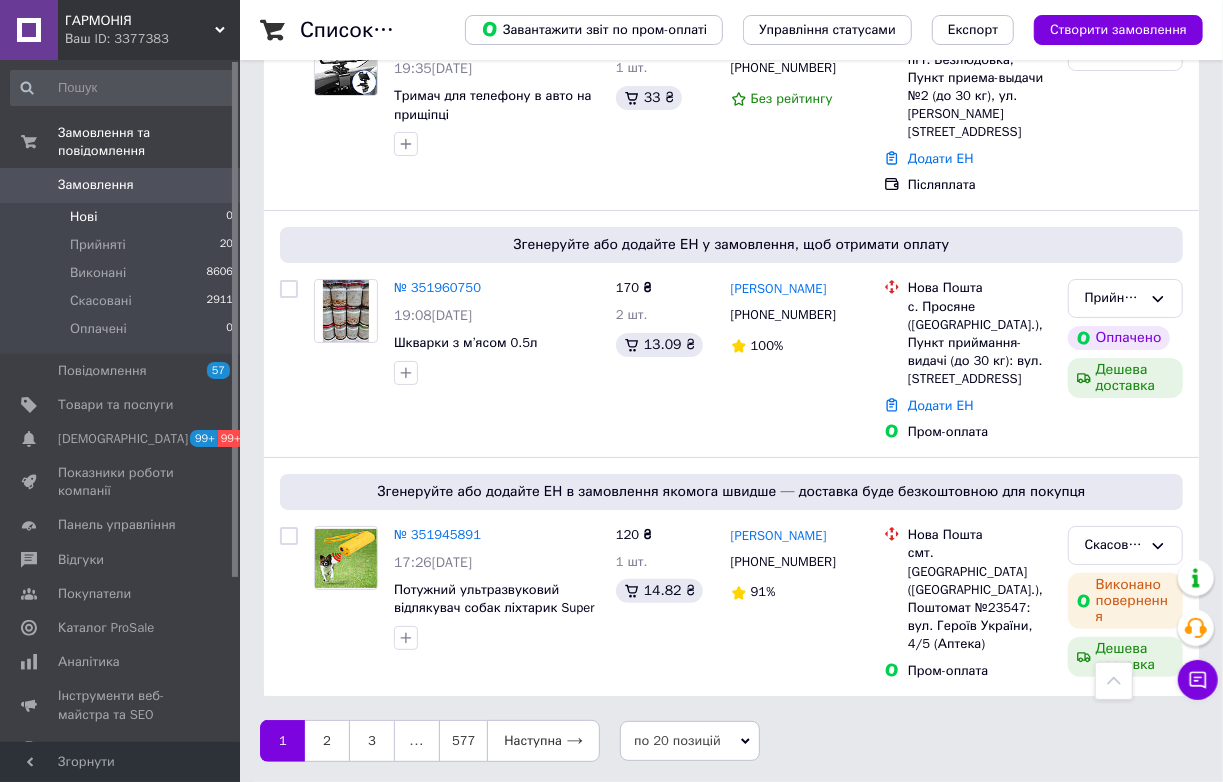 drag, startPoint x: 145, startPoint y: 222, endPoint x: 138, endPoint y: 244, distance: 23.086792 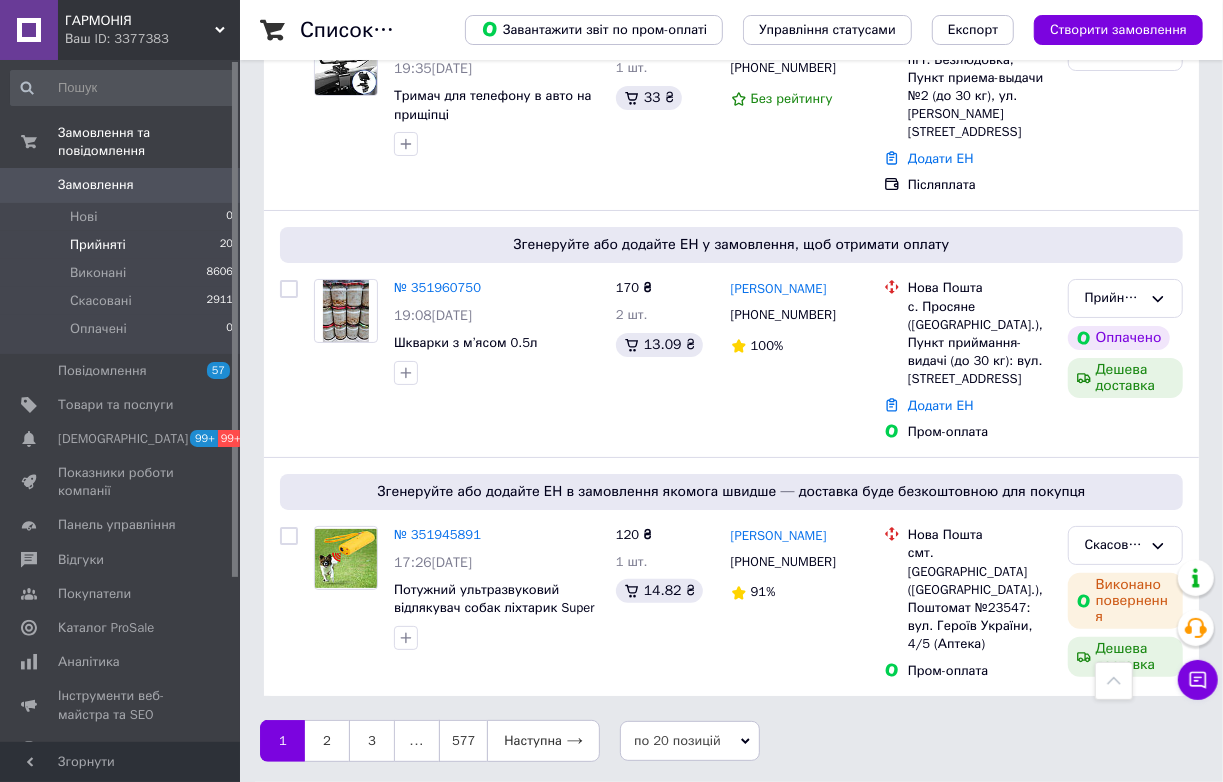 scroll, scrollTop: 4538, scrollLeft: 0, axis: vertical 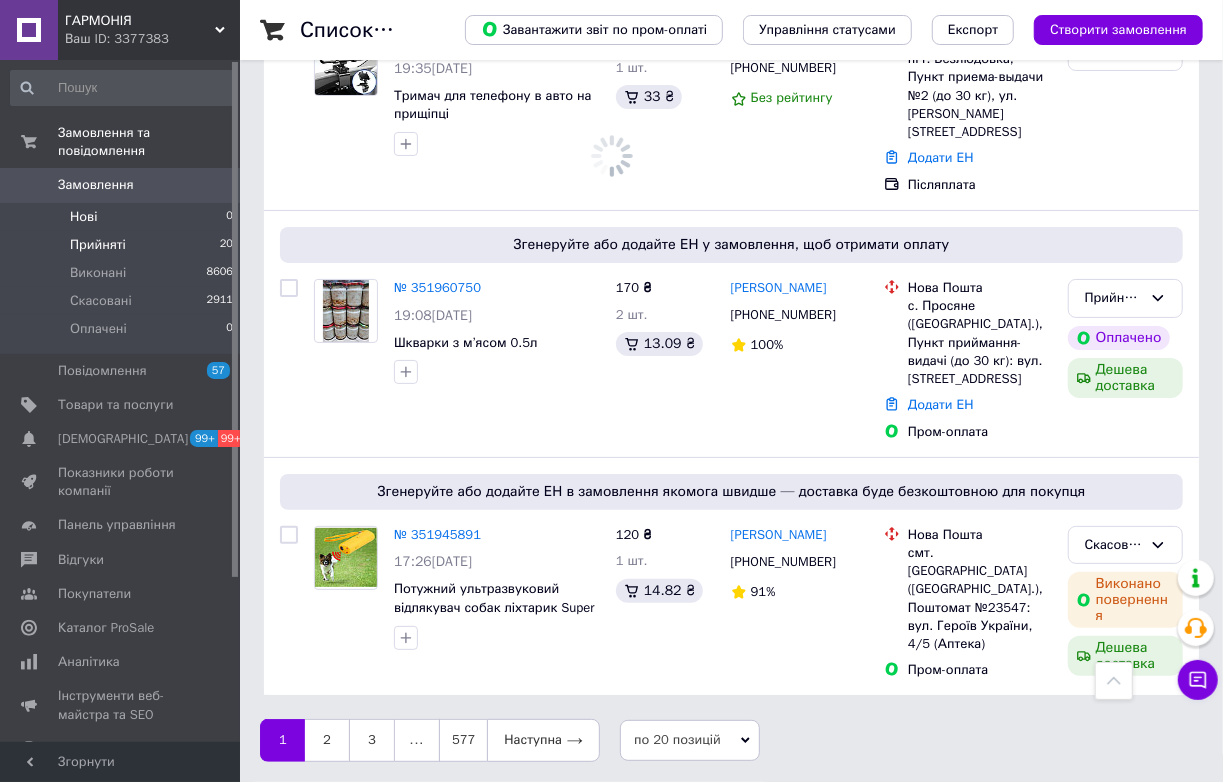 click on "Прийняті 20" at bounding box center (122, 245) 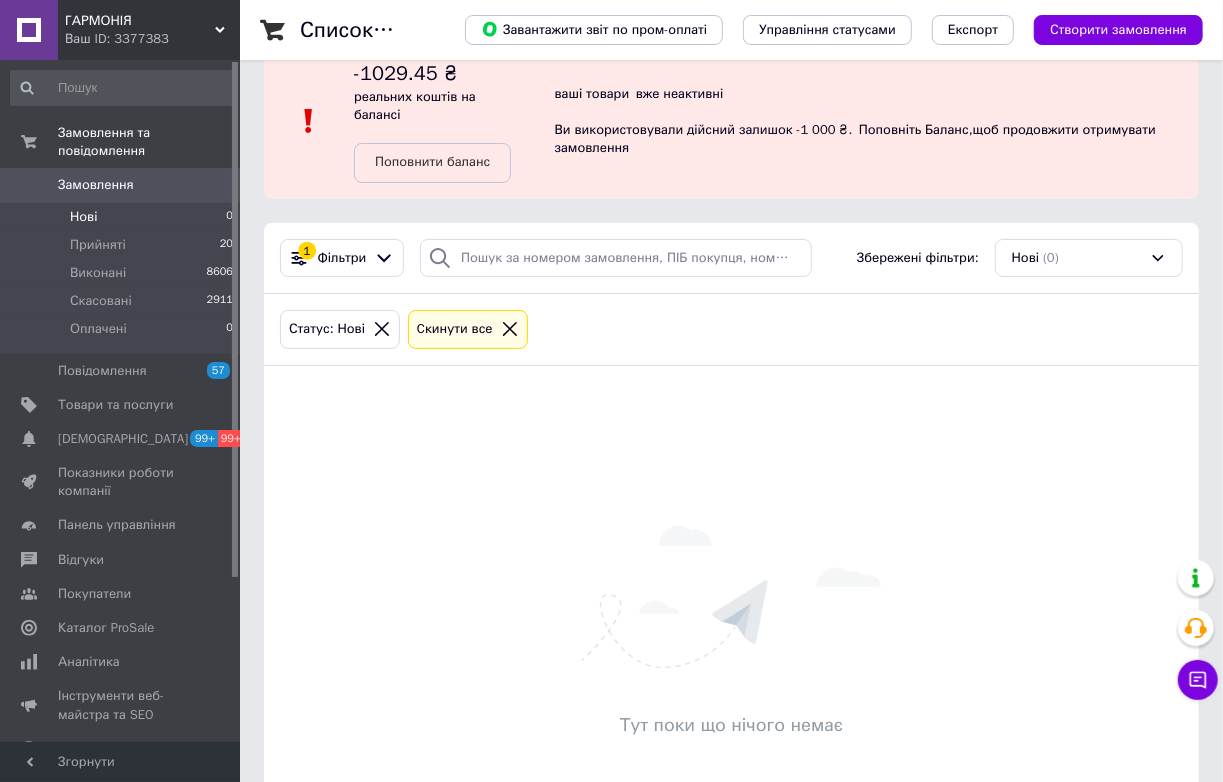 scroll, scrollTop: 0, scrollLeft: 0, axis: both 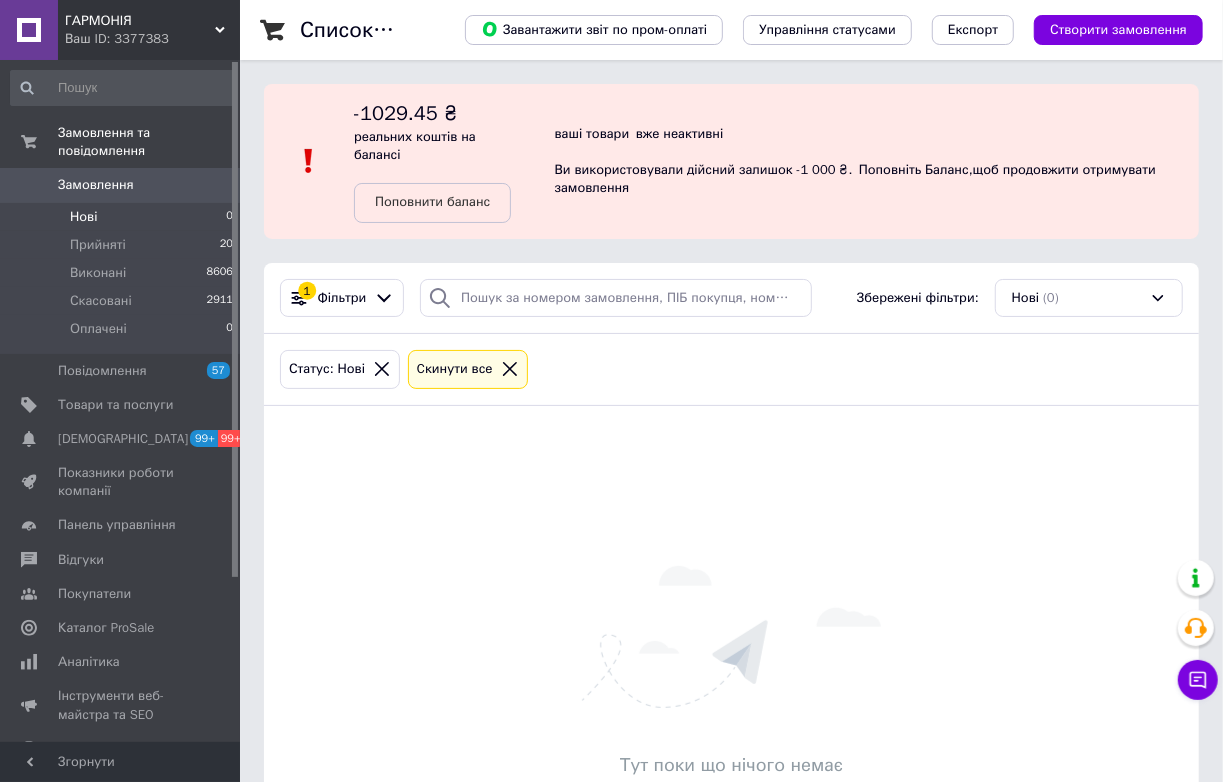 click on "Нові 0" at bounding box center [122, 217] 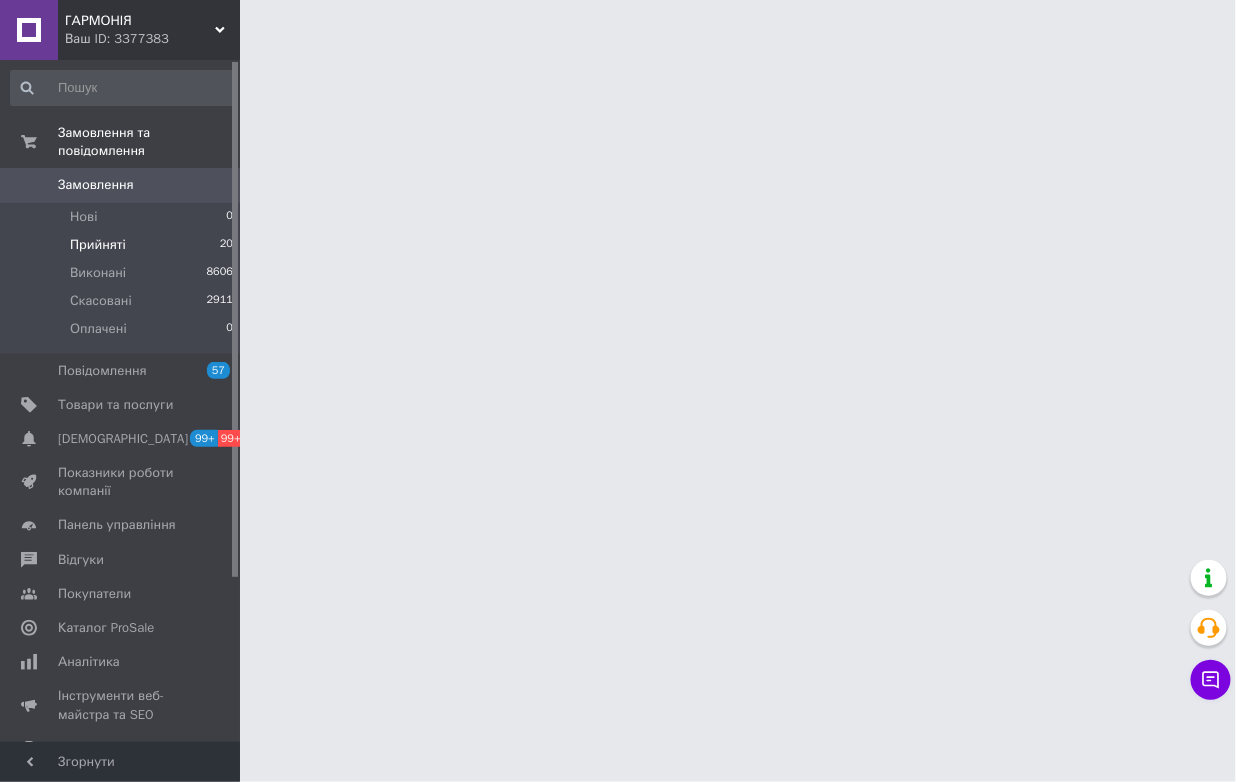 click on "Прийняті" at bounding box center [98, 245] 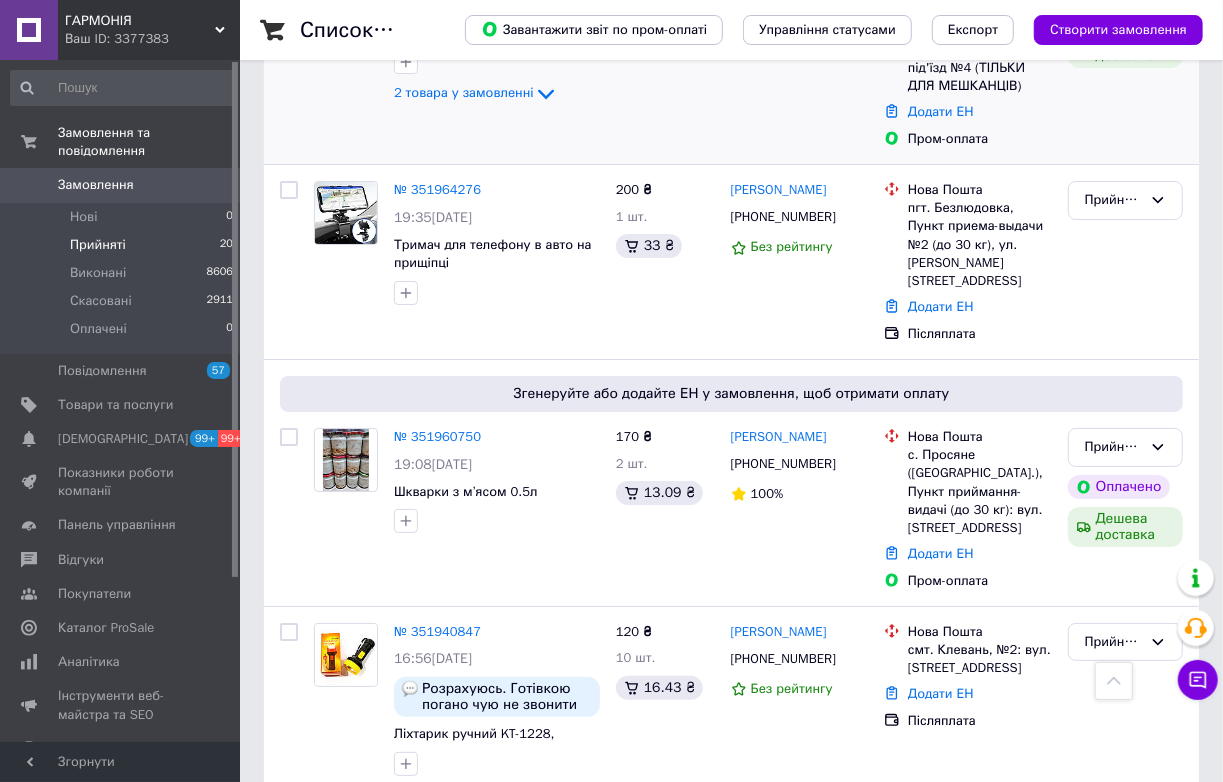 scroll, scrollTop: 4330, scrollLeft: 0, axis: vertical 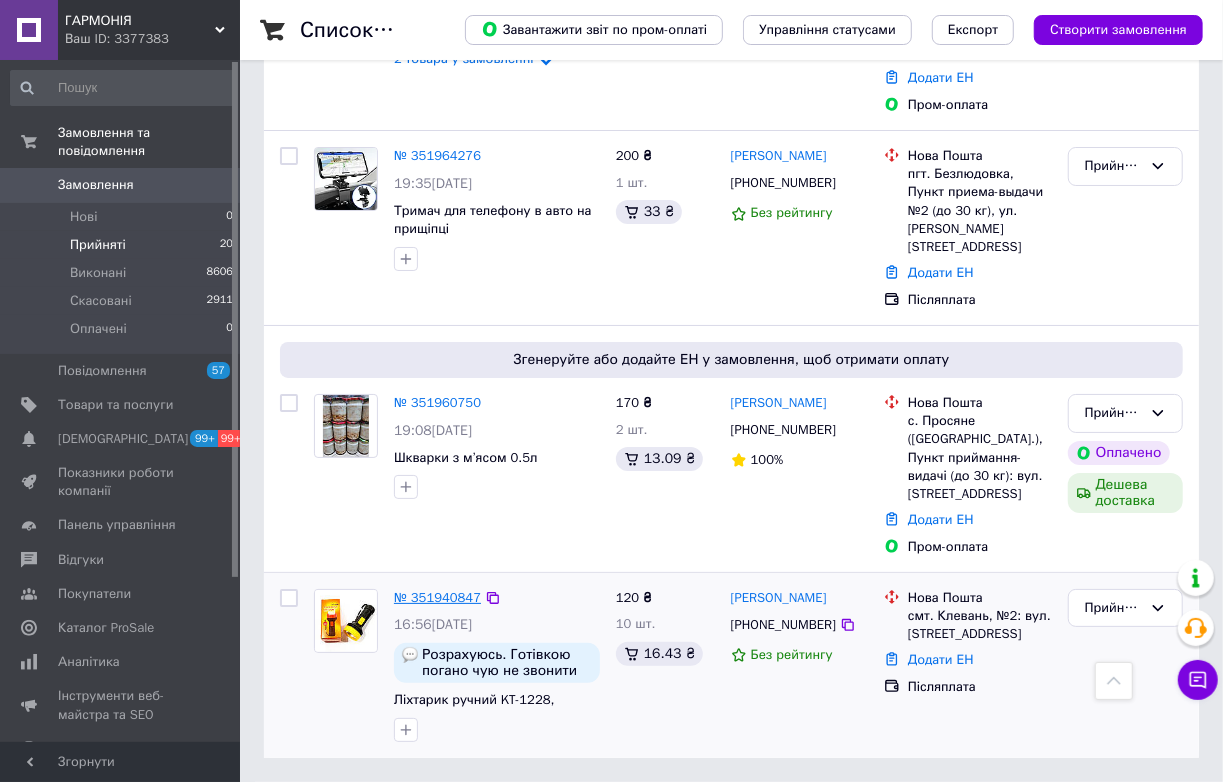click on "№ 351940847" at bounding box center [437, 597] 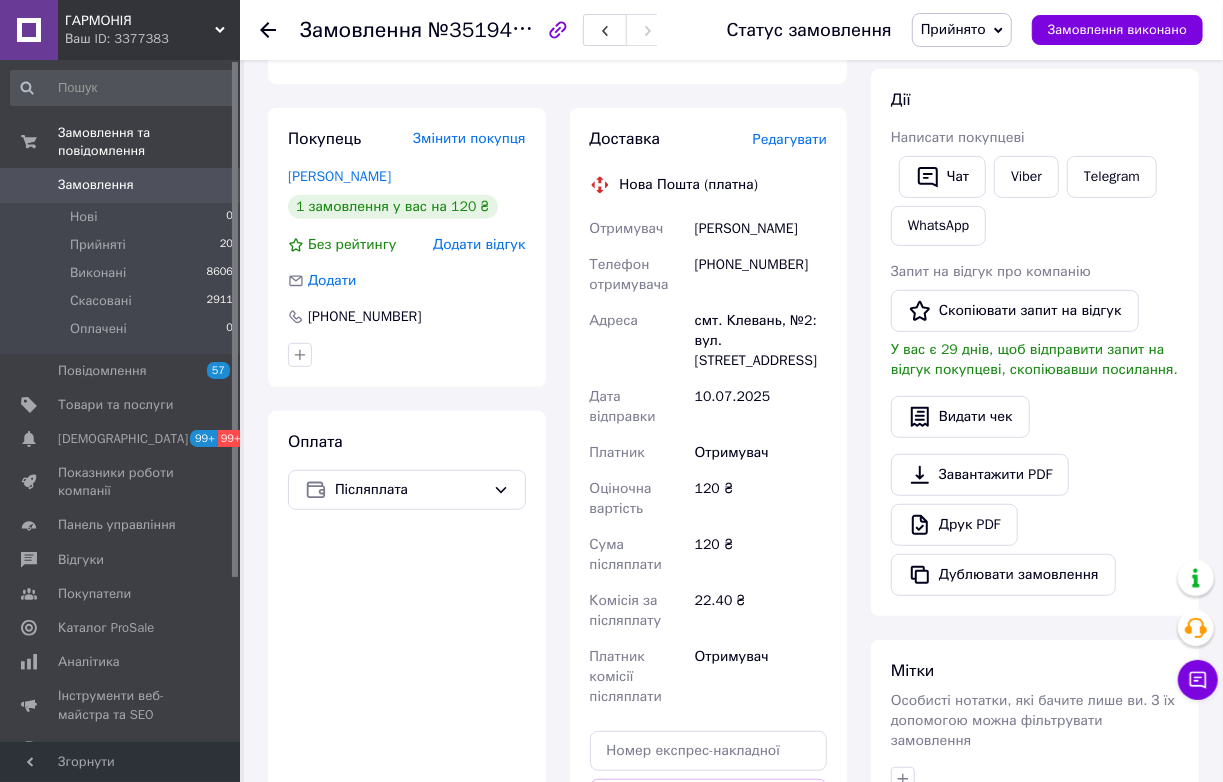 scroll, scrollTop: 363, scrollLeft: 0, axis: vertical 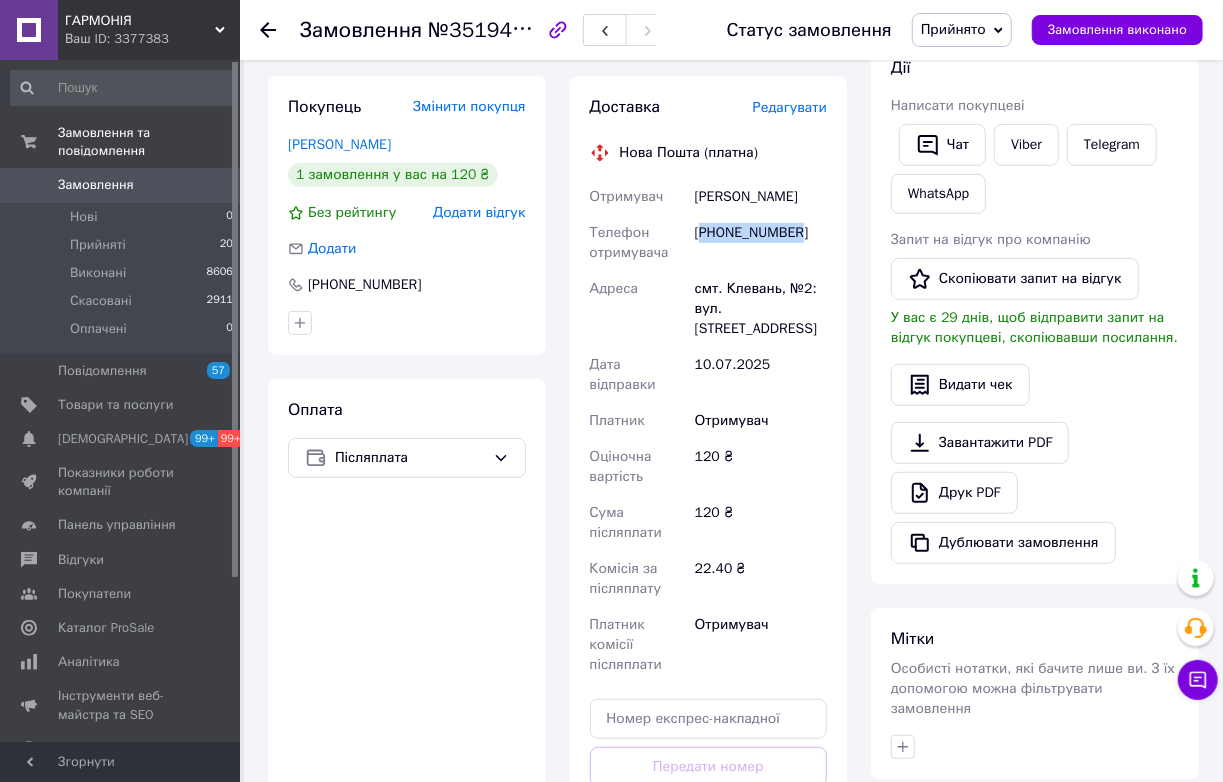 drag, startPoint x: 853, startPoint y: 479, endPoint x: 712, endPoint y: 483, distance: 141.05673 